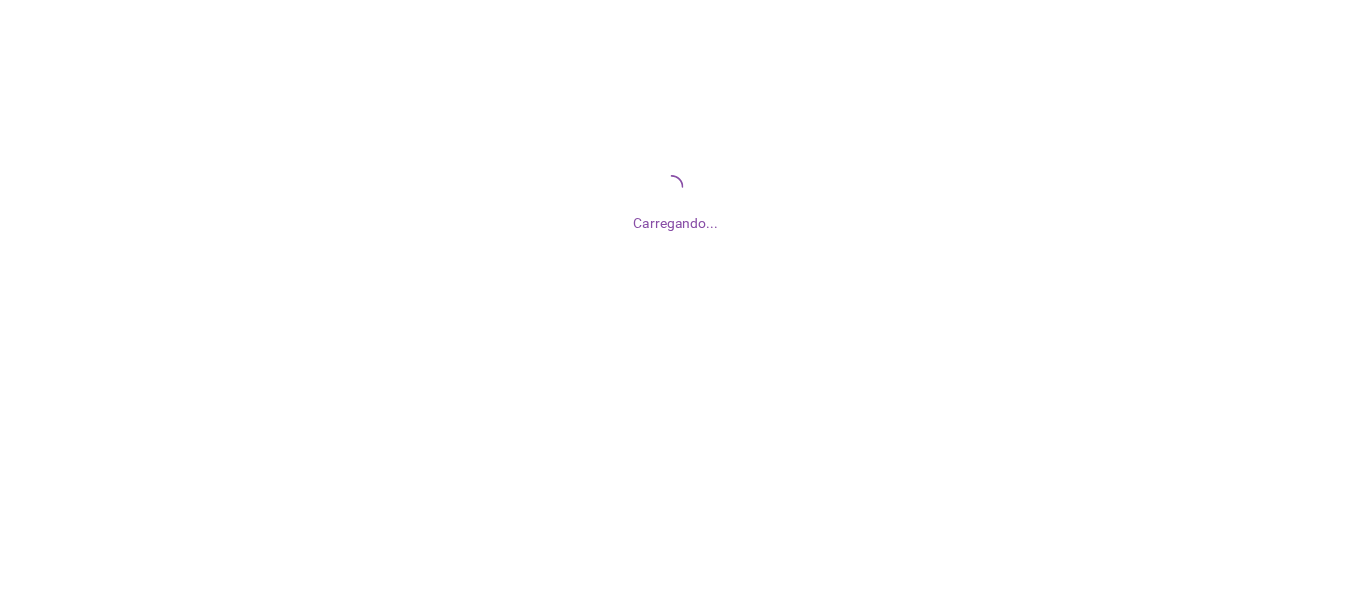 scroll, scrollTop: 0, scrollLeft: 0, axis: both 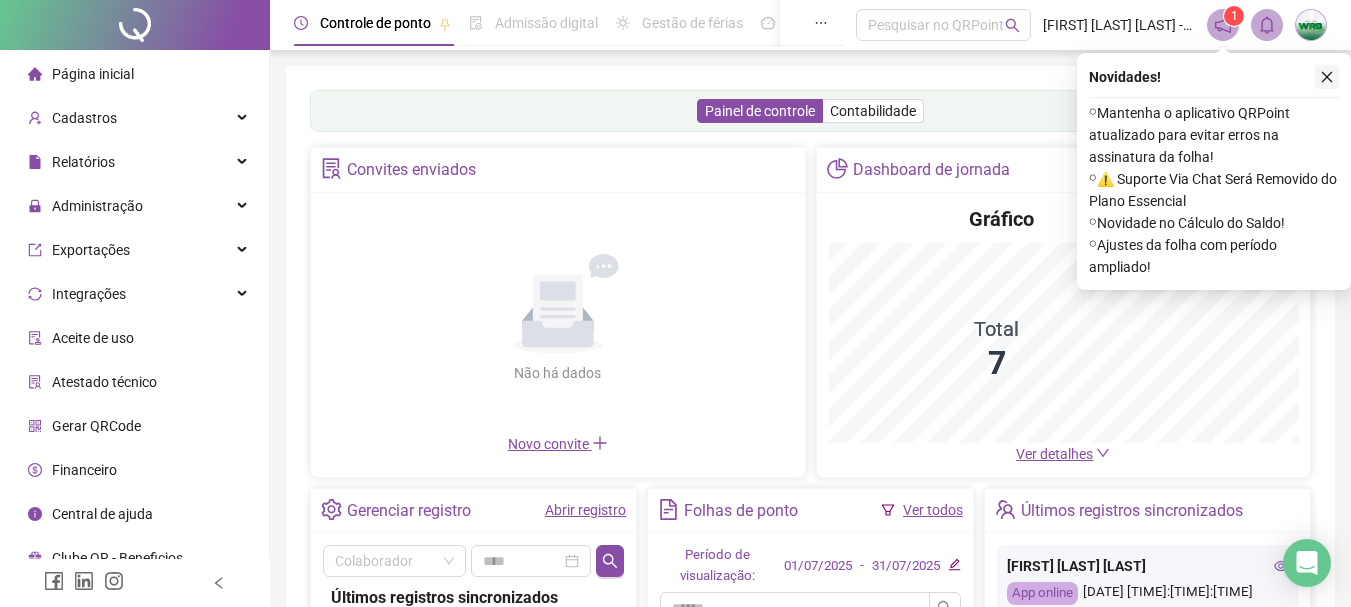 click 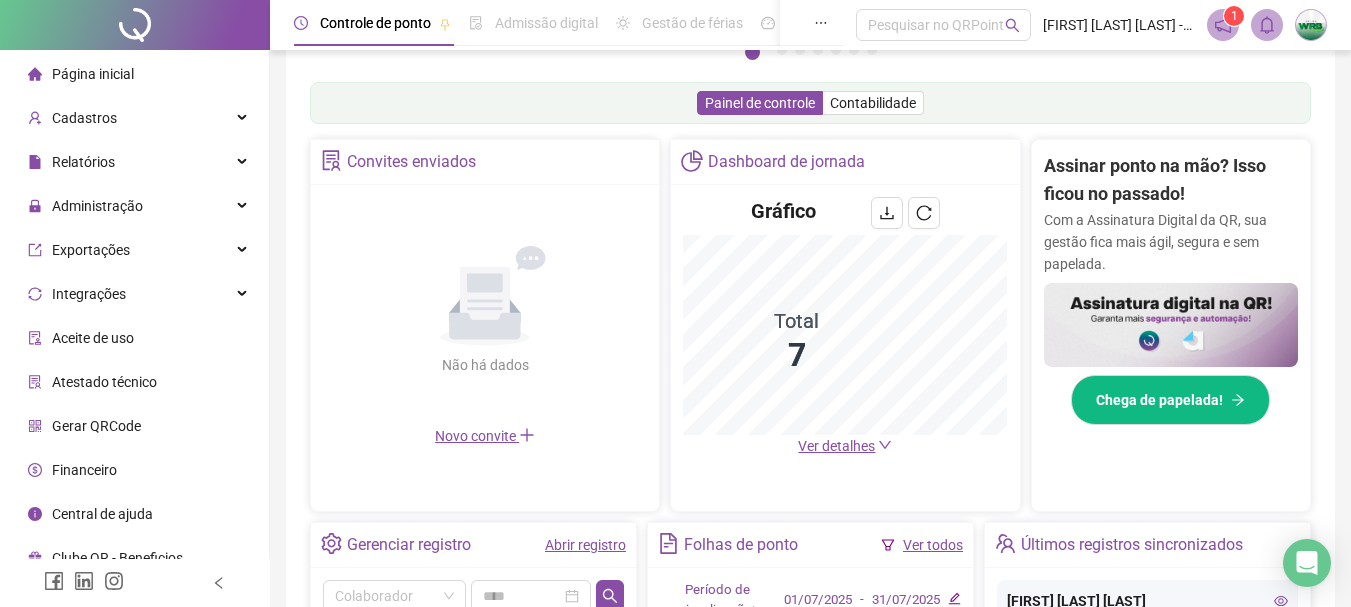 scroll, scrollTop: 273, scrollLeft: 0, axis: vertical 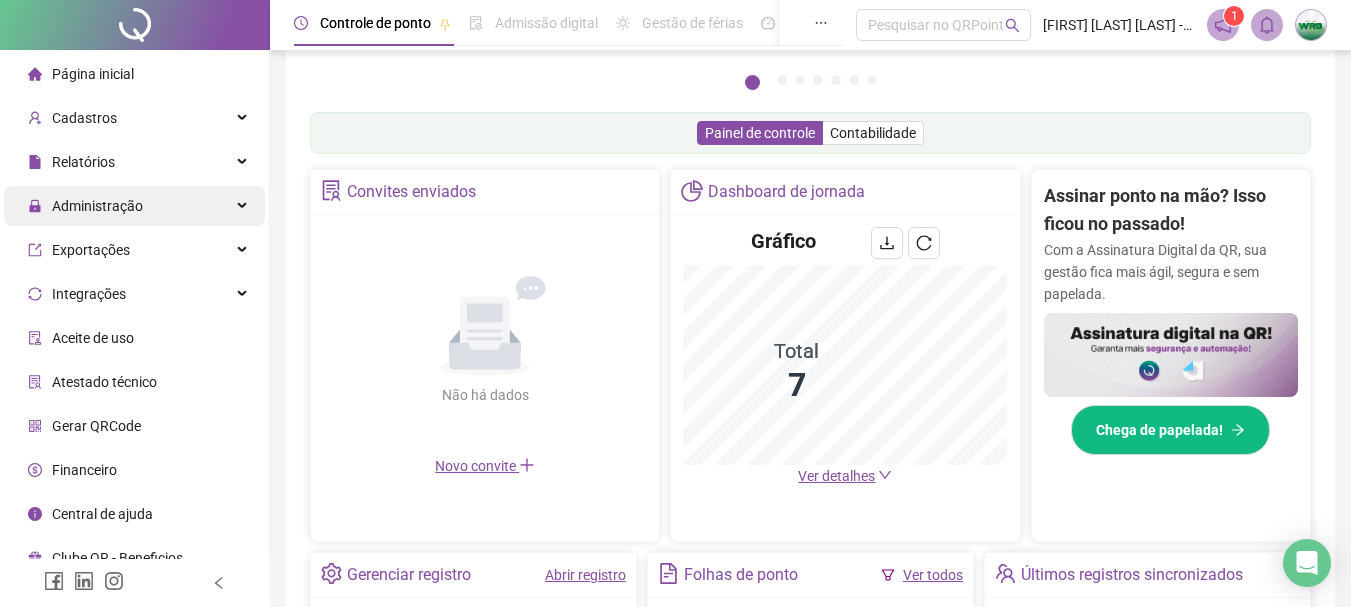 click on "Administração" at bounding box center [85, 206] 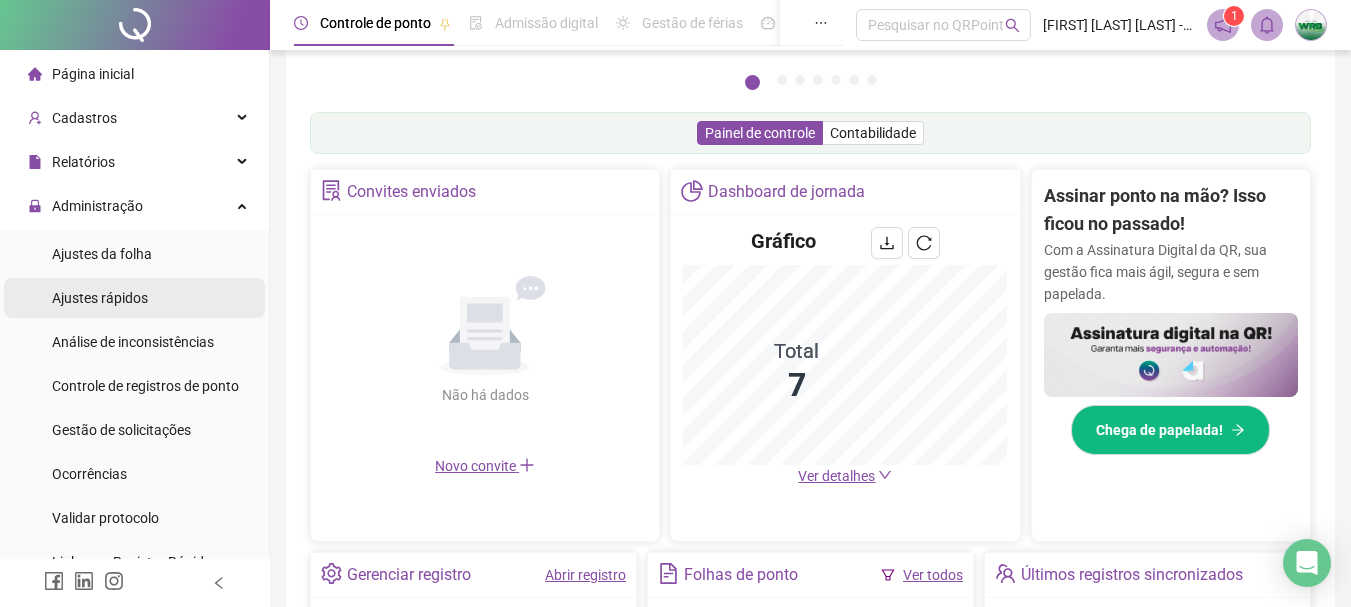 click on "Ajustes rápidos" at bounding box center (100, 298) 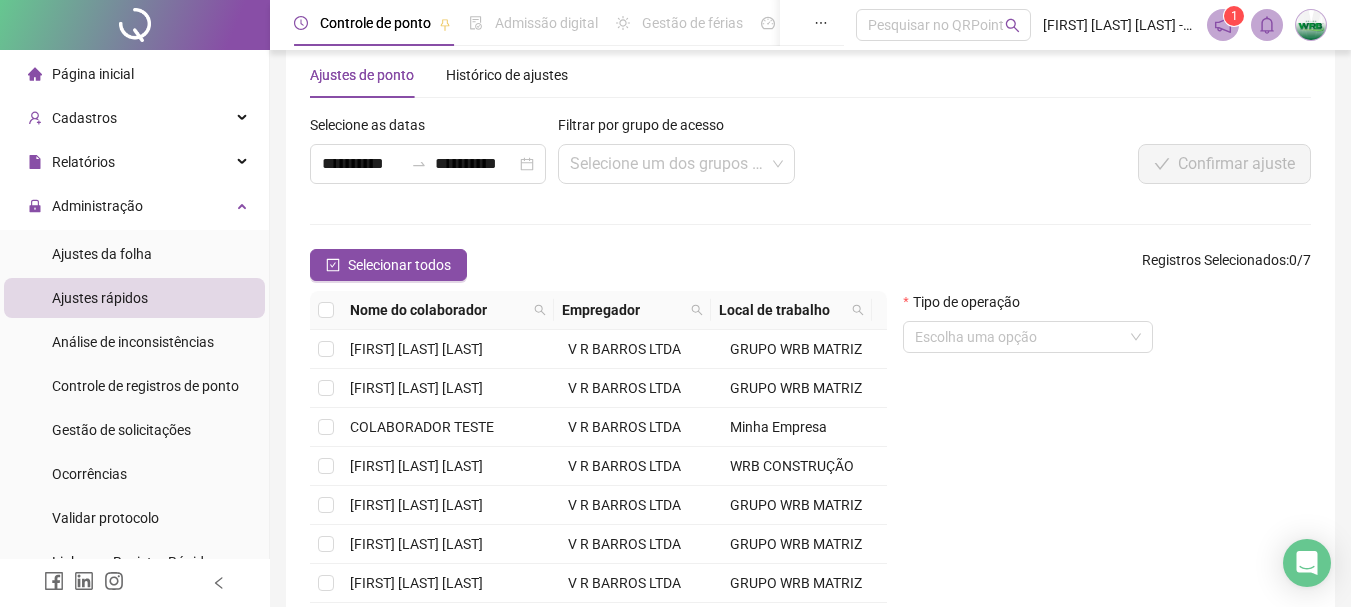 scroll, scrollTop: 227, scrollLeft: 0, axis: vertical 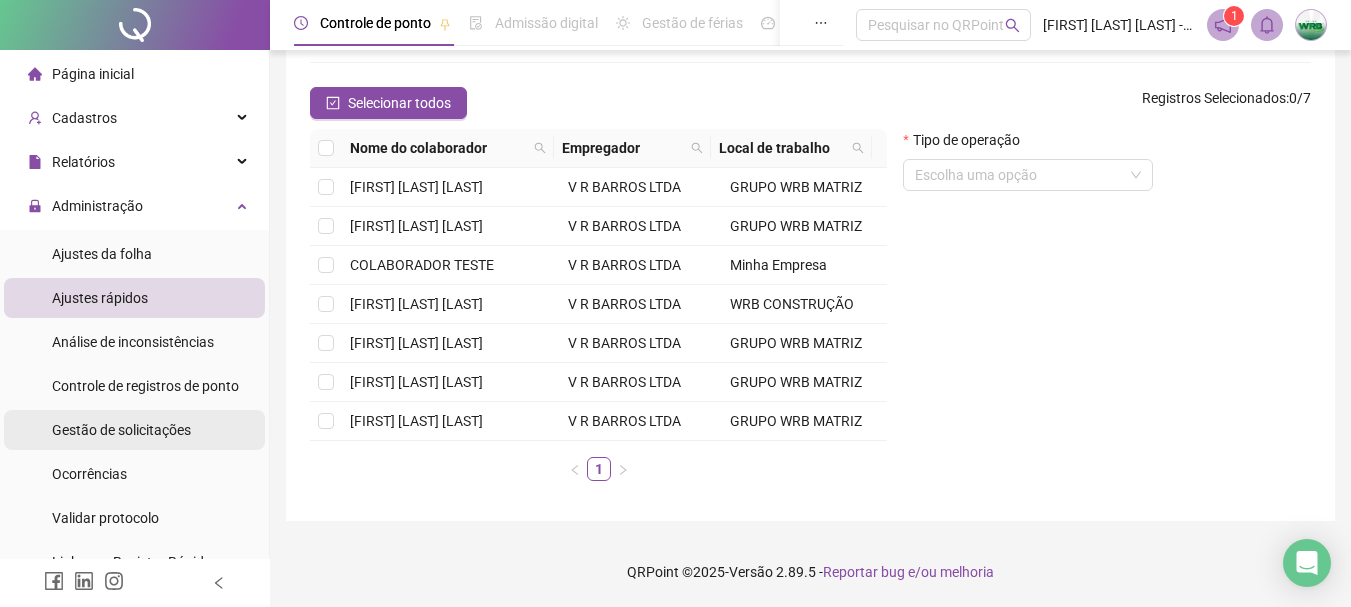 click on "Gestão de solicitações" at bounding box center (121, 430) 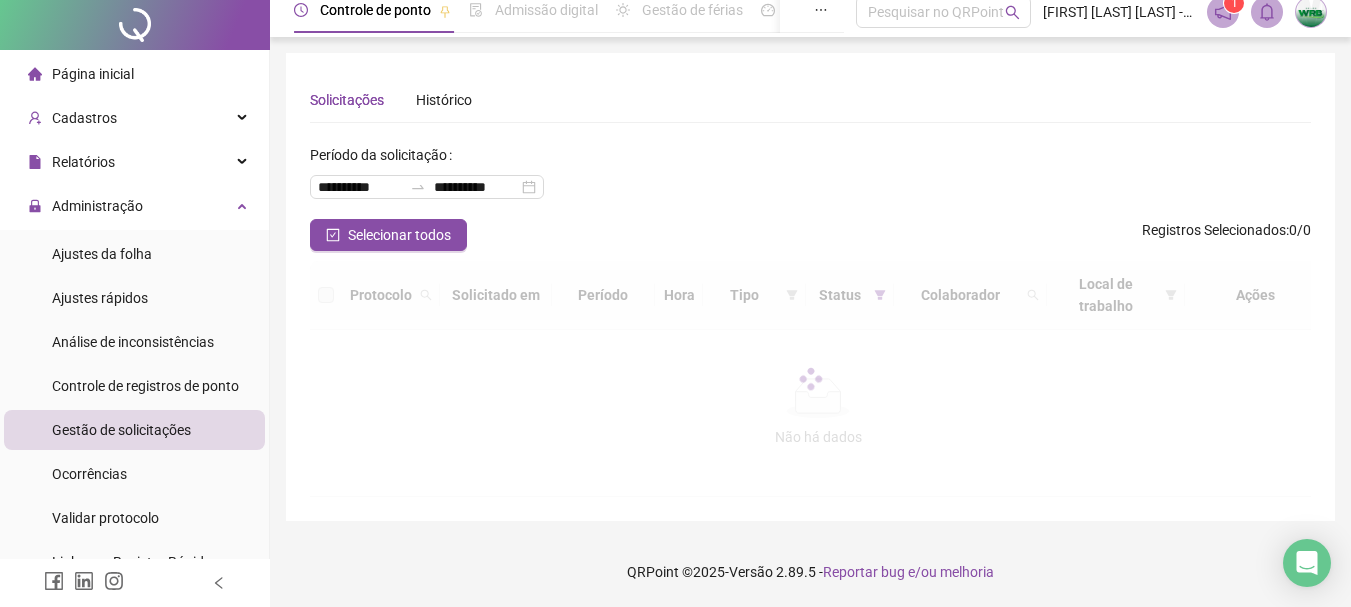 scroll, scrollTop: 0, scrollLeft: 0, axis: both 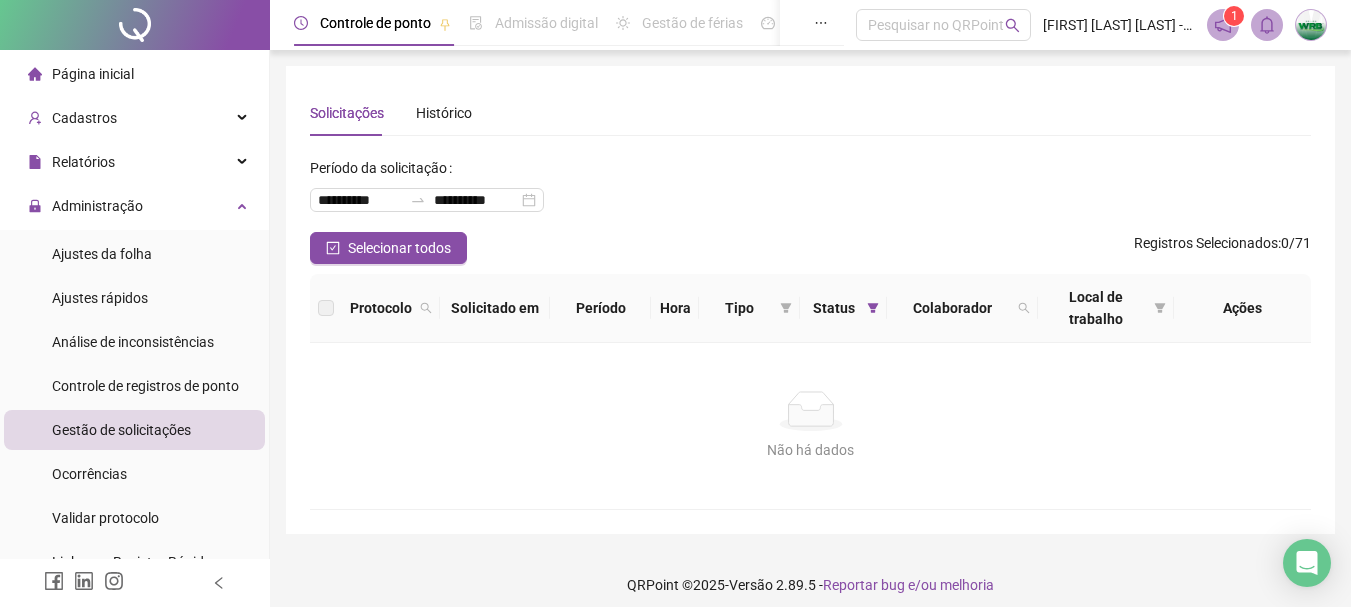 click on "Ajustes da folha" at bounding box center (102, 254) 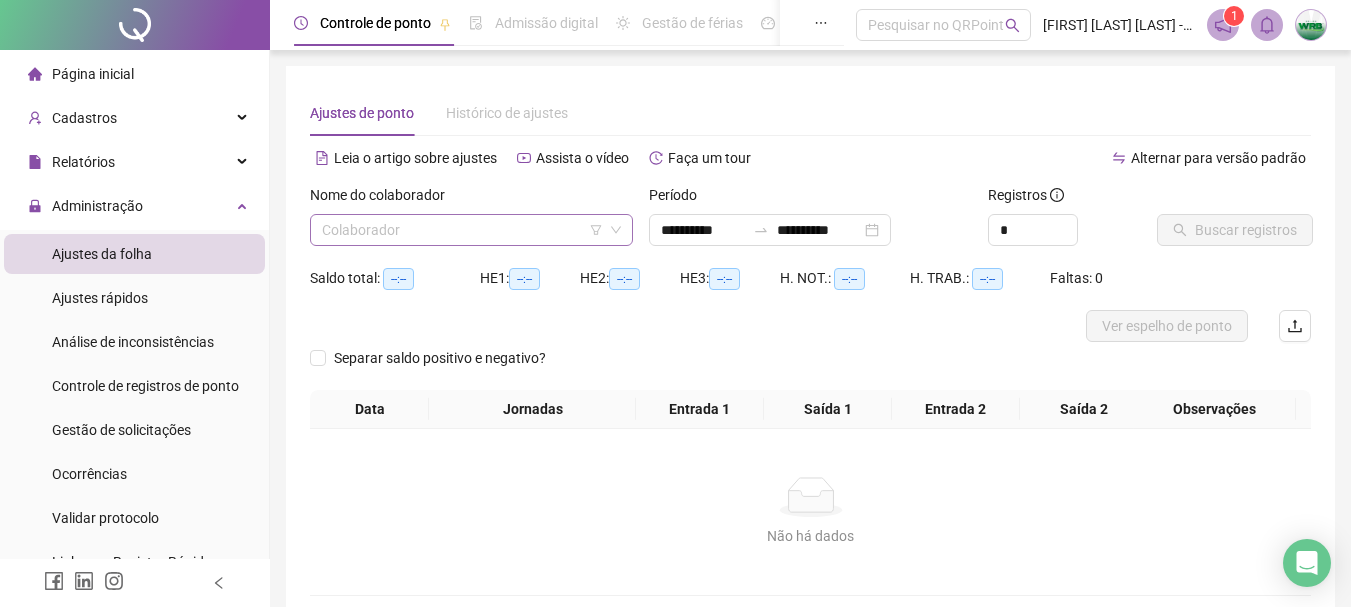click at bounding box center [462, 230] 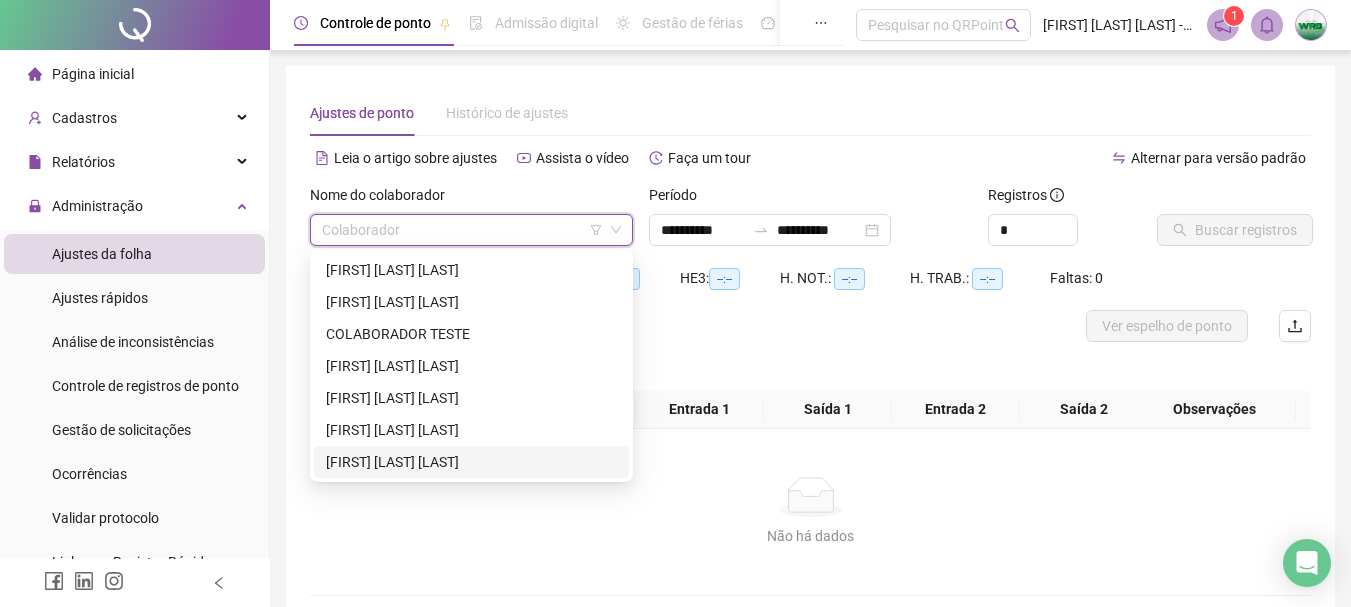 click on "[FIRST] [LAST] [LAST]" at bounding box center (471, 462) 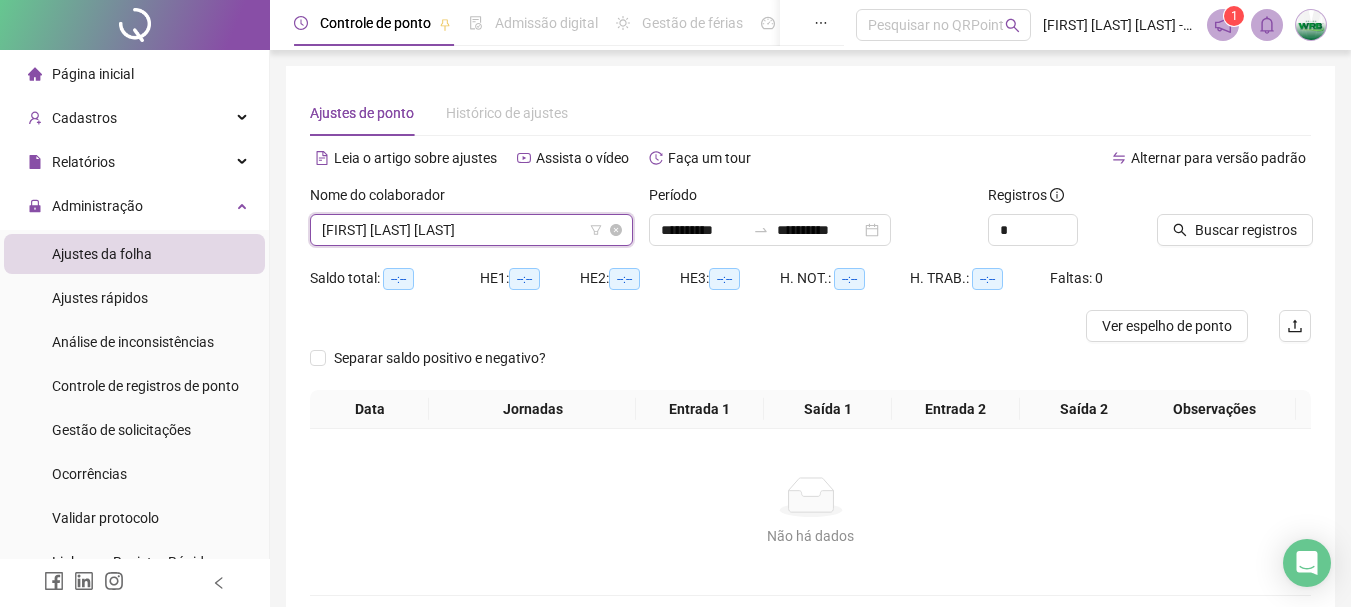 click on "[FIRST] [LAST] [LAST]" at bounding box center (471, 230) 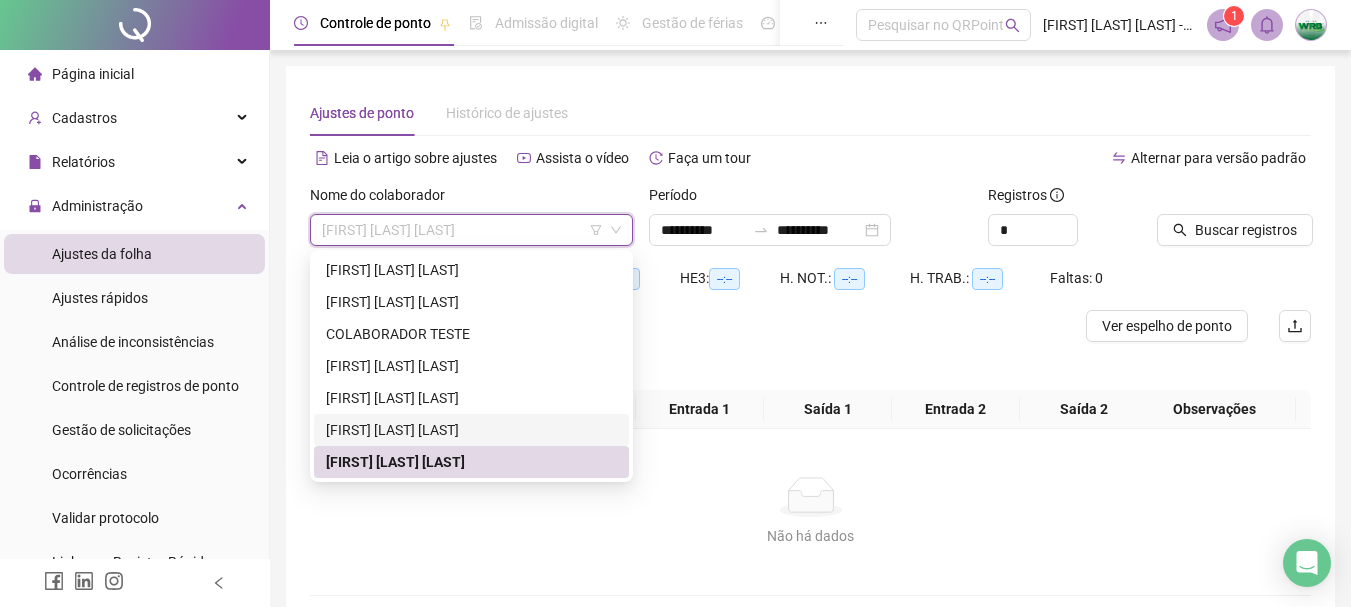 click on "[FIRST] [LAST] [LAST]" at bounding box center [471, 430] 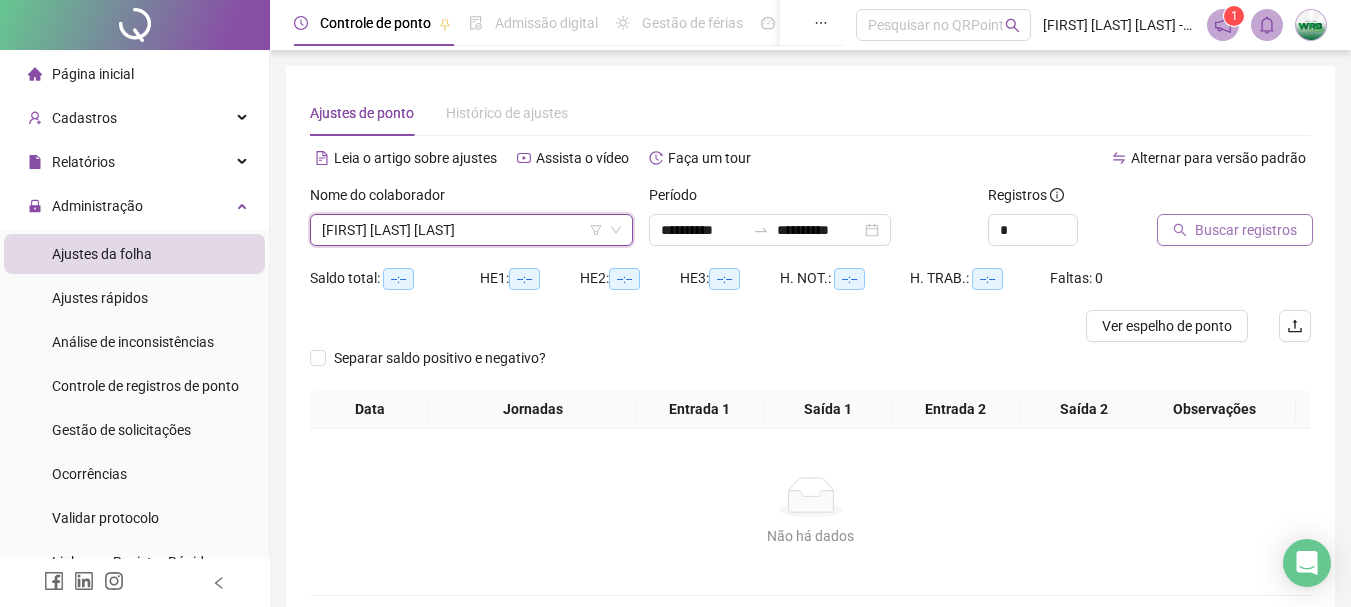 click on "Buscar registros" at bounding box center (1246, 230) 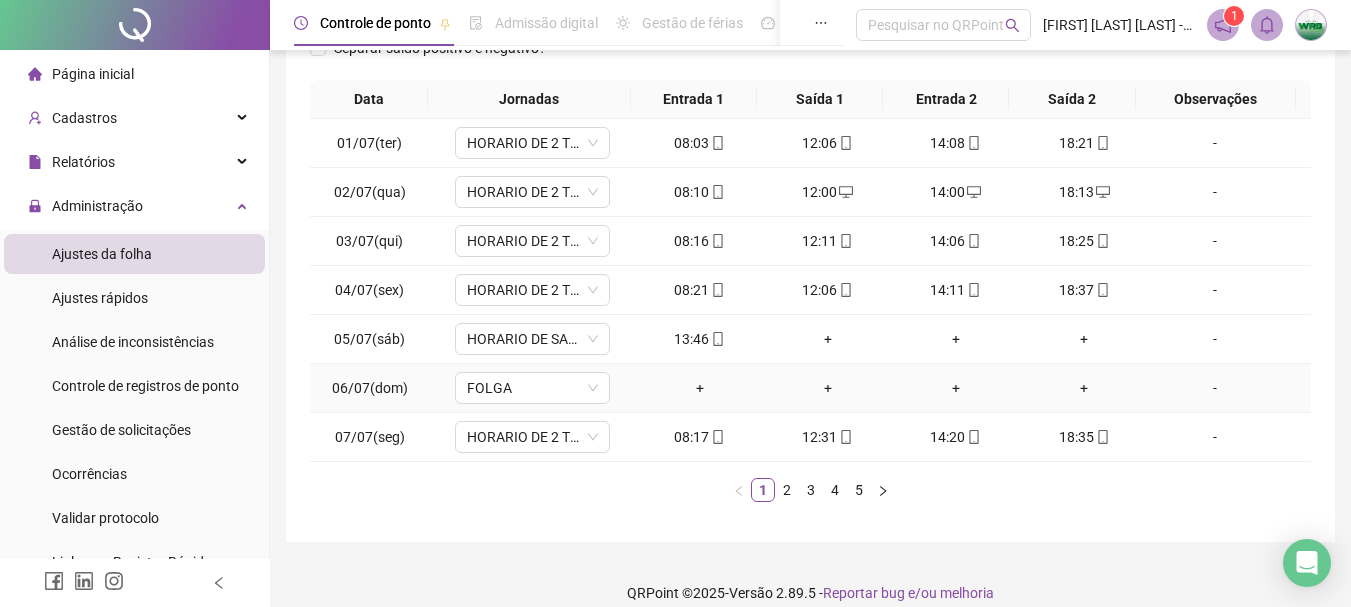 scroll, scrollTop: 331, scrollLeft: 0, axis: vertical 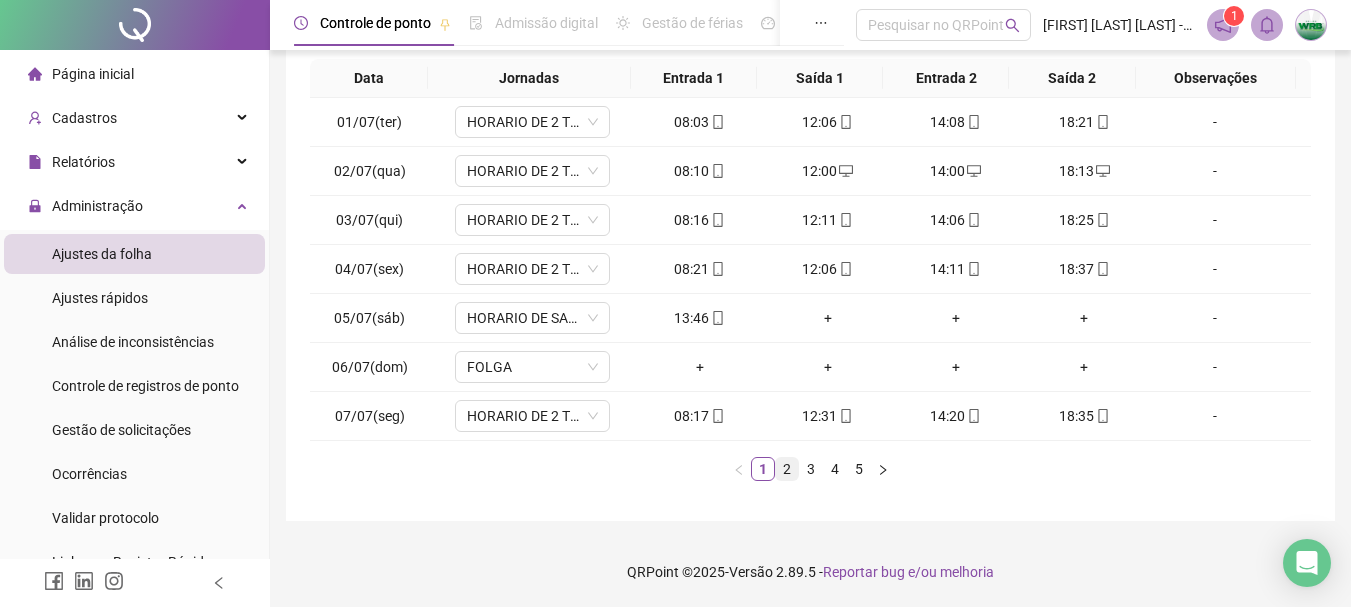 click on "2" at bounding box center [787, 469] 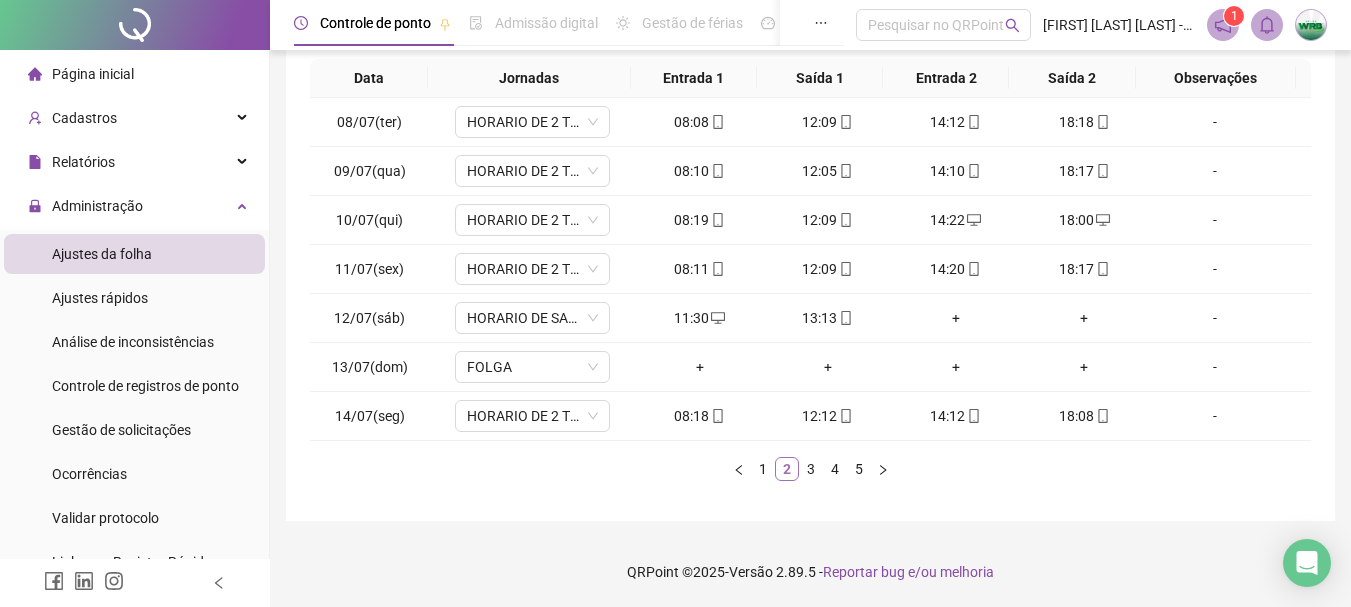 click on "2" at bounding box center [787, 469] 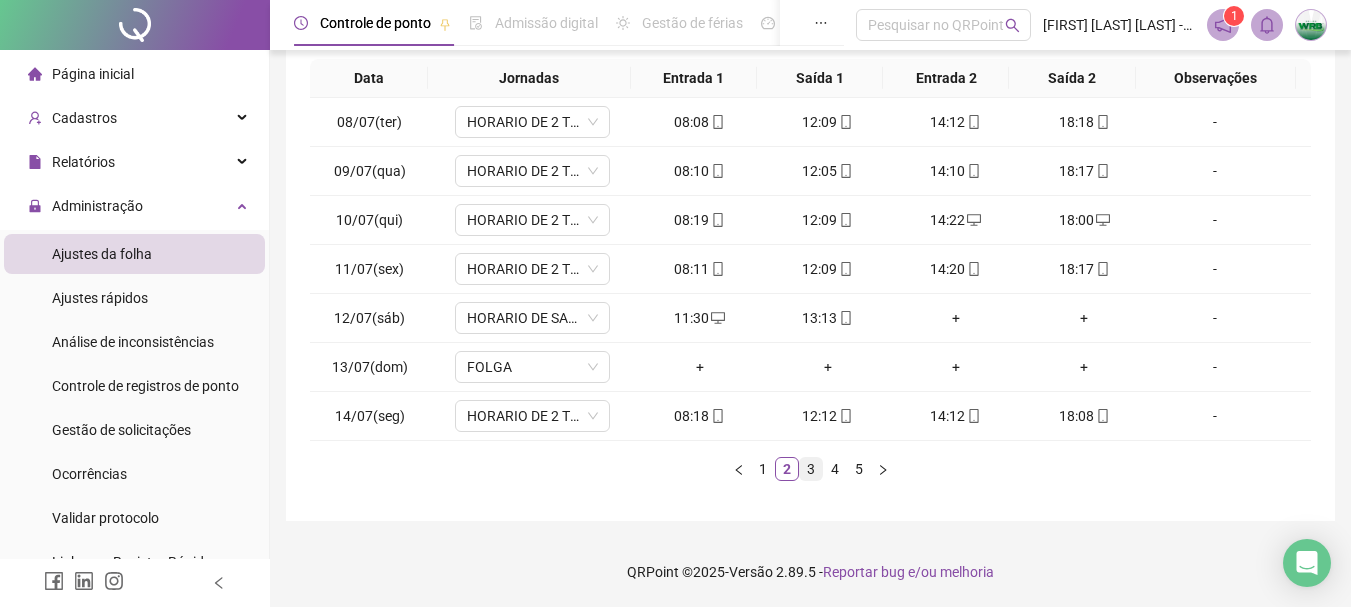 click on "3" at bounding box center [811, 469] 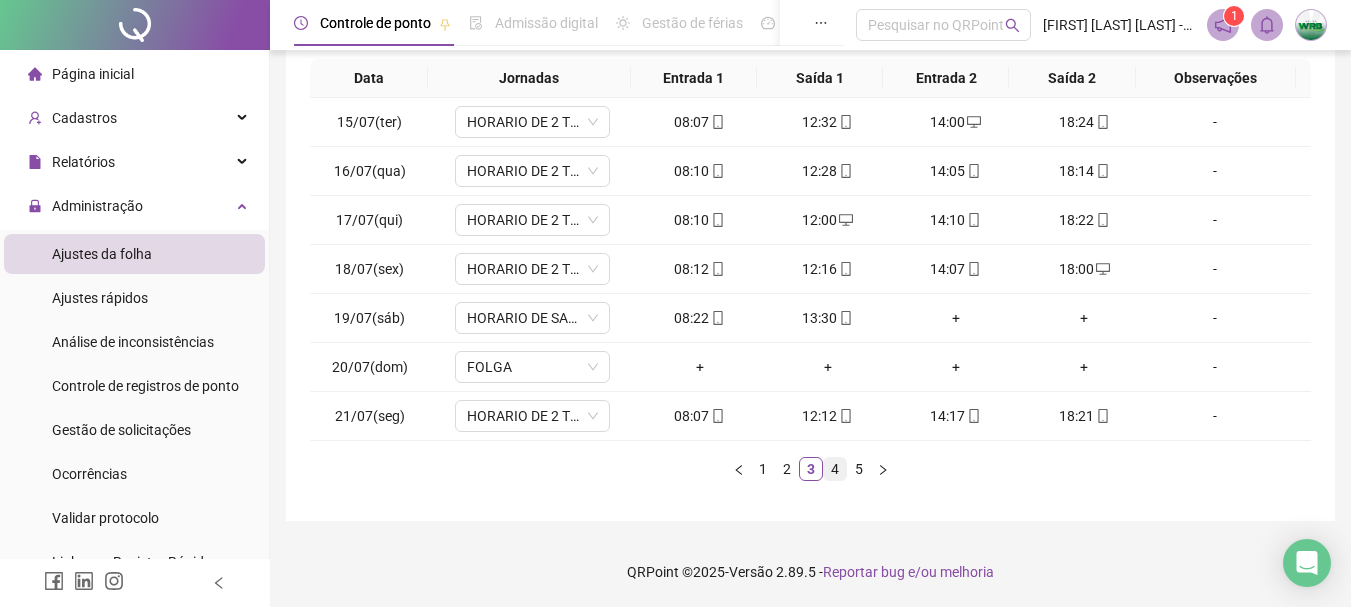 click on "4" at bounding box center (835, 469) 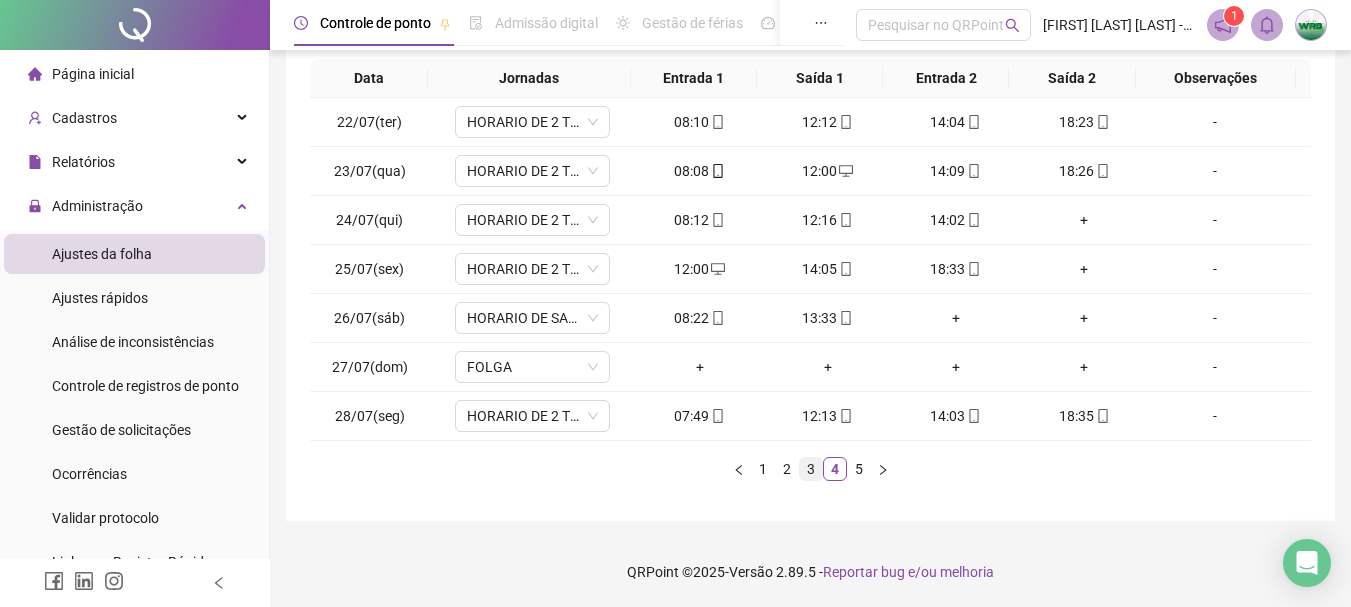 click on "3" at bounding box center (811, 469) 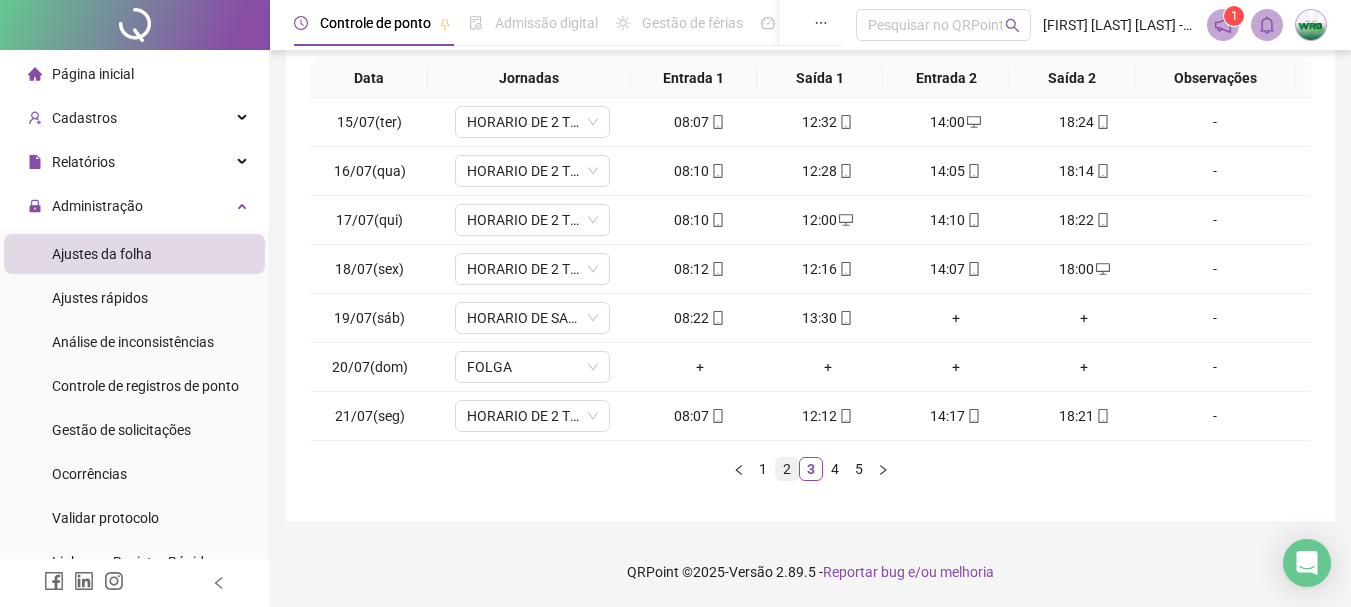 click on "2" at bounding box center [787, 469] 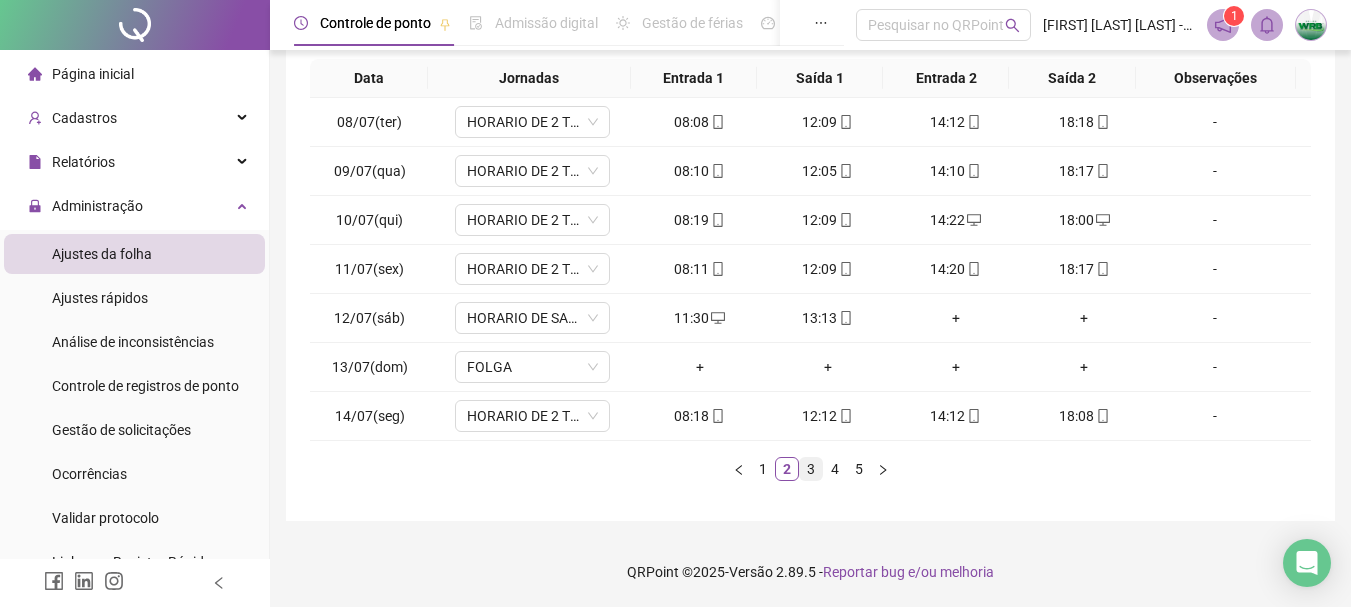 click on "3" at bounding box center [811, 469] 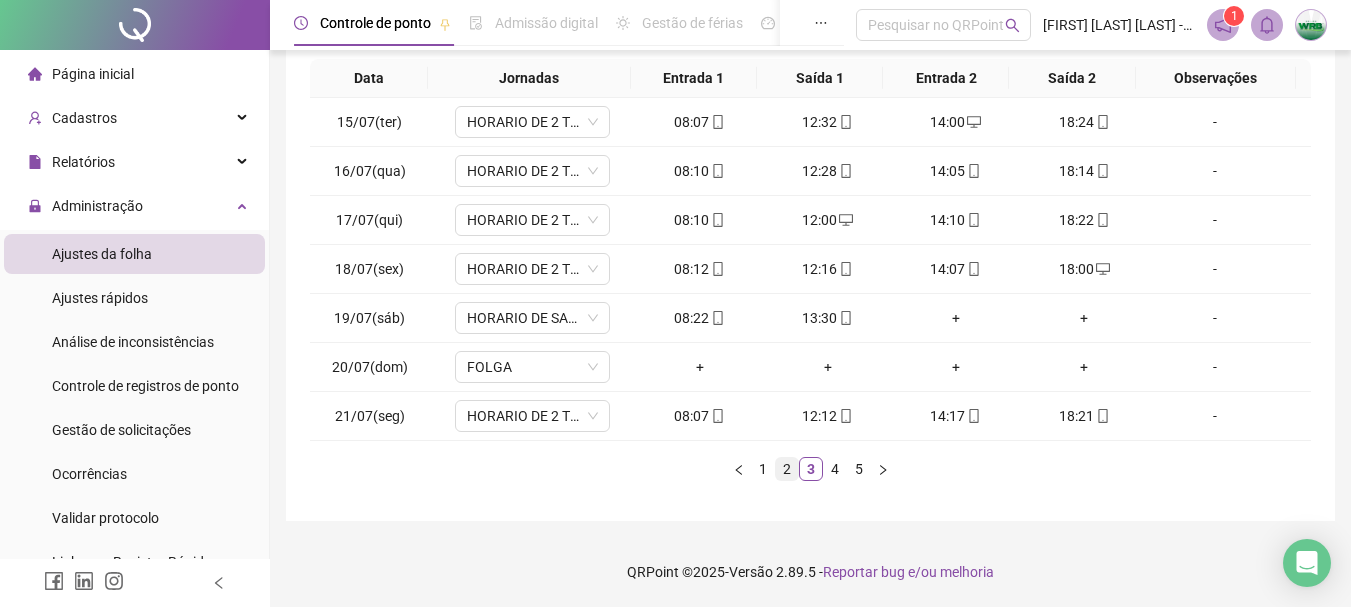 click on "2" at bounding box center [787, 469] 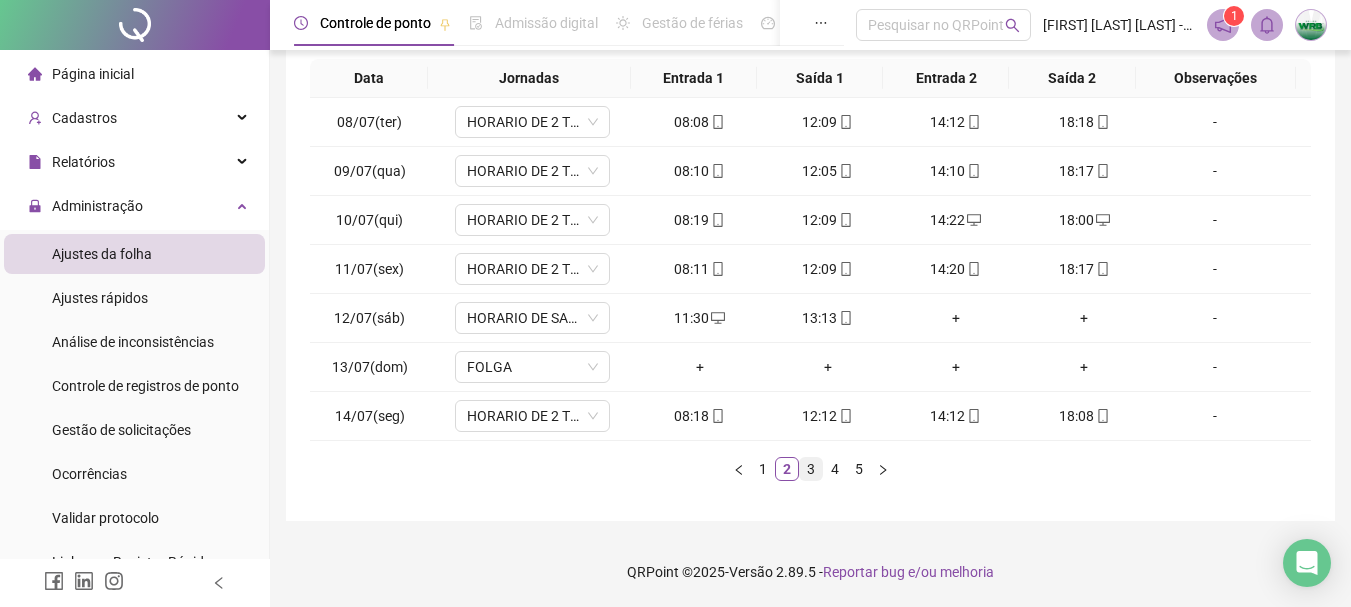 click on "3" at bounding box center (811, 469) 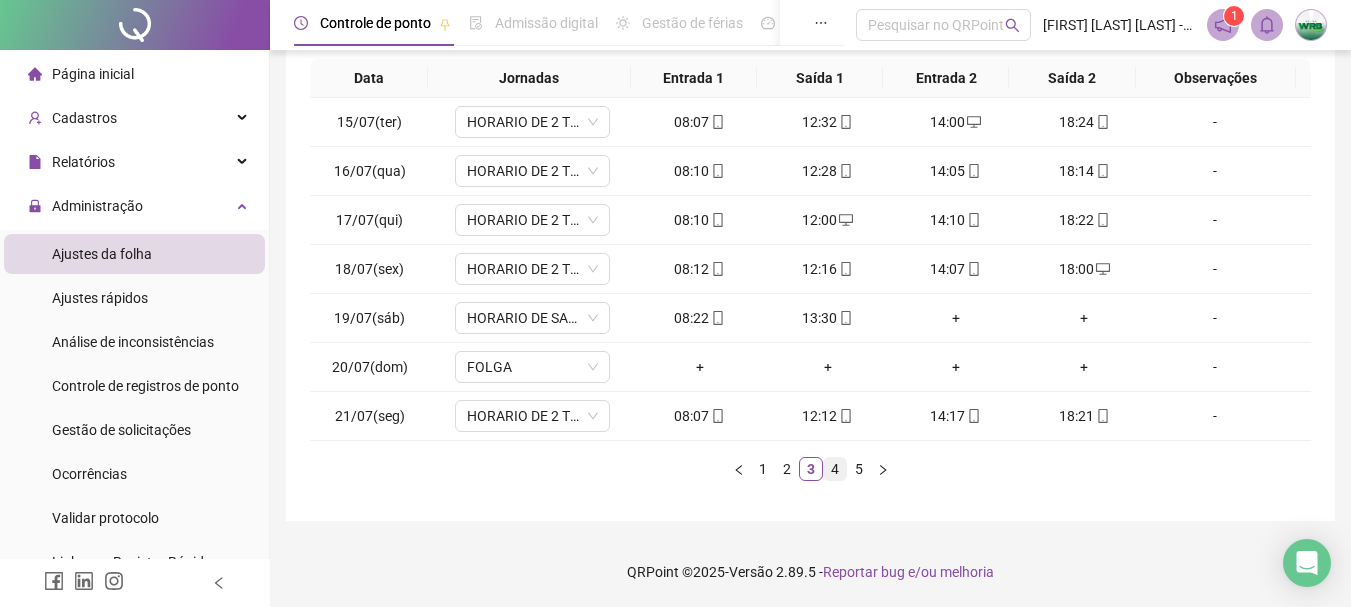 click on "4" at bounding box center (835, 469) 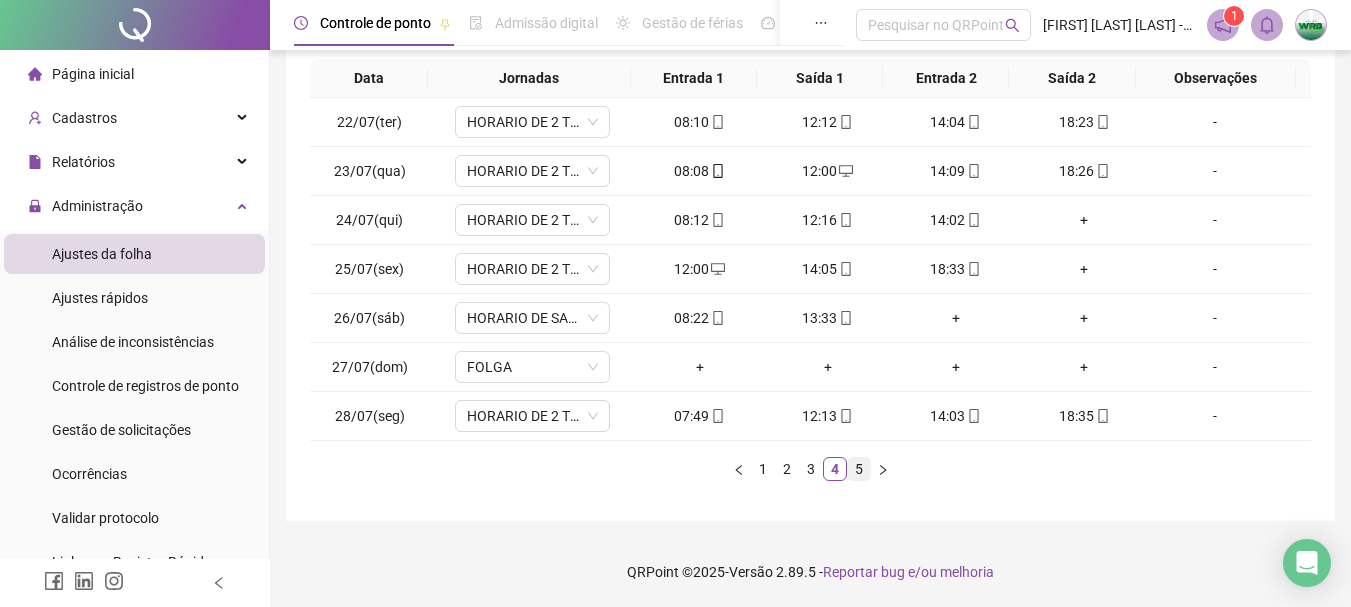 click on "5" at bounding box center (859, 469) 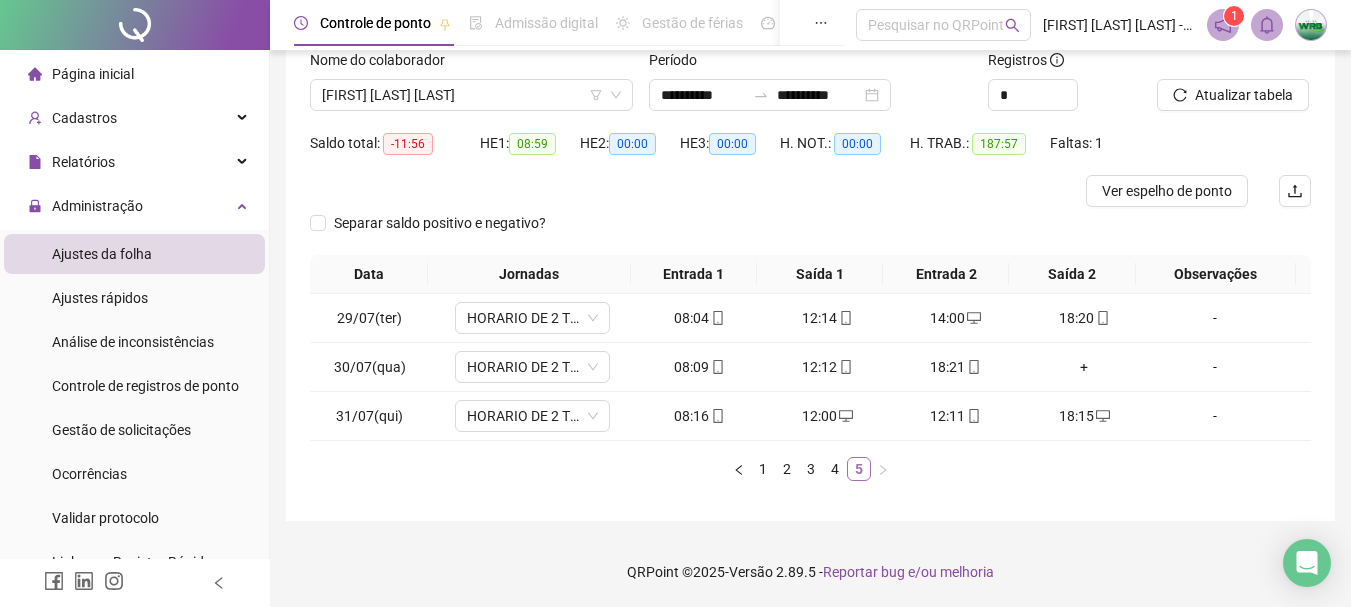 scroll, scrollTop: 135, scrollLeft: 0, axis: vertical 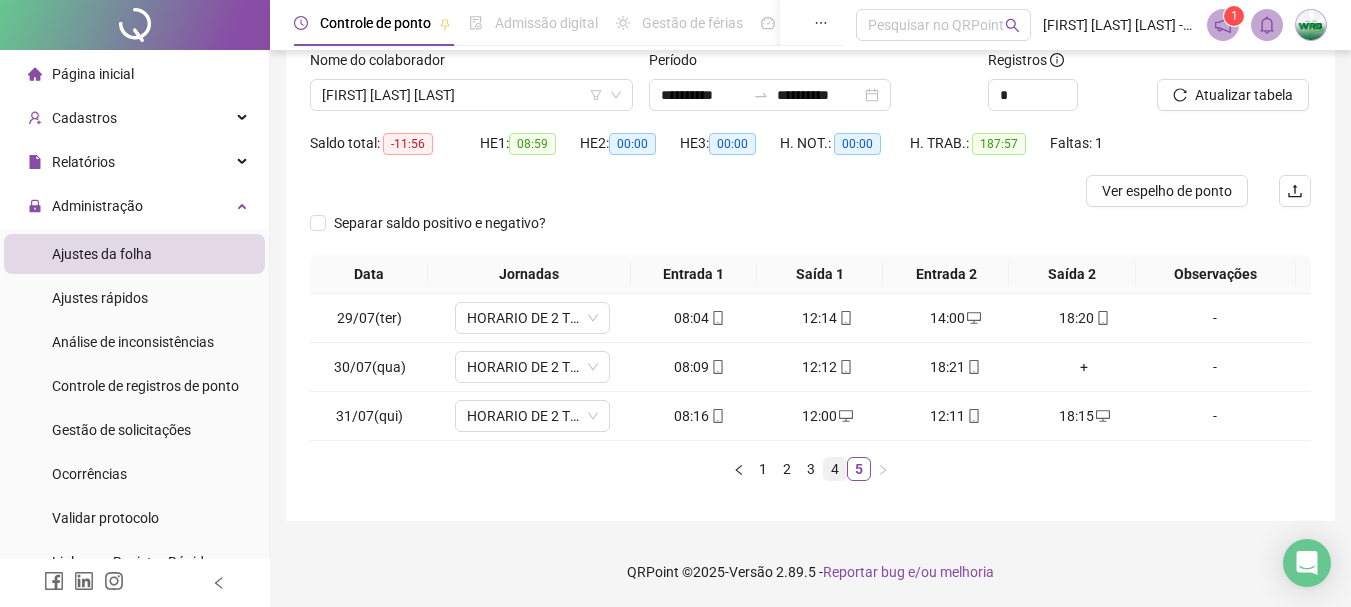 click on "4" at bounding box center (835, 469) 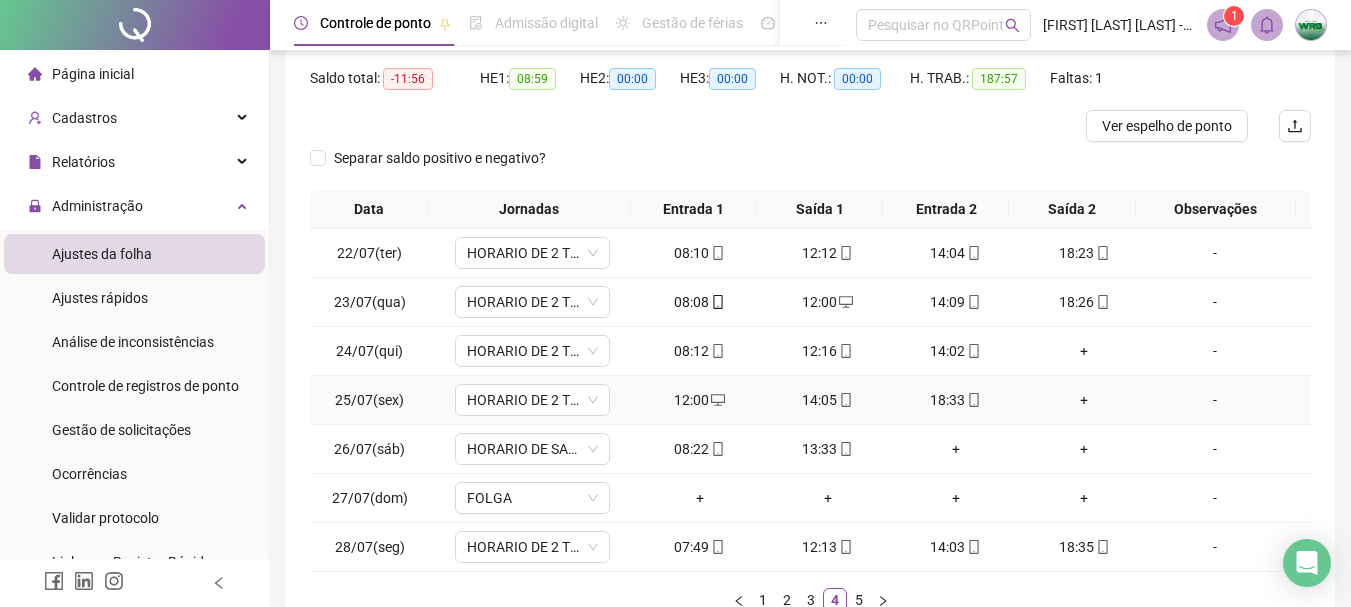 scroll, scrollTop: 235, scrollLeft: 0, axis: vertical 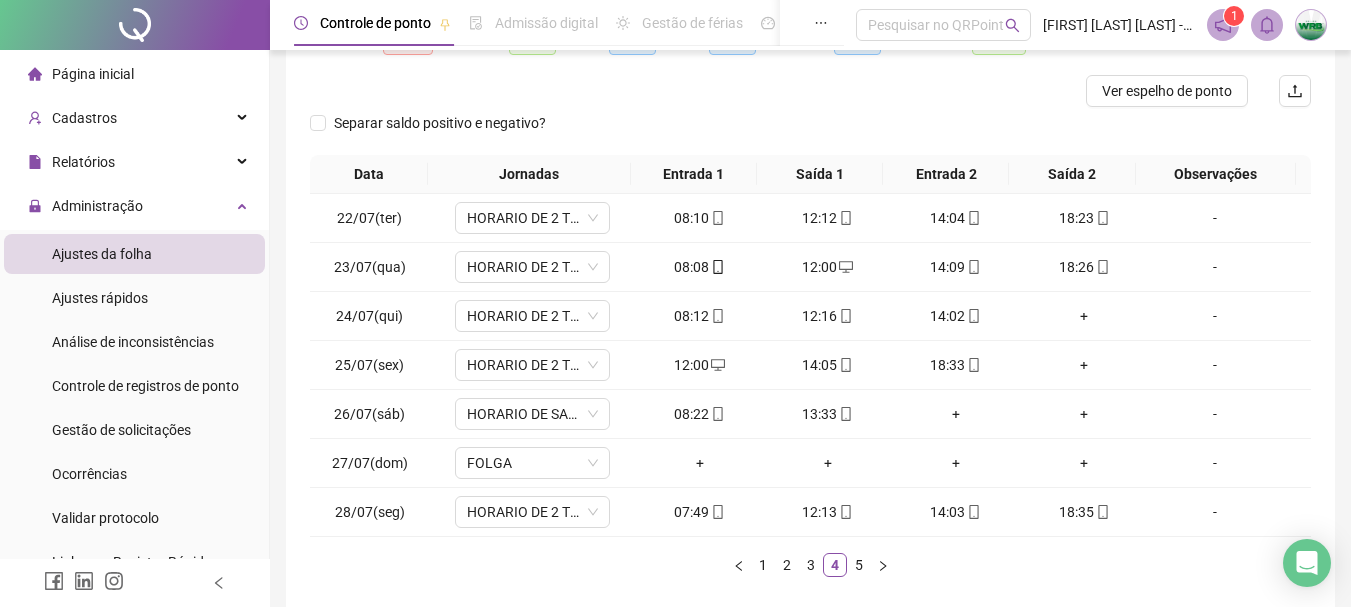 click on "5" at bounding box center [859, 565] 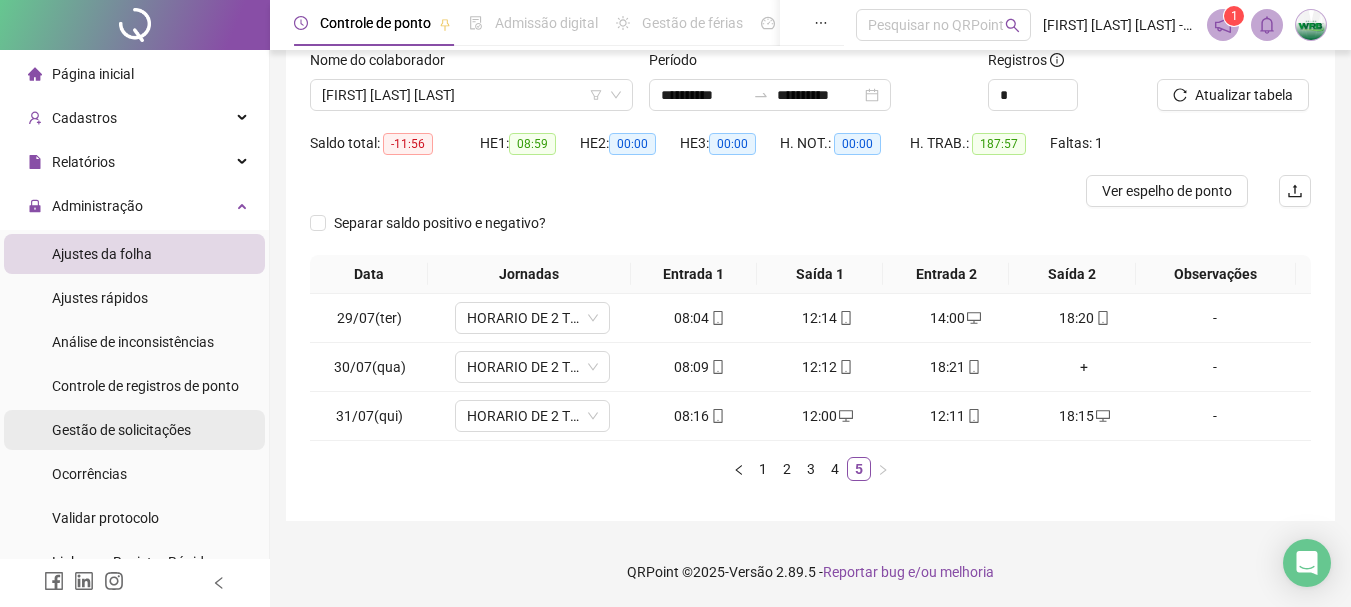 click on "Gestão de solicitações" at bounding box center (121, 430) 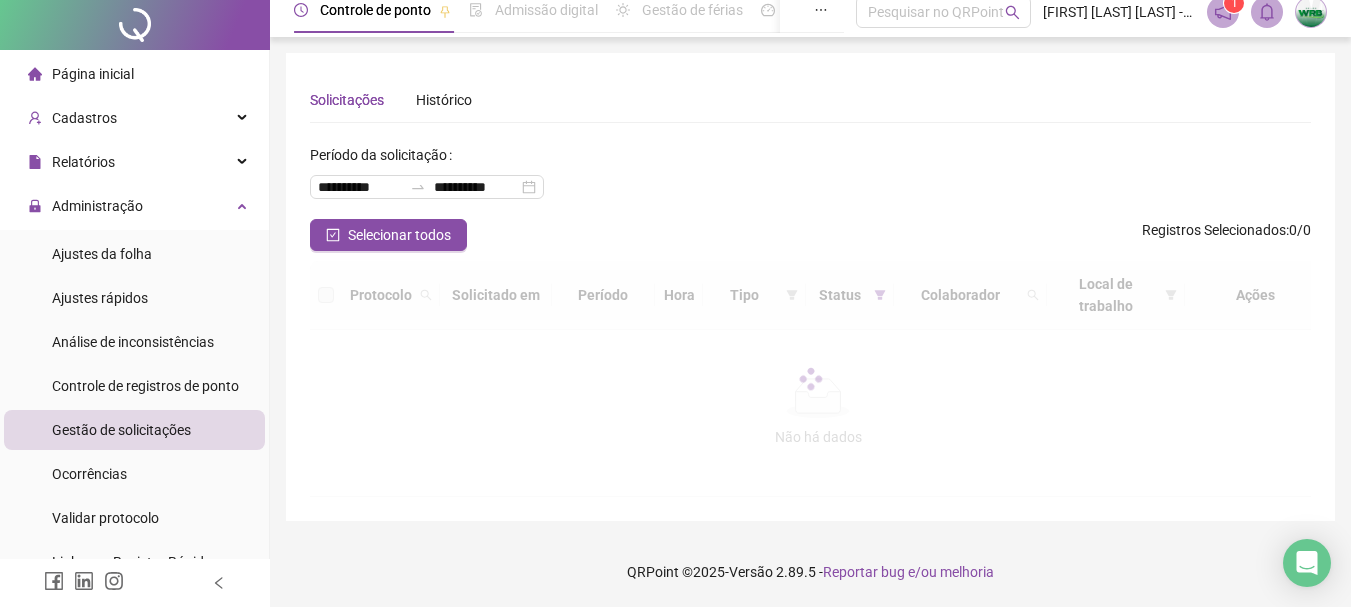 scroll, scrollTop: 0, scrollLeft: 0, axis: both 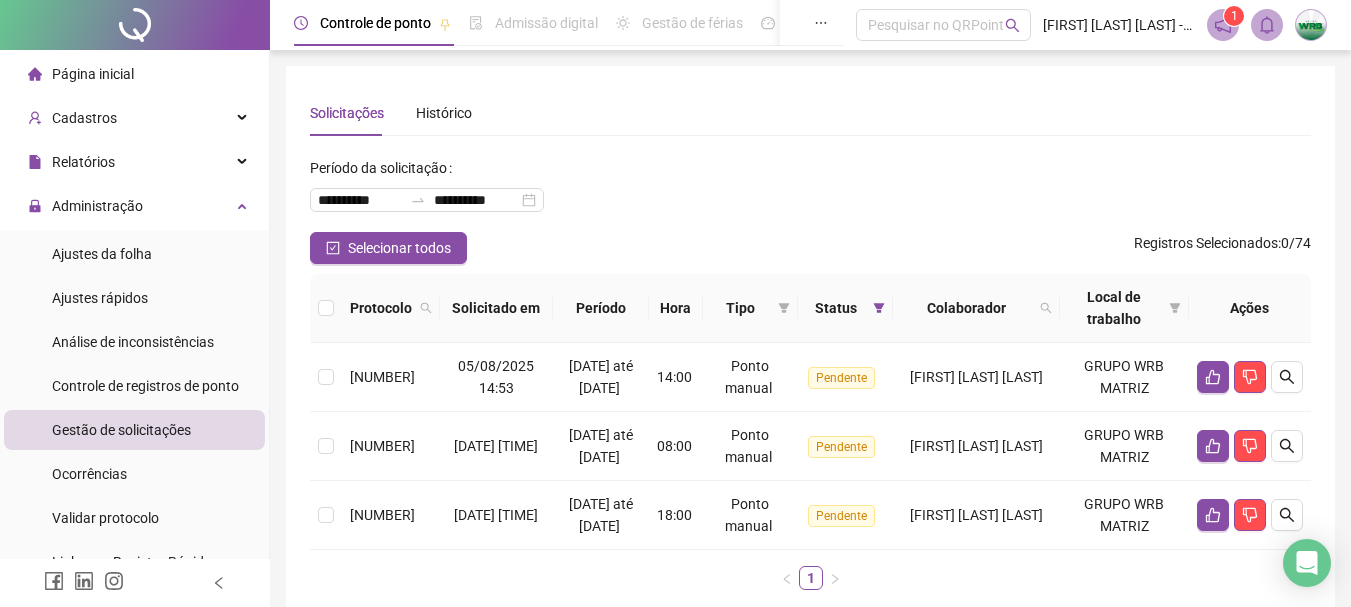 click at bounding box center [326, 308] 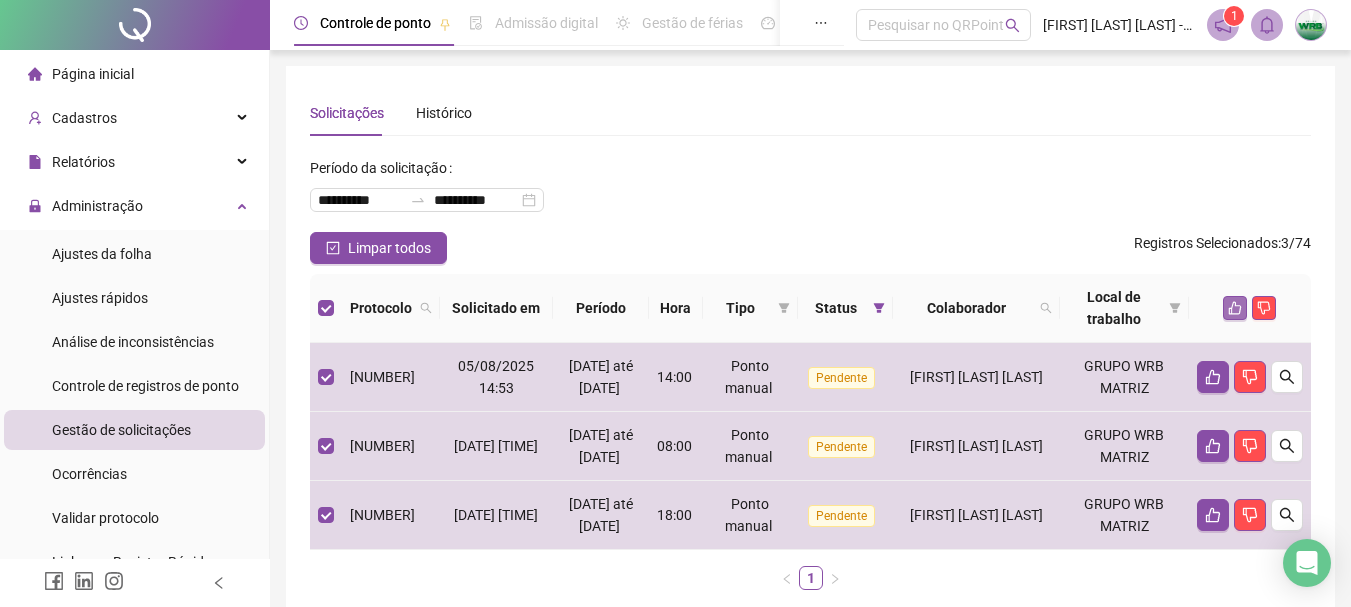 click 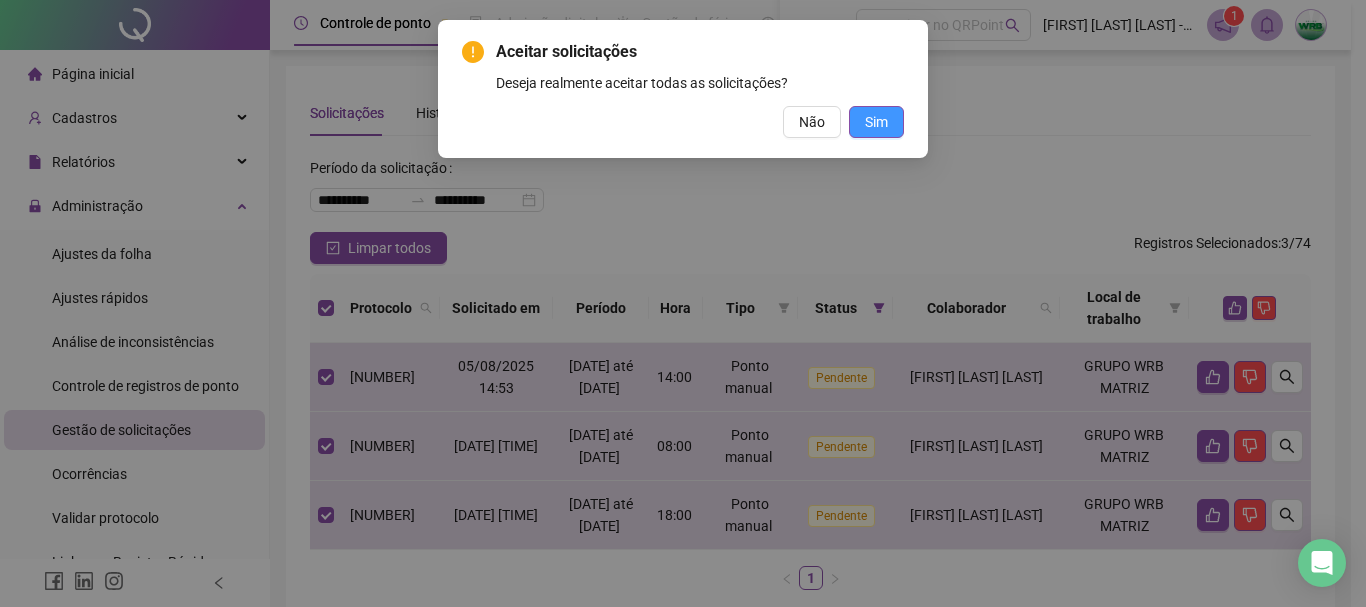 click on "Sim" at bounding box center (876, 122) 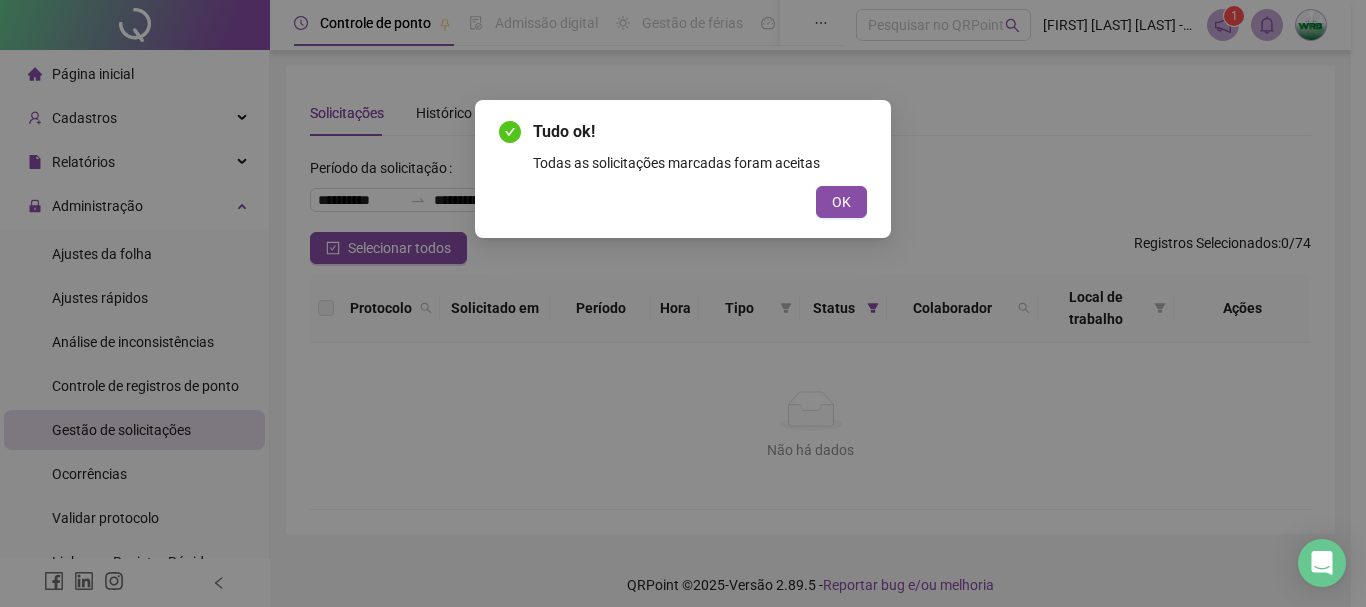 click on "OK" at bounding box center (841, 202) 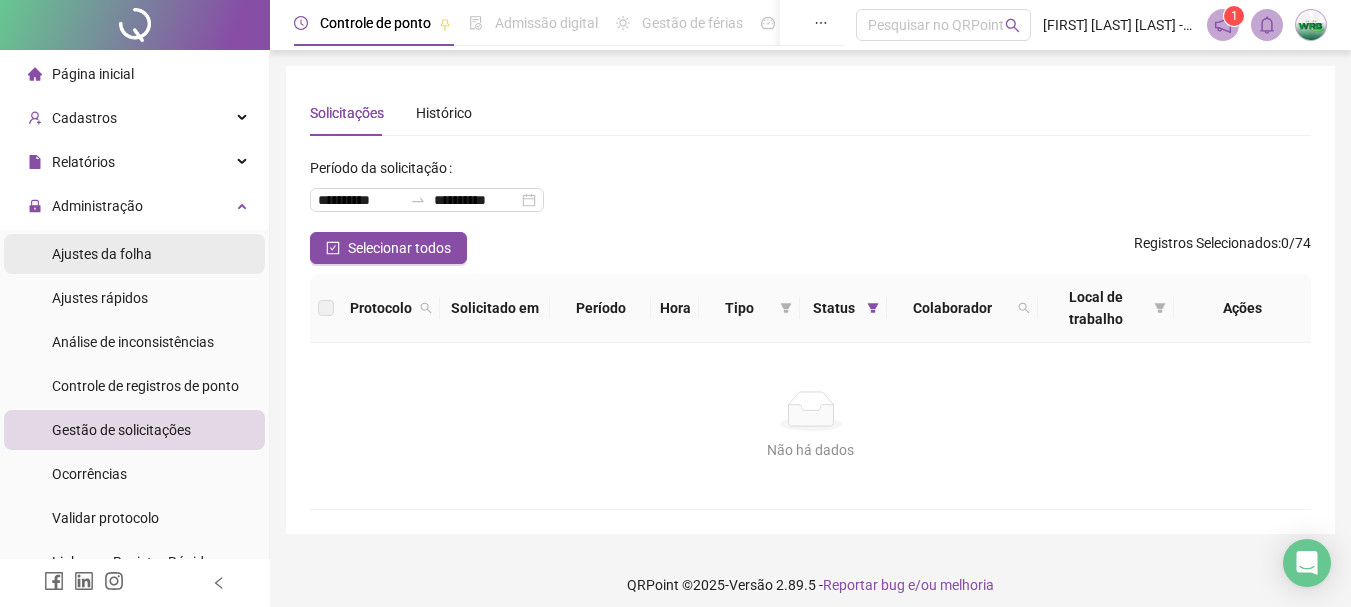 click on "Ajustes da folha" at bounding box center [102, 254] 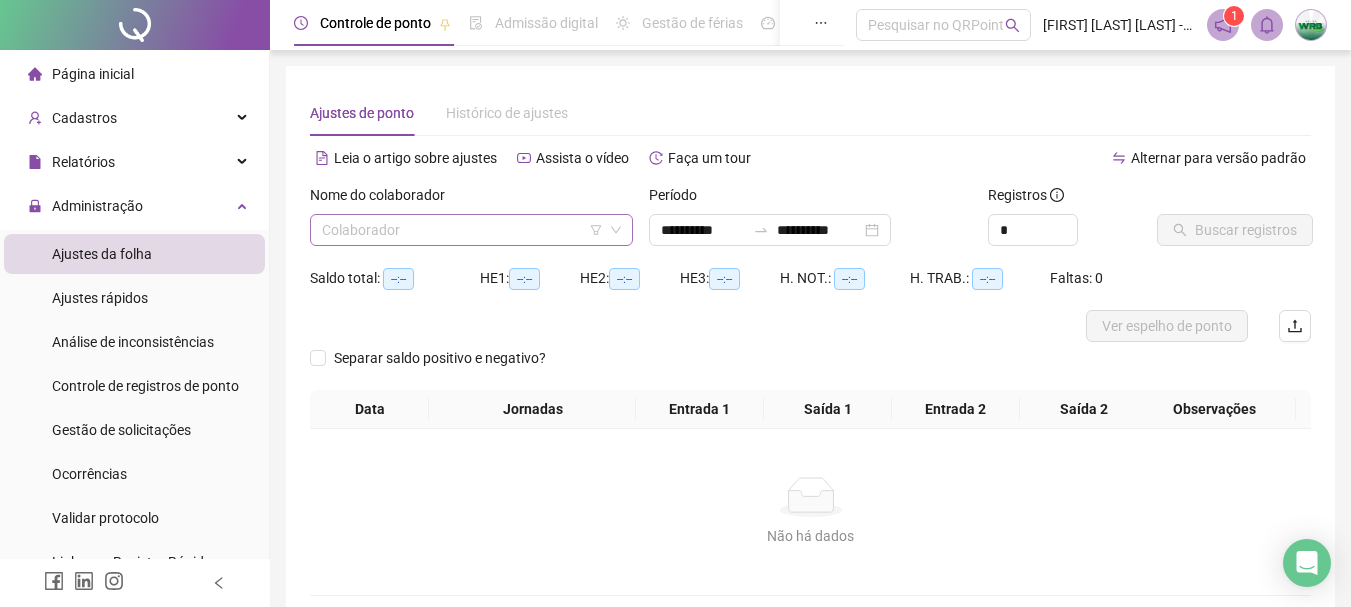 click at bounding box center (462, 230) 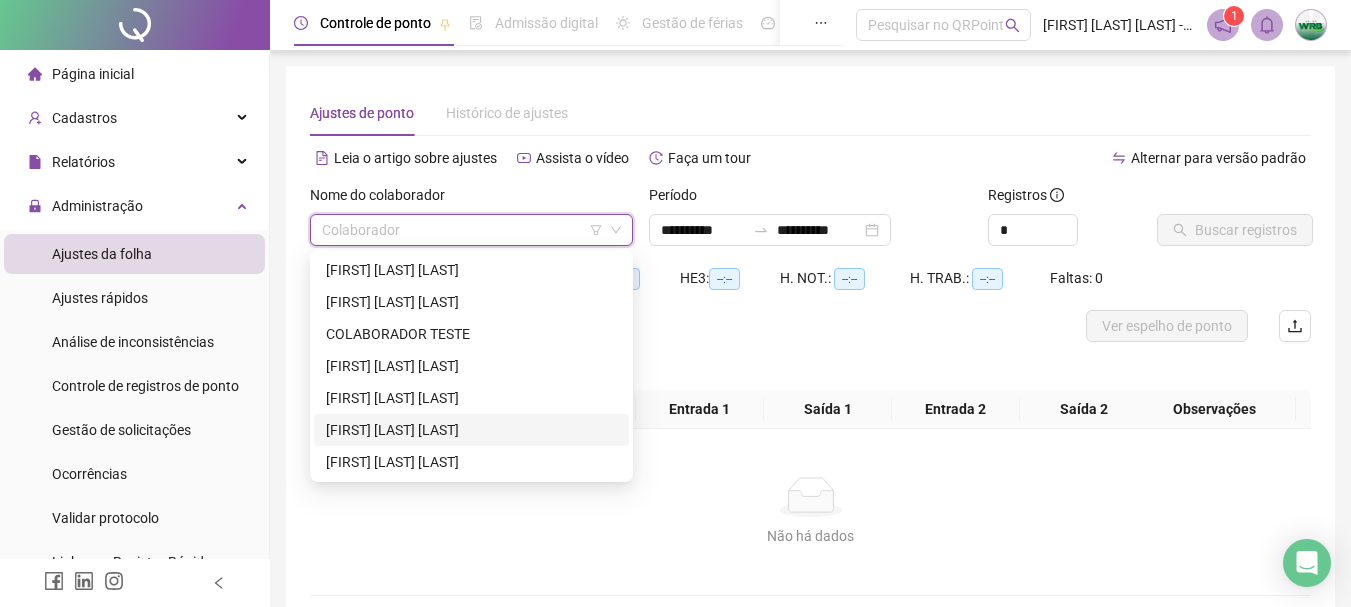 click on "[FIRST] [LAST] [LAST]" at bounding box center (471, 430) 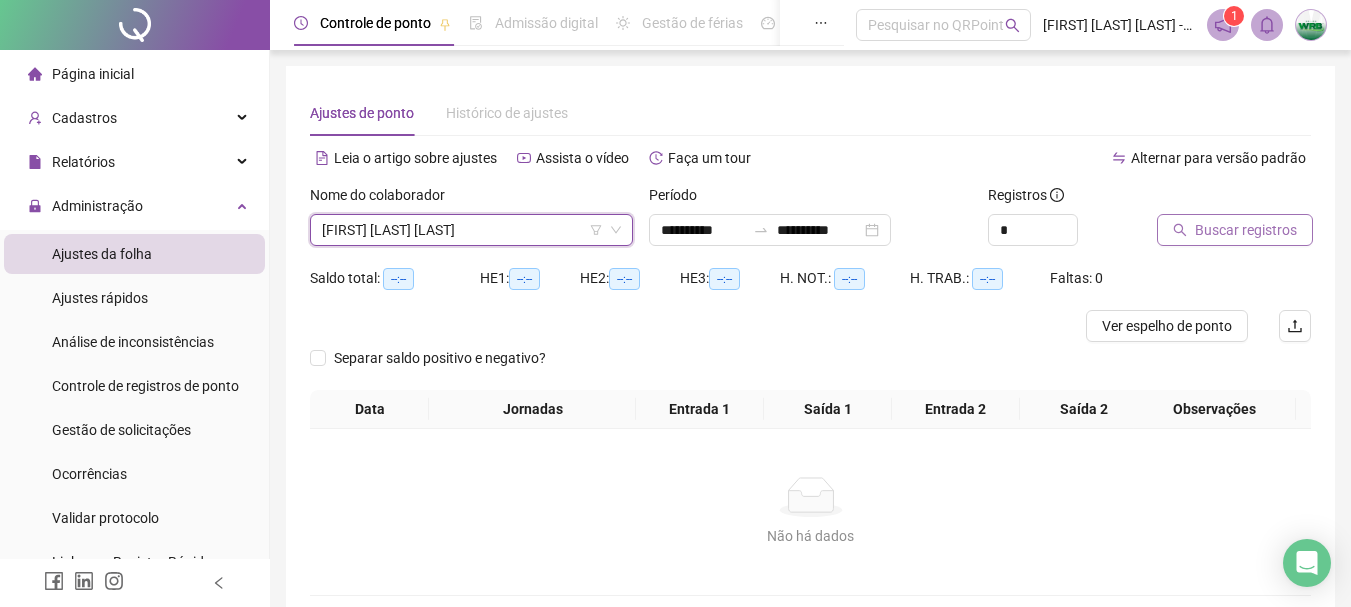 click on "Buscar registros" at bounding box center (1246, 230) 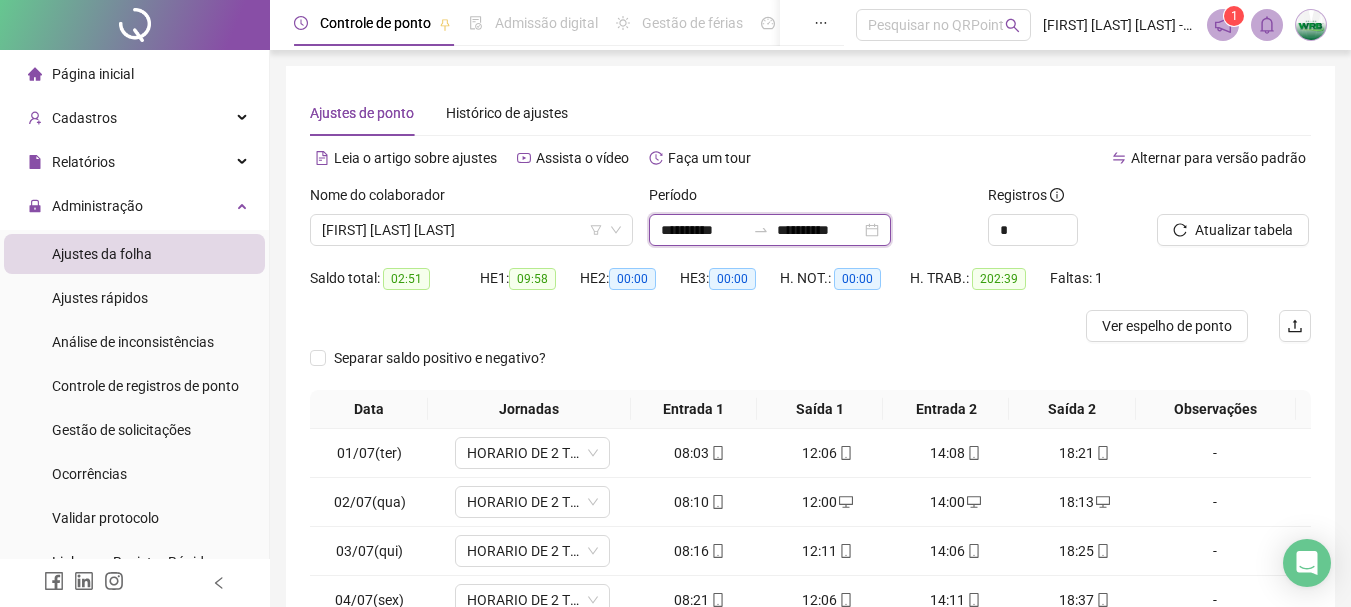 click on "**********" at bounding box center [819, 230] 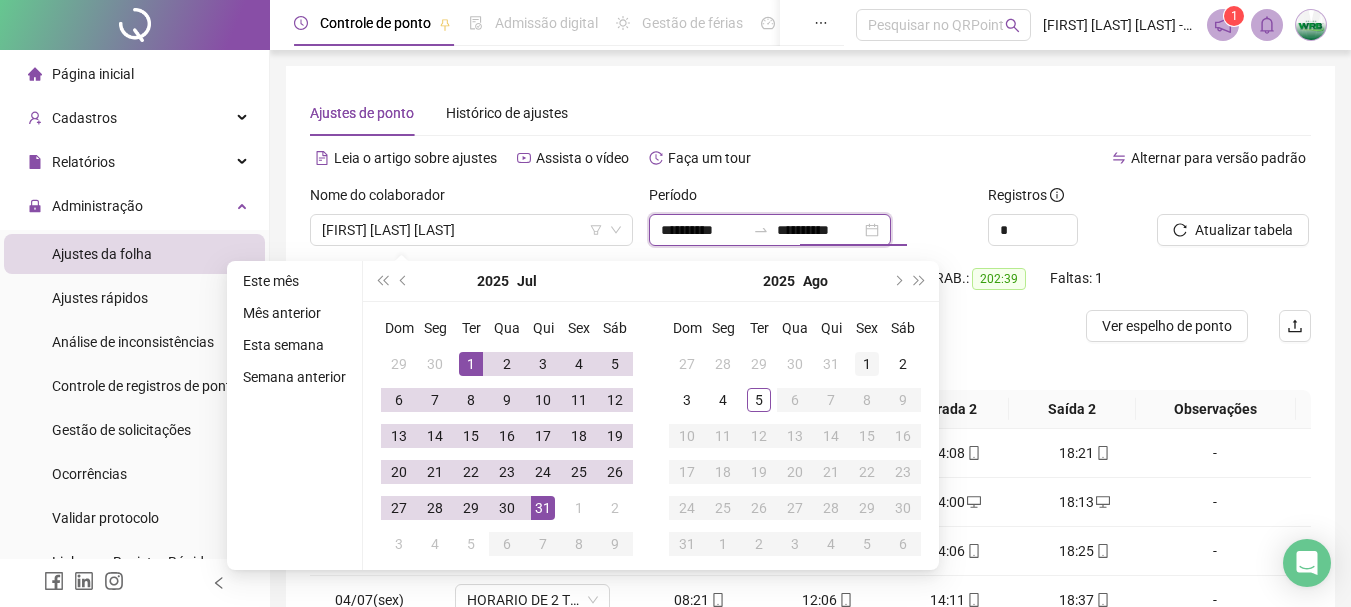 type on "**********" 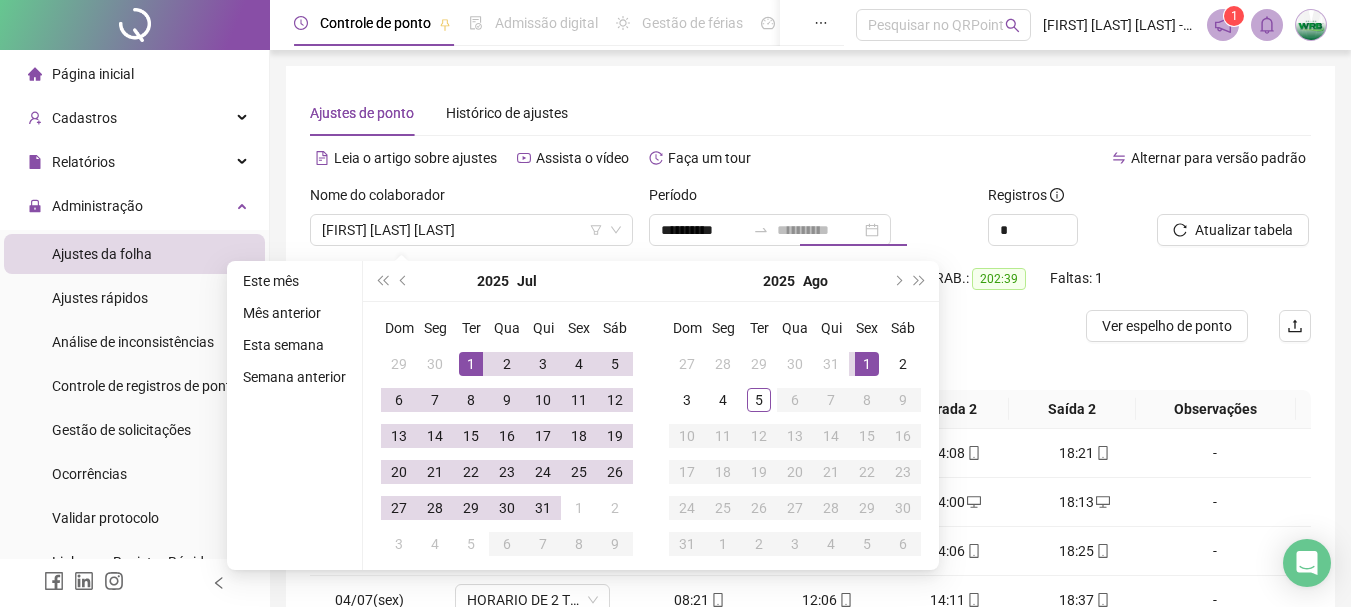 click on "1" at bounding box center (867, 364) 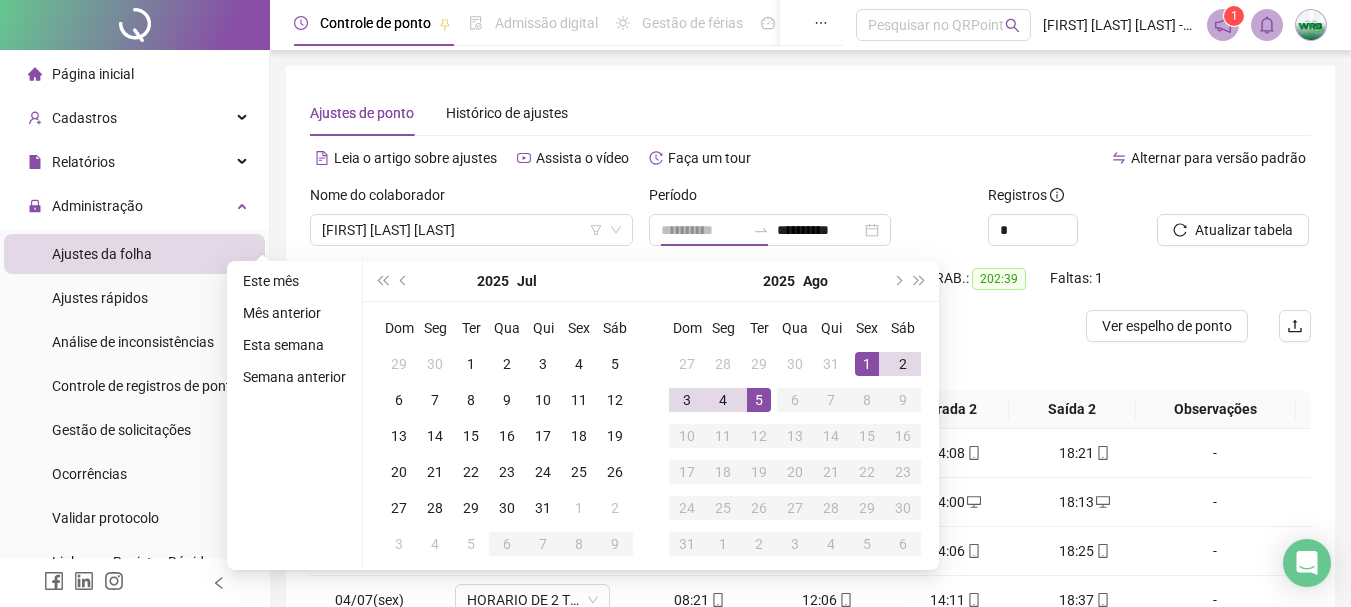 click on "5" at bounding box center [759, 400] 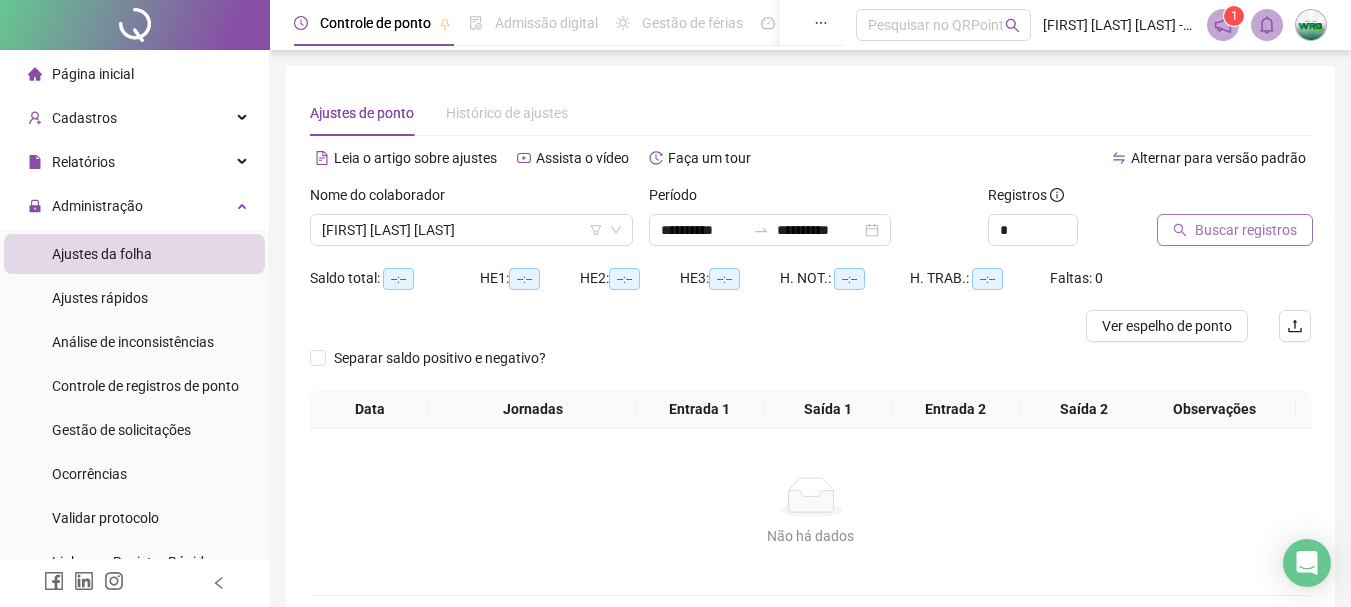 click on "Buscar registros" at bounding box center (1246, 230) 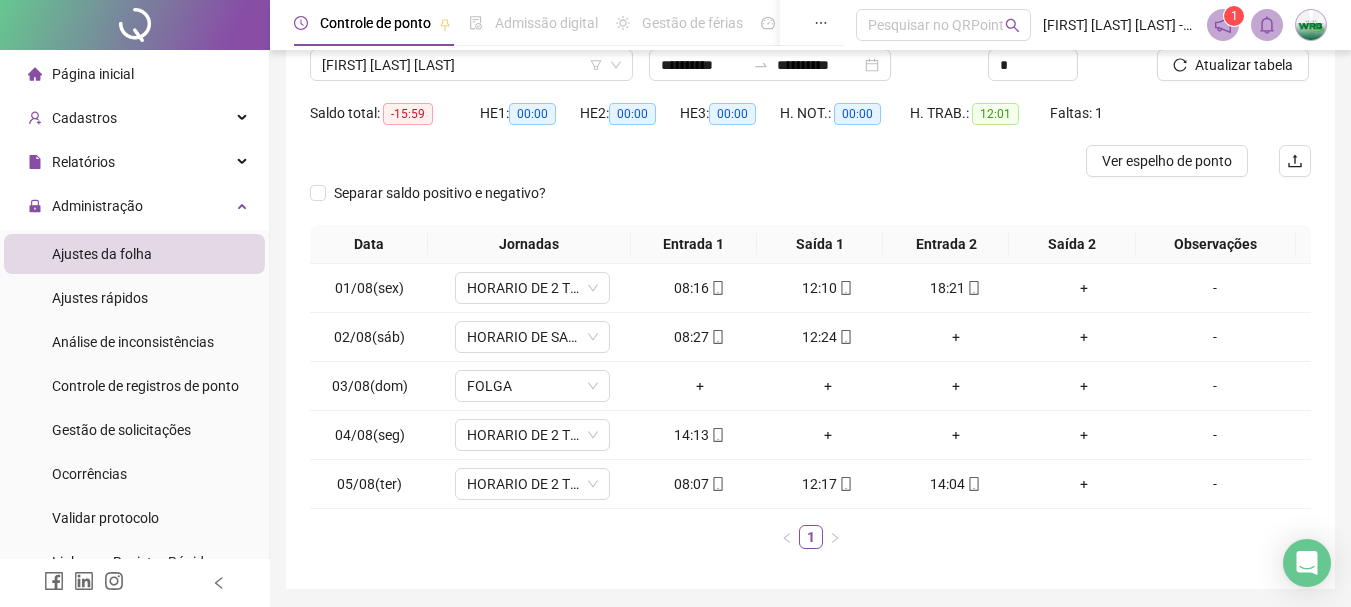 scroll, scrollTop: 200, scrollLeft: 0, axis: vertical 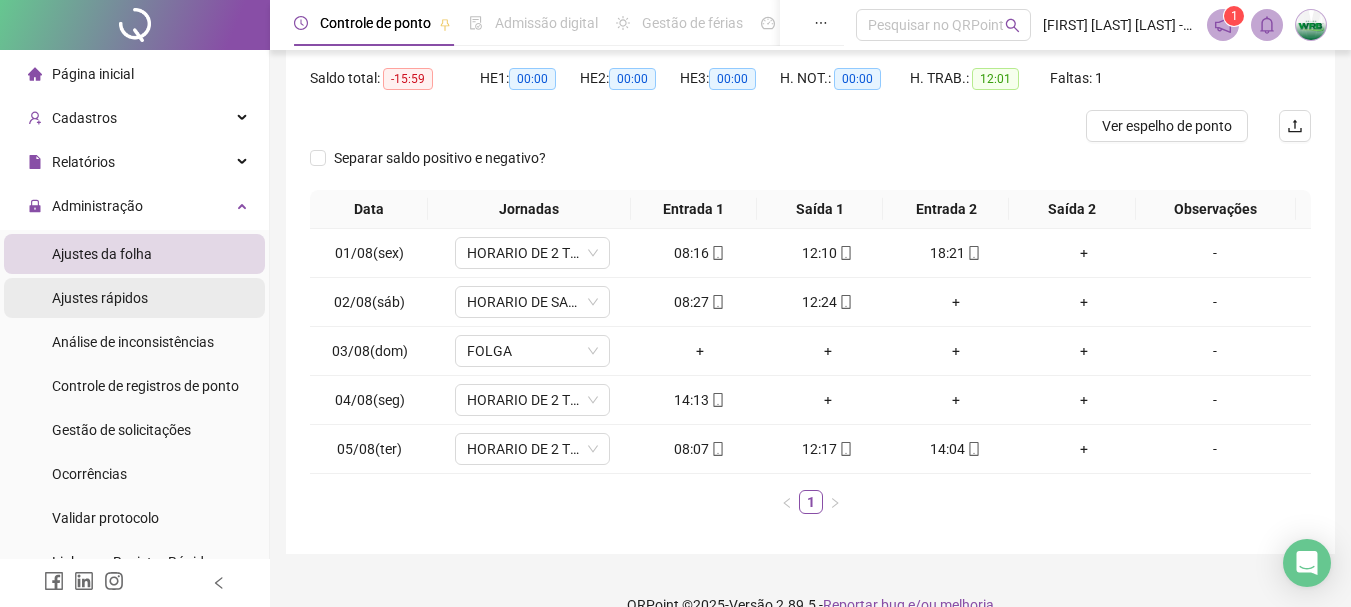 click on "Ajustes rápidos" at bounding box center [134, 298] 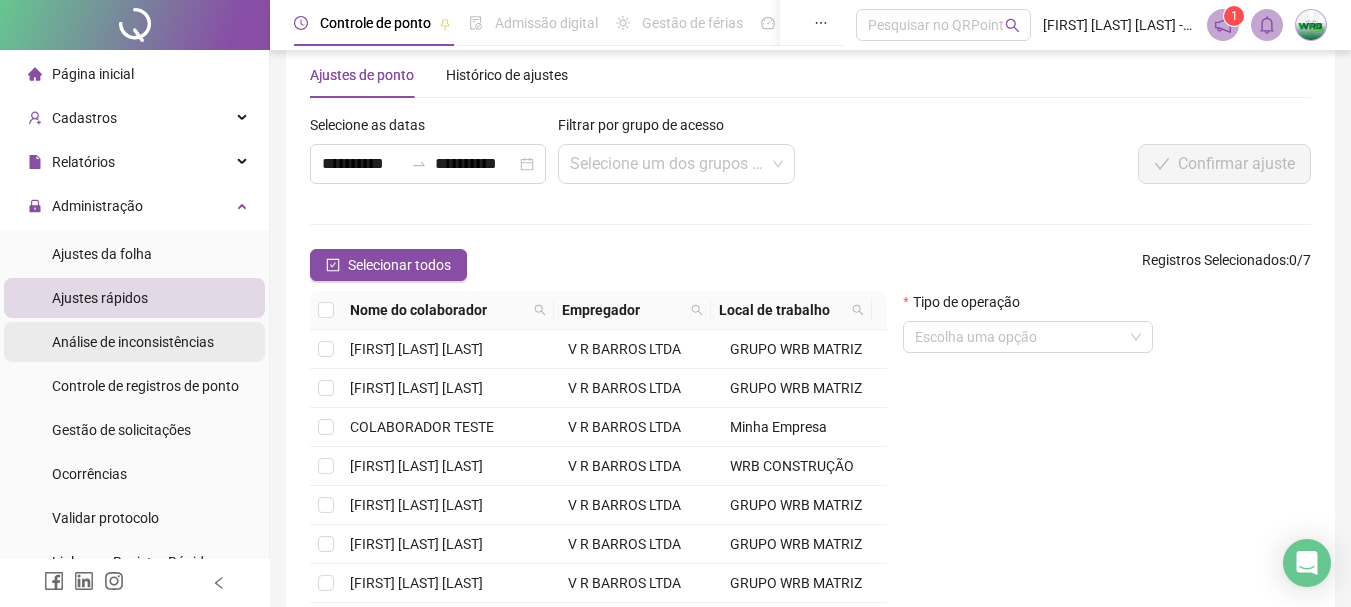 scroll, scrollTop: 200, scrollLeft: 0, axis: vertical 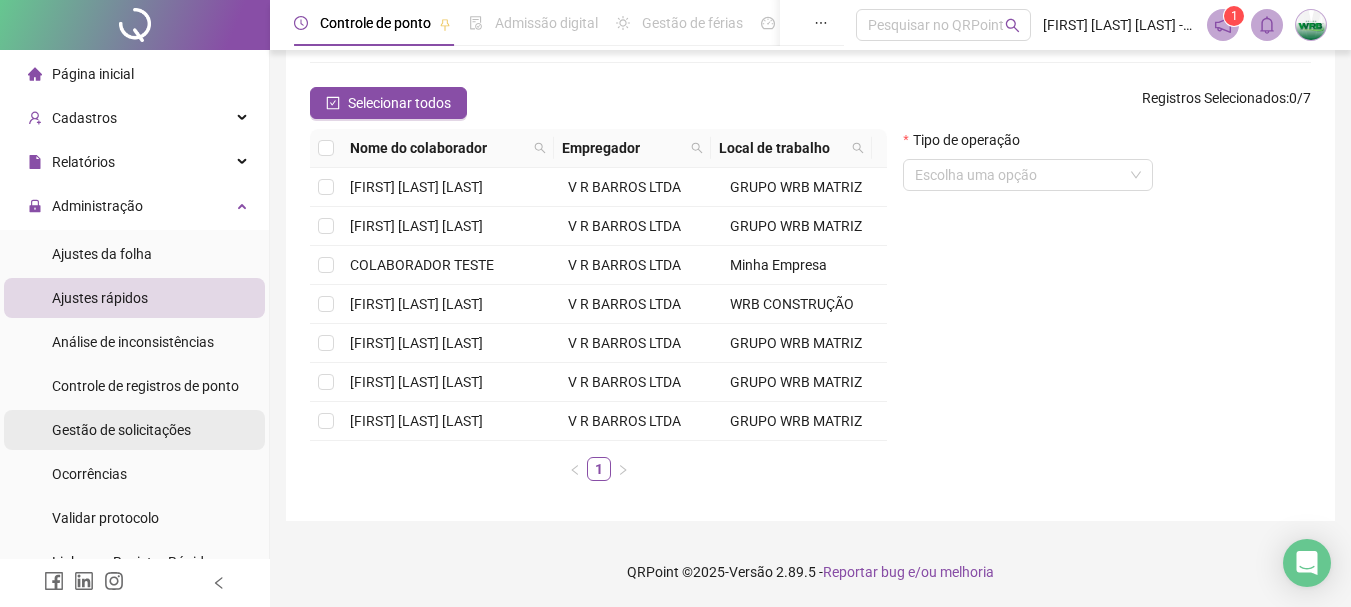click on "Gestão de solicitações" at bounding box center (121, 430) 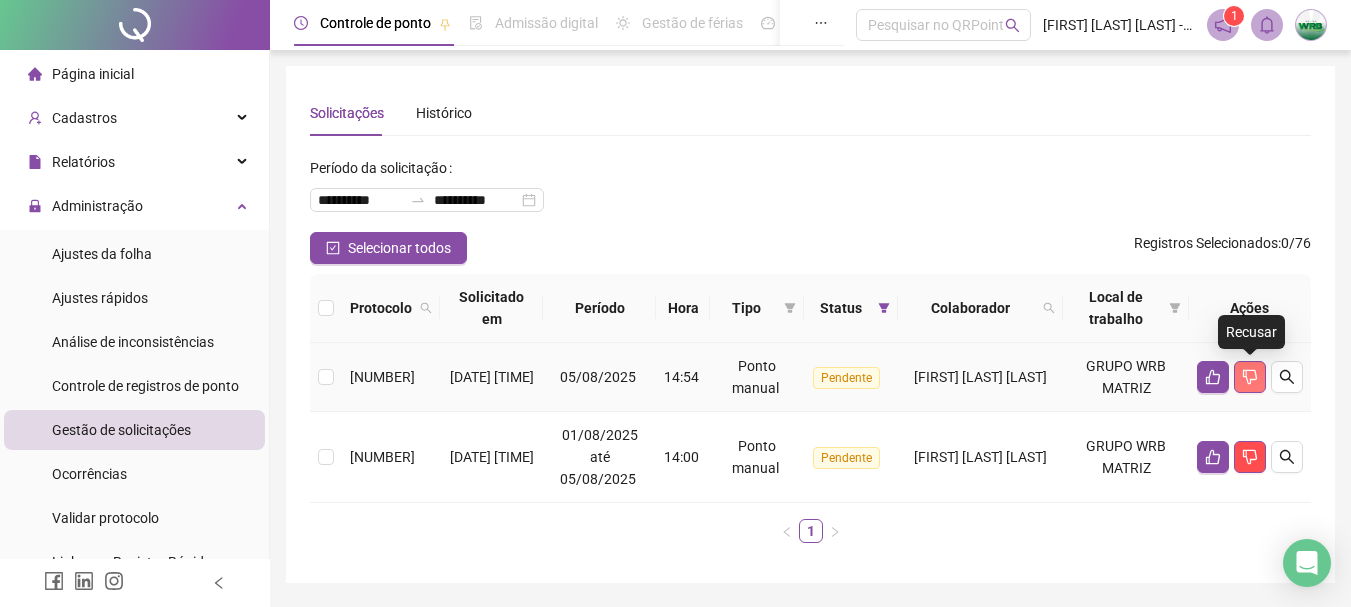 click at bounding box center [1250, 377] 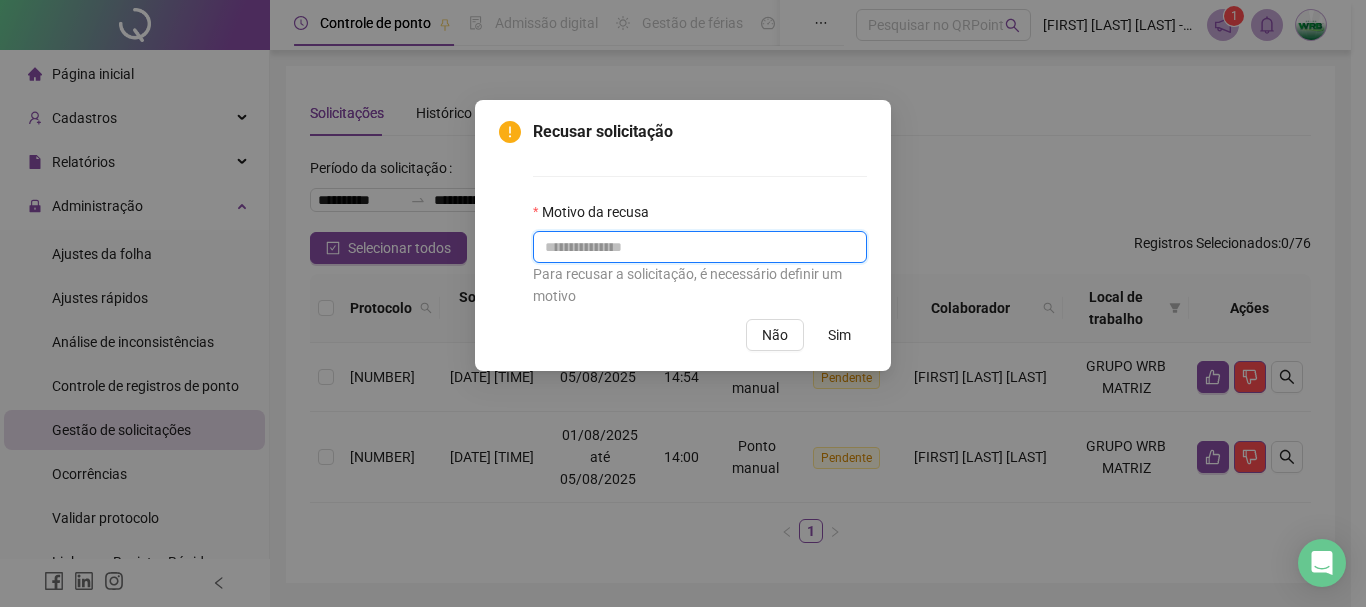click at bounding box center [700, 247] 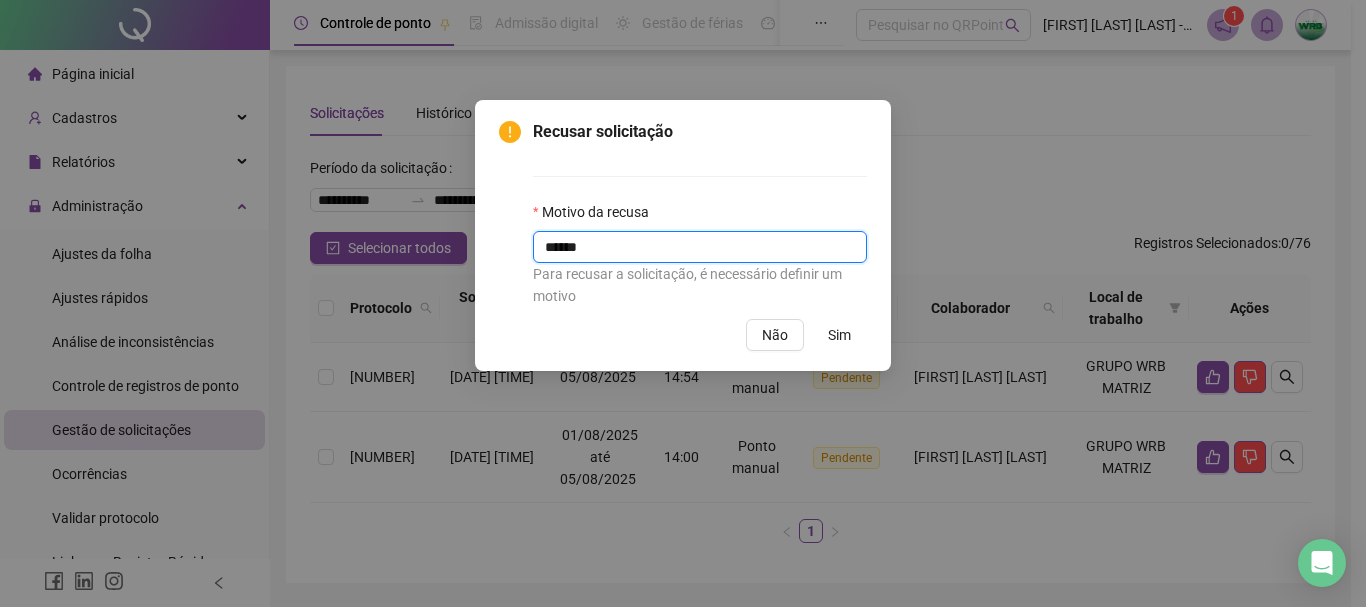 type on "******" 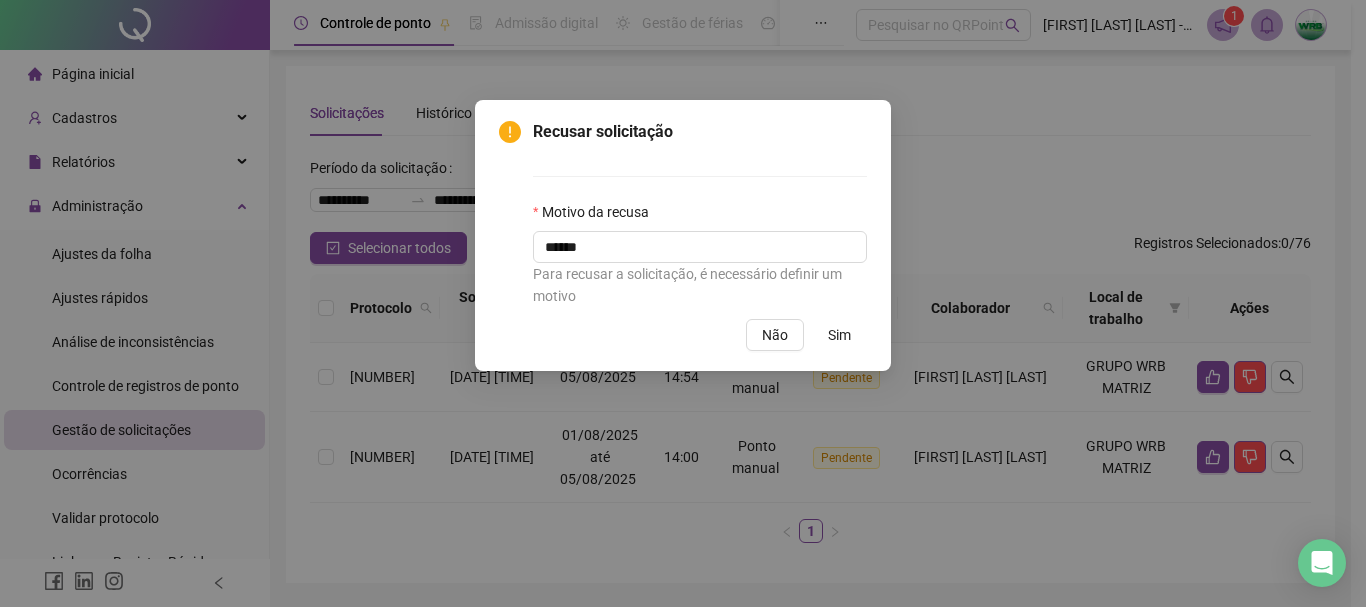 click on "Sim" at bounding box center (839, 335) 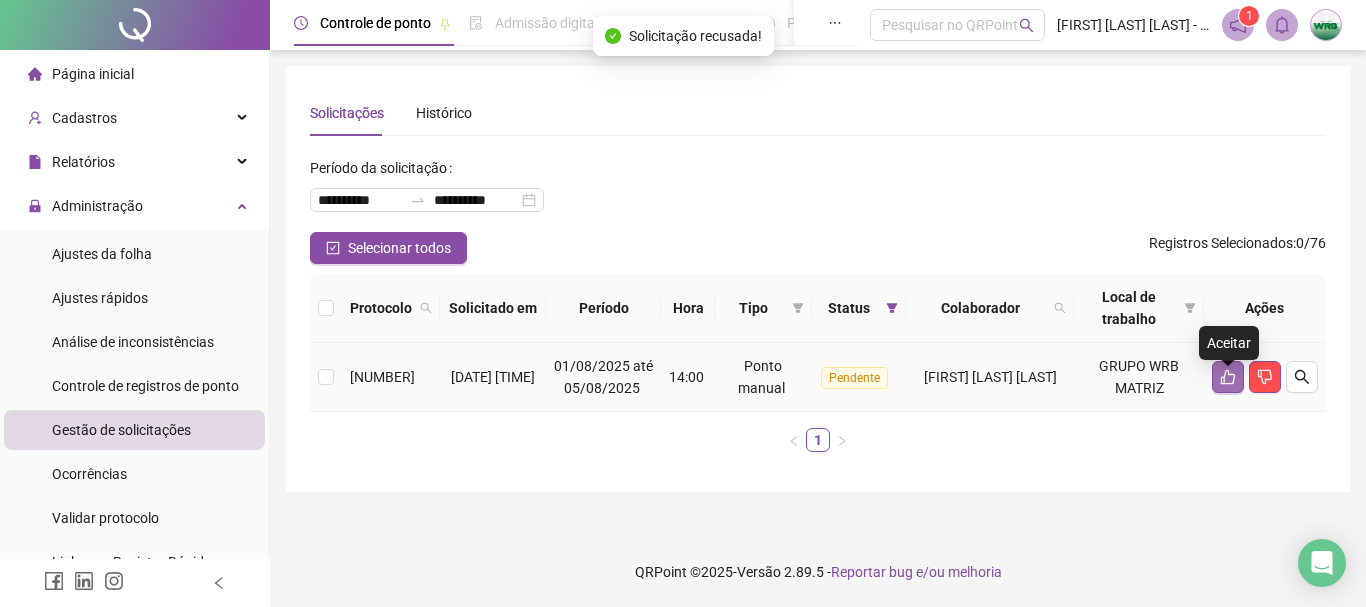 click 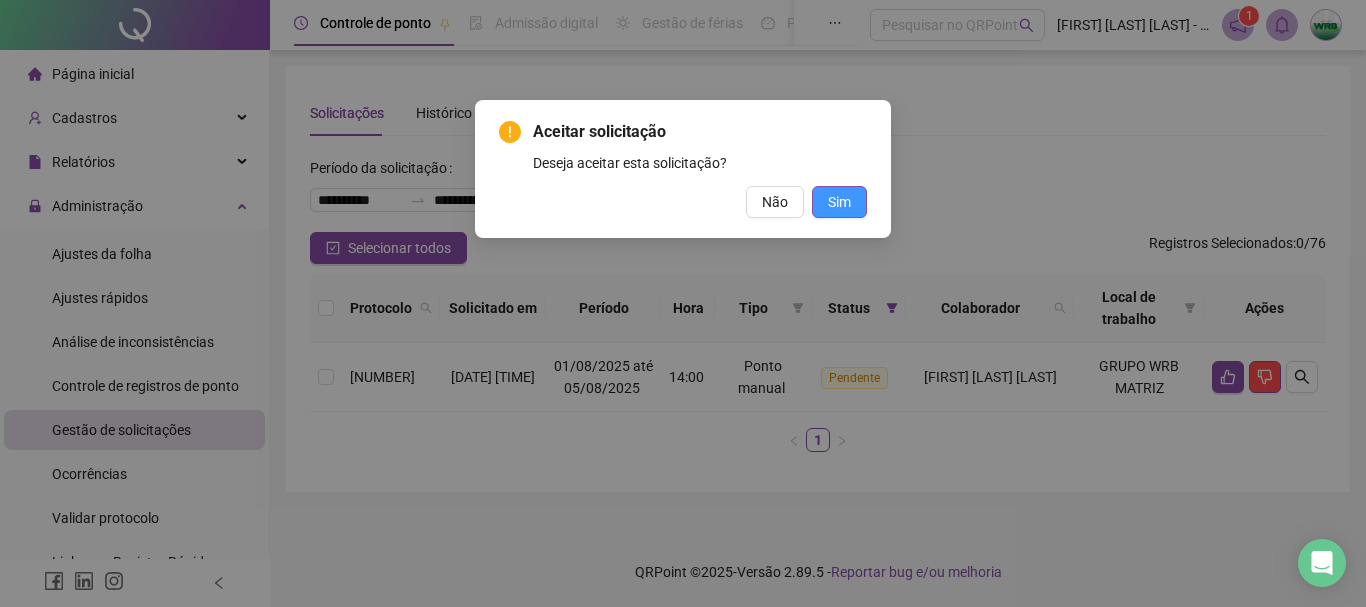 click on "Sim" at bounding box center (839, 202) 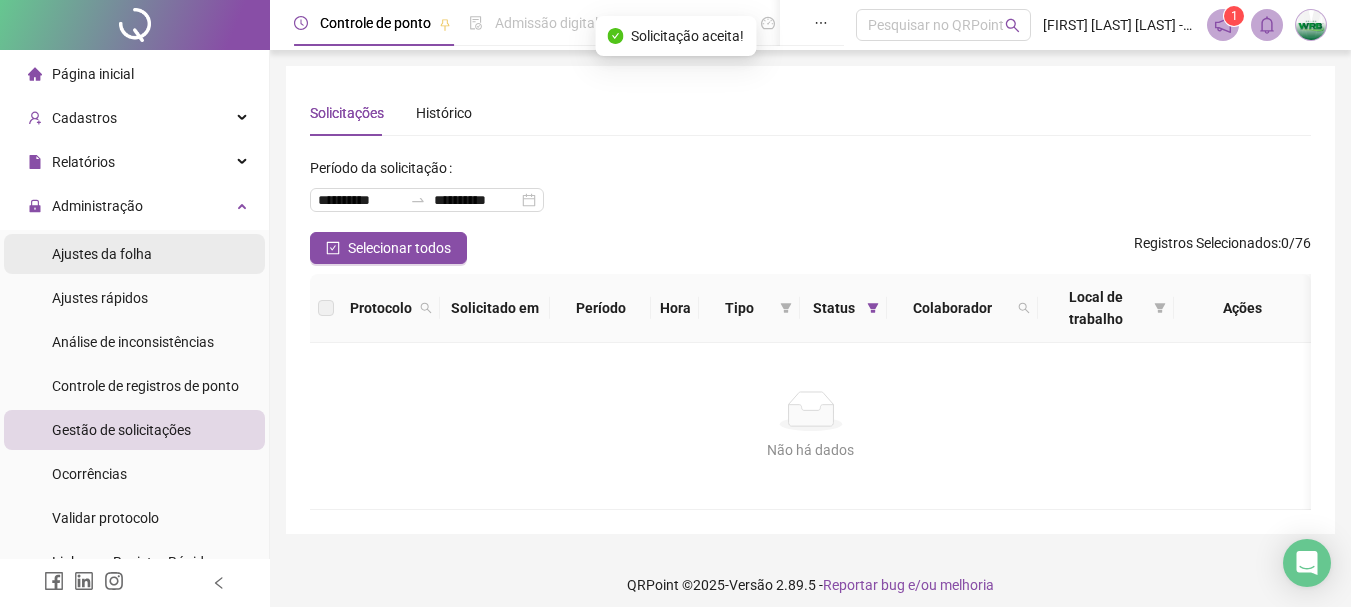 click on "Ajustes da folha" at bounding box center (102, 254) 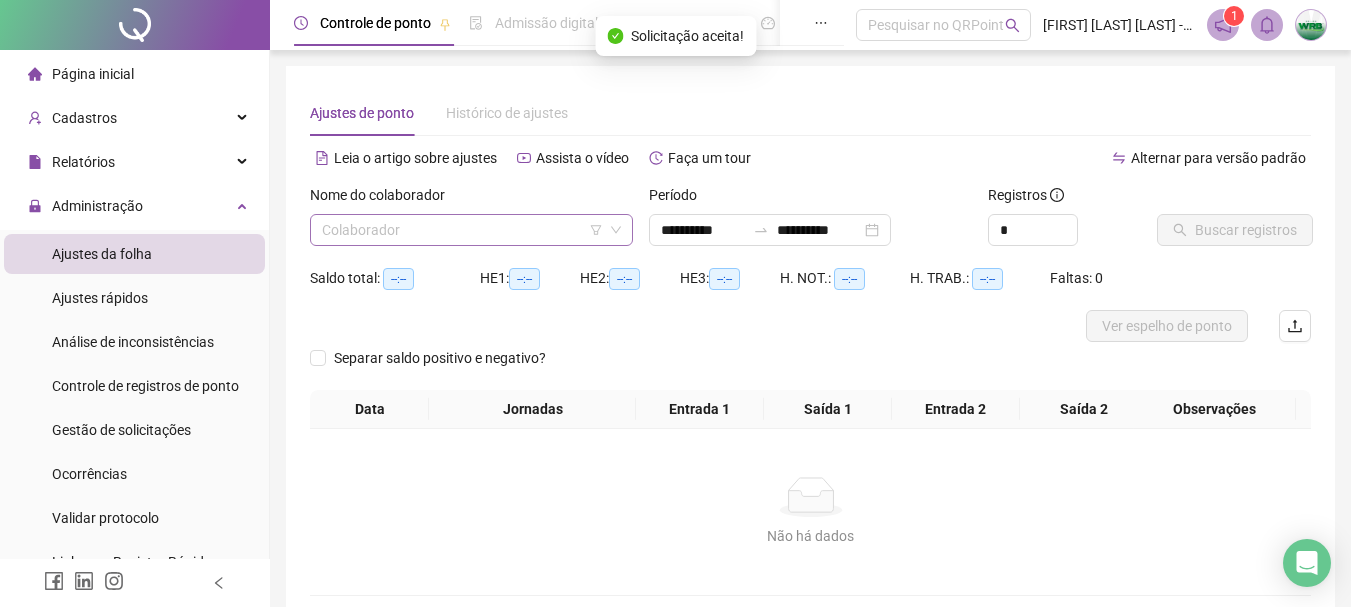 click at bounding box center (462, 230) 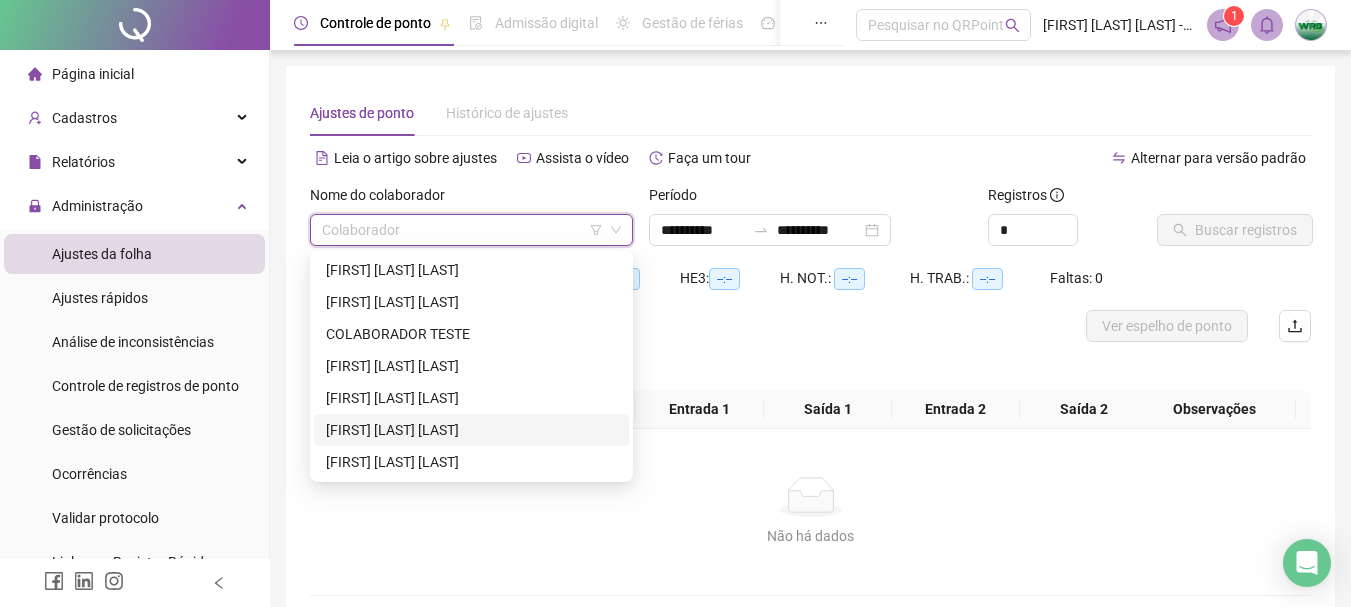 drag, startPoint x: 403, startPoint y: 424, endPoint x: 452, endPoint y: 409, distance: 51.24451 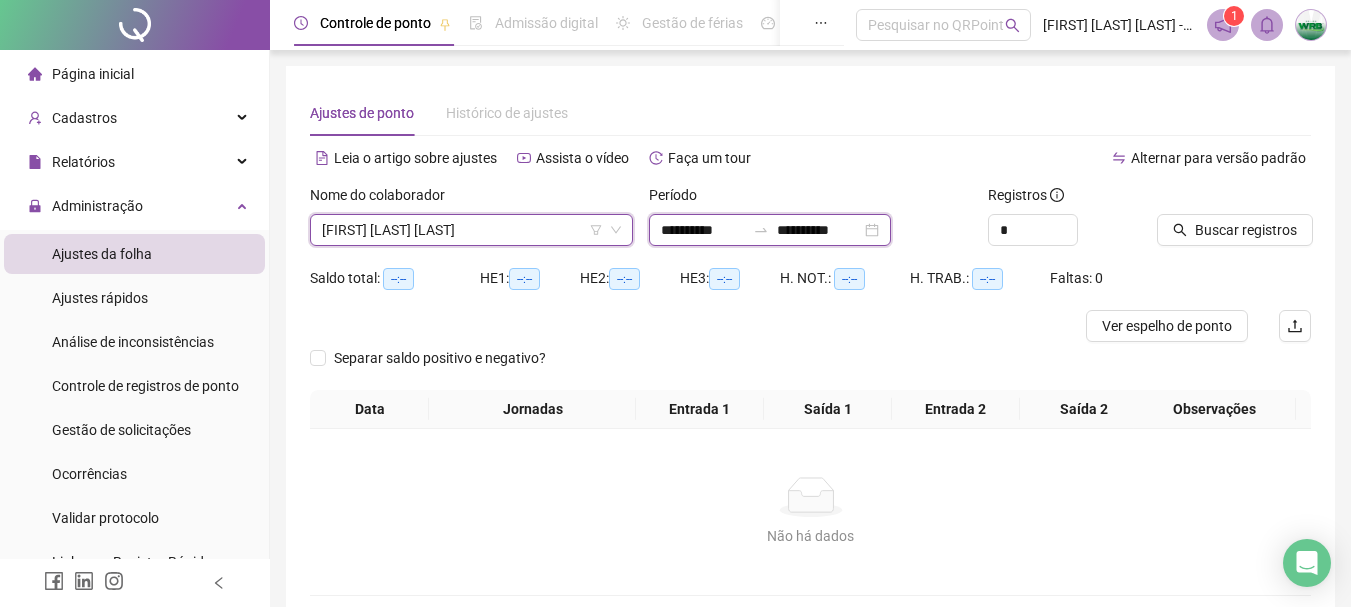 click on "**********" at bounding box center [819, 230] 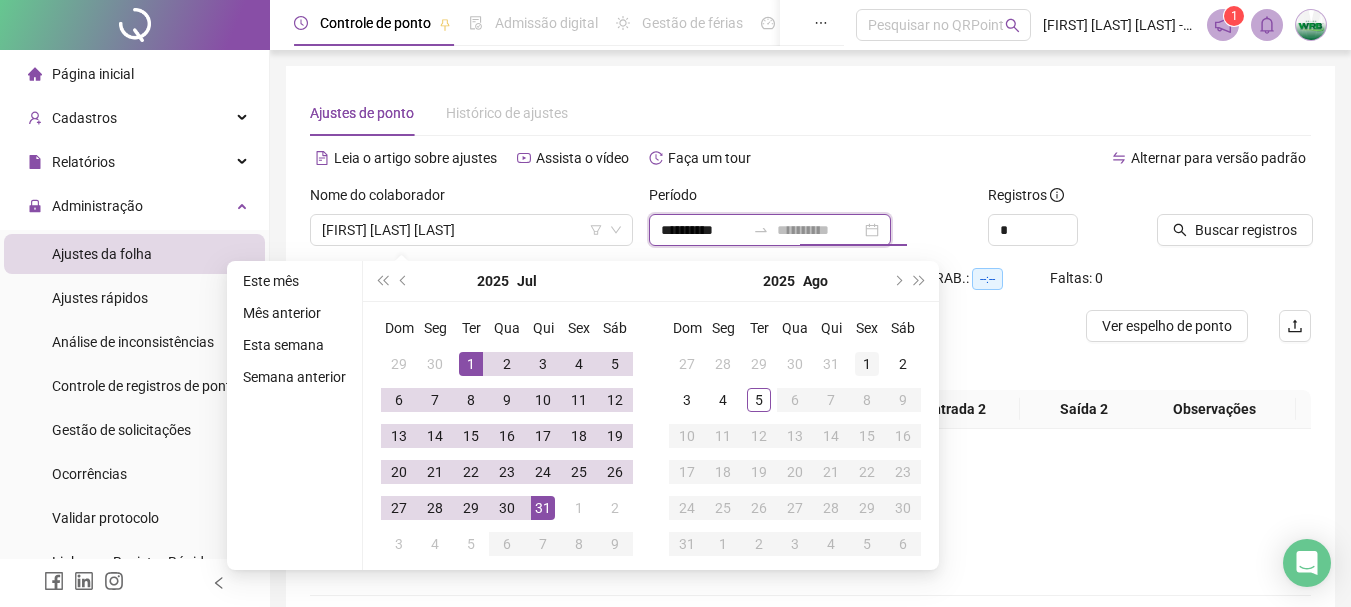 type on "**********" 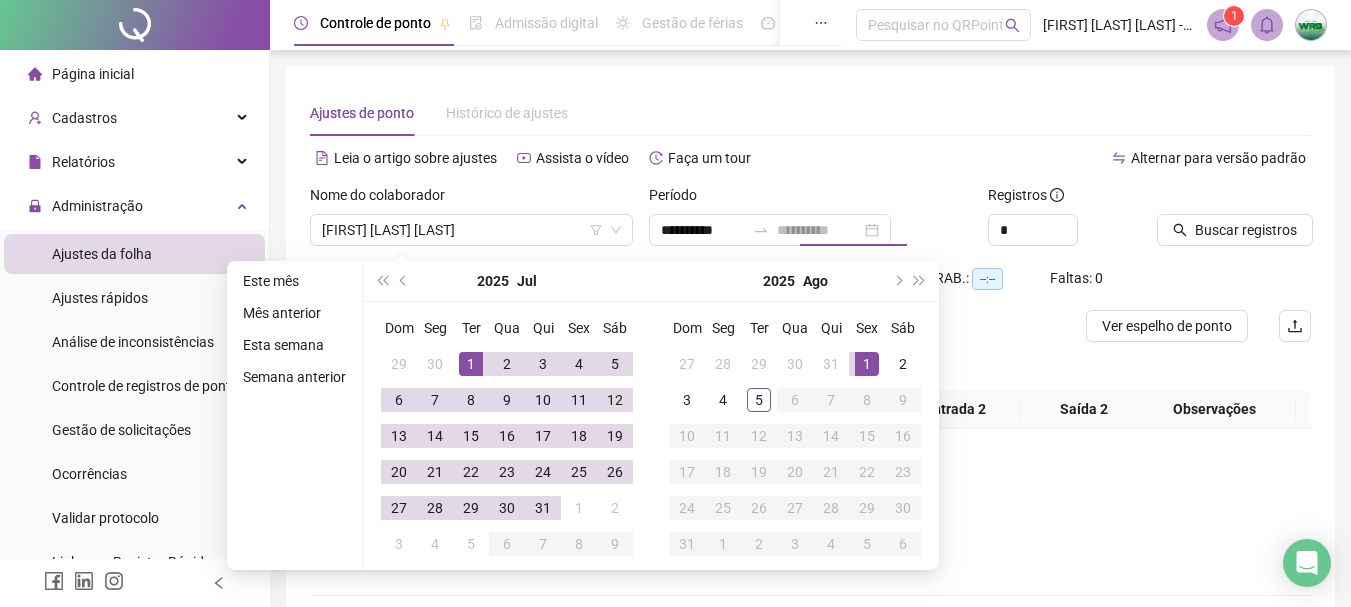 drag, startPoint x: 863, startPoint y: 359, endPoint x: 805, endPoint y: 377, distance: 60.728905 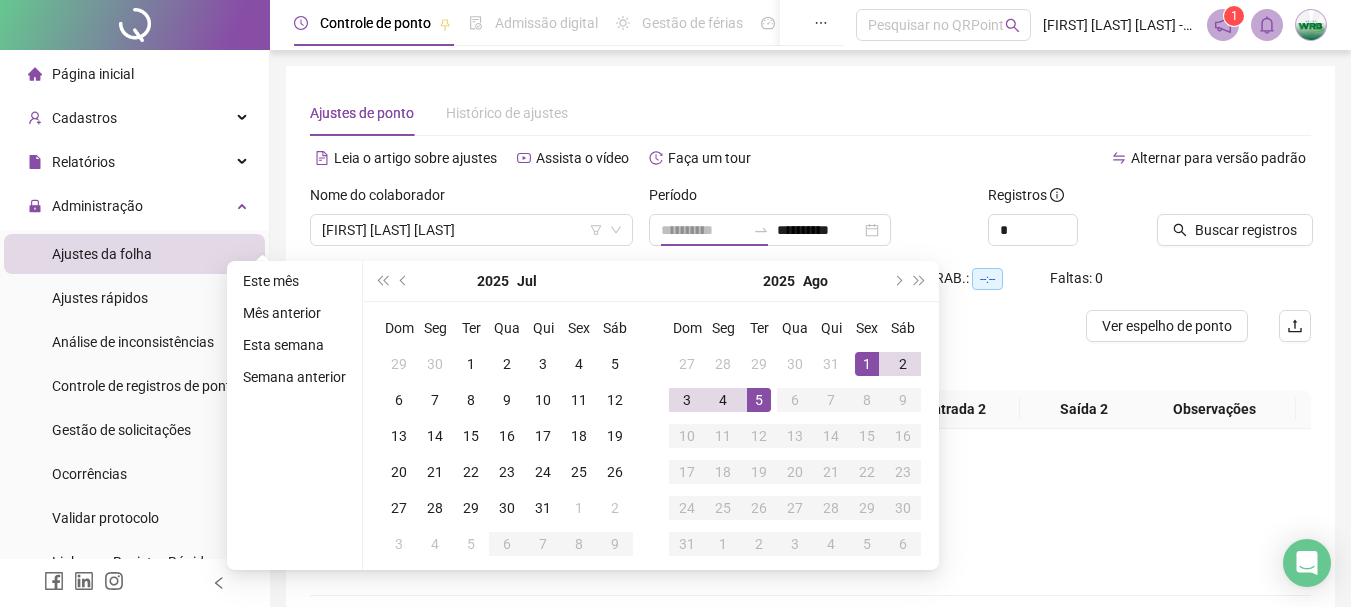 click on "5" at bounding box center (759, 400) 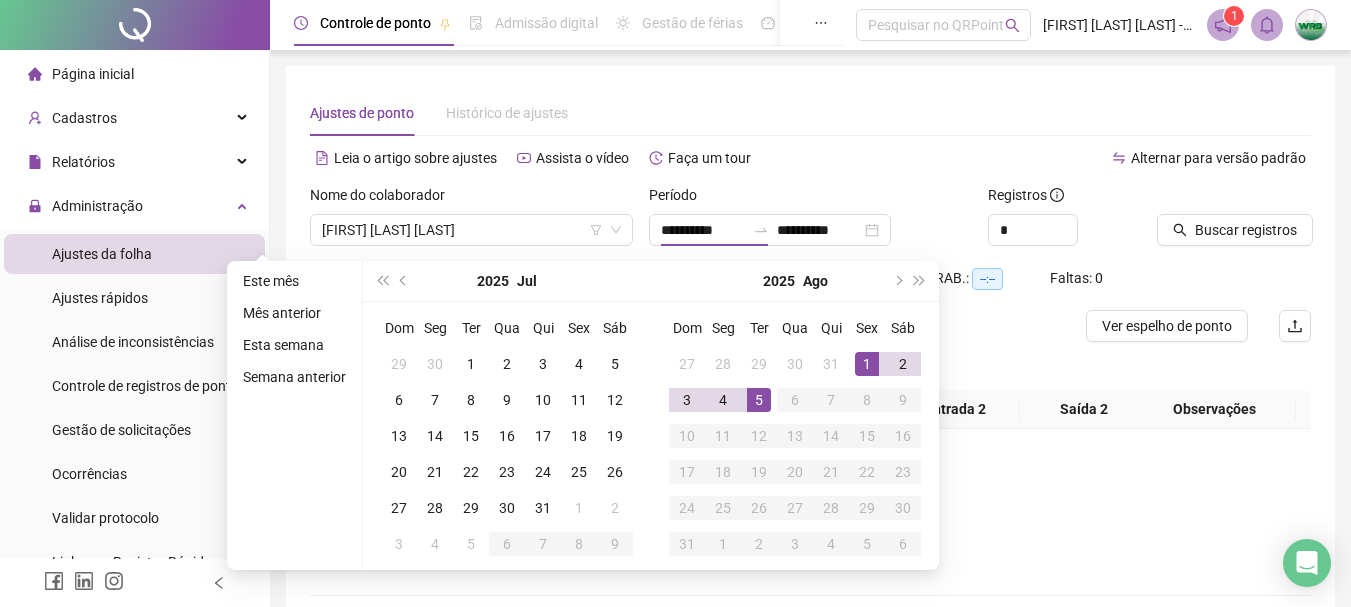 type on "**********" 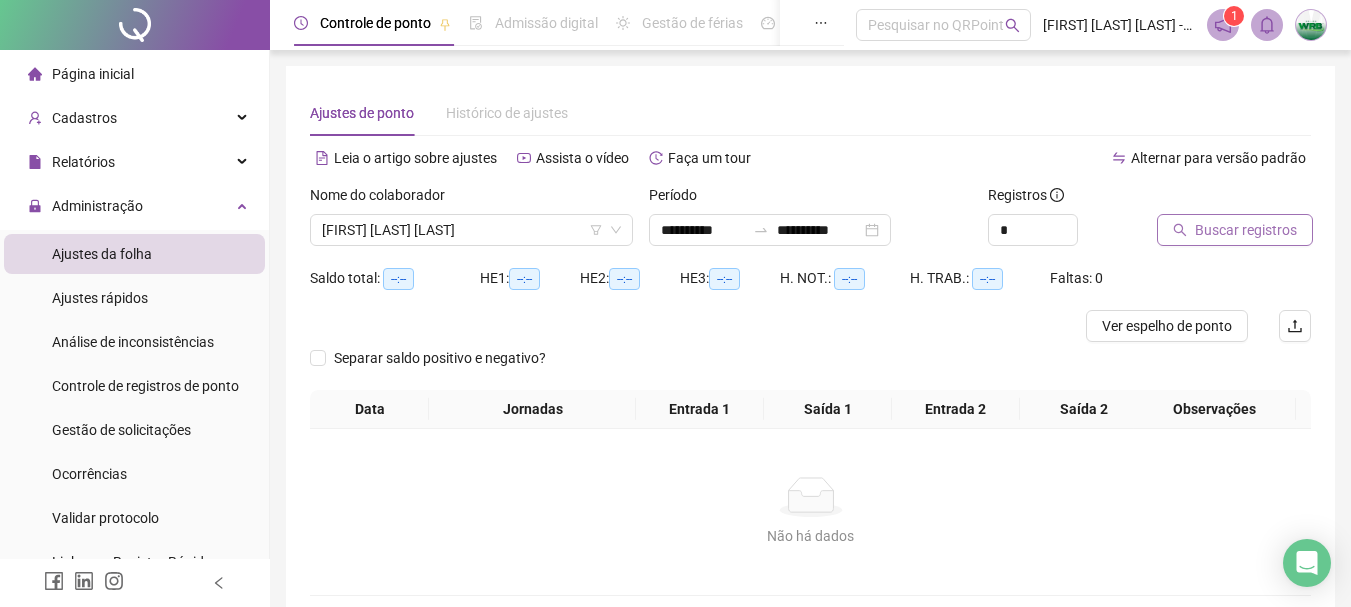 click on "Buscar registros" at bounding box center (1235, 230) 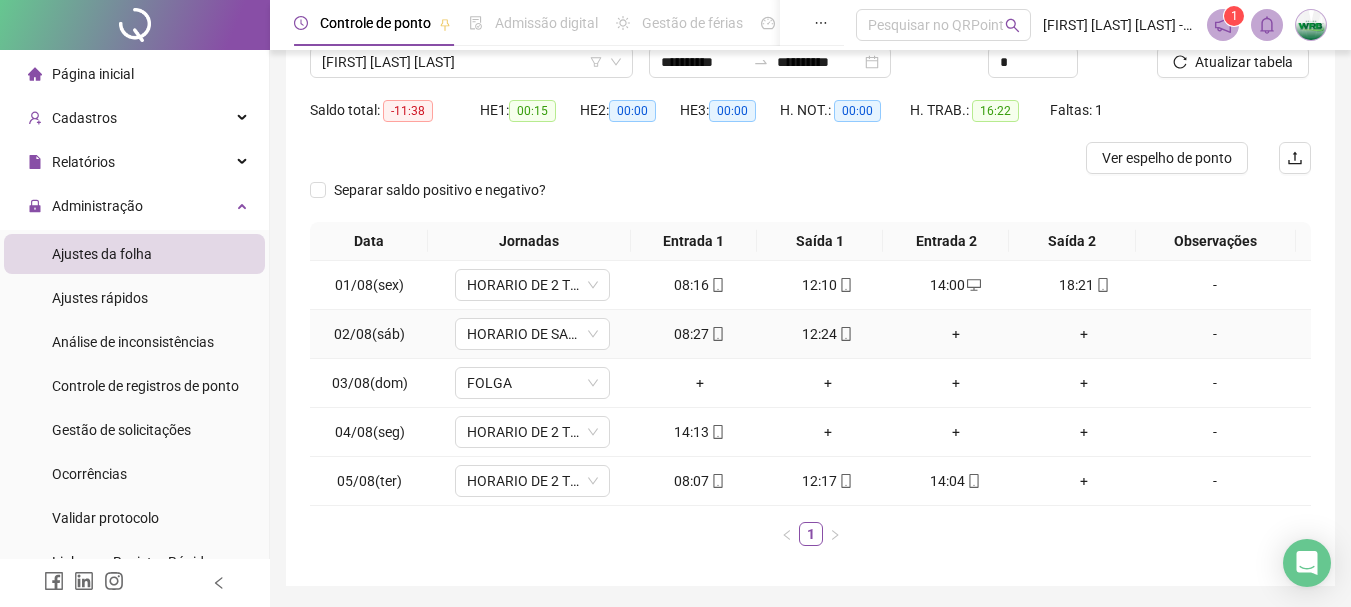 scroll, scrollTop: 200, scrollLeft: 0, axis: vertical 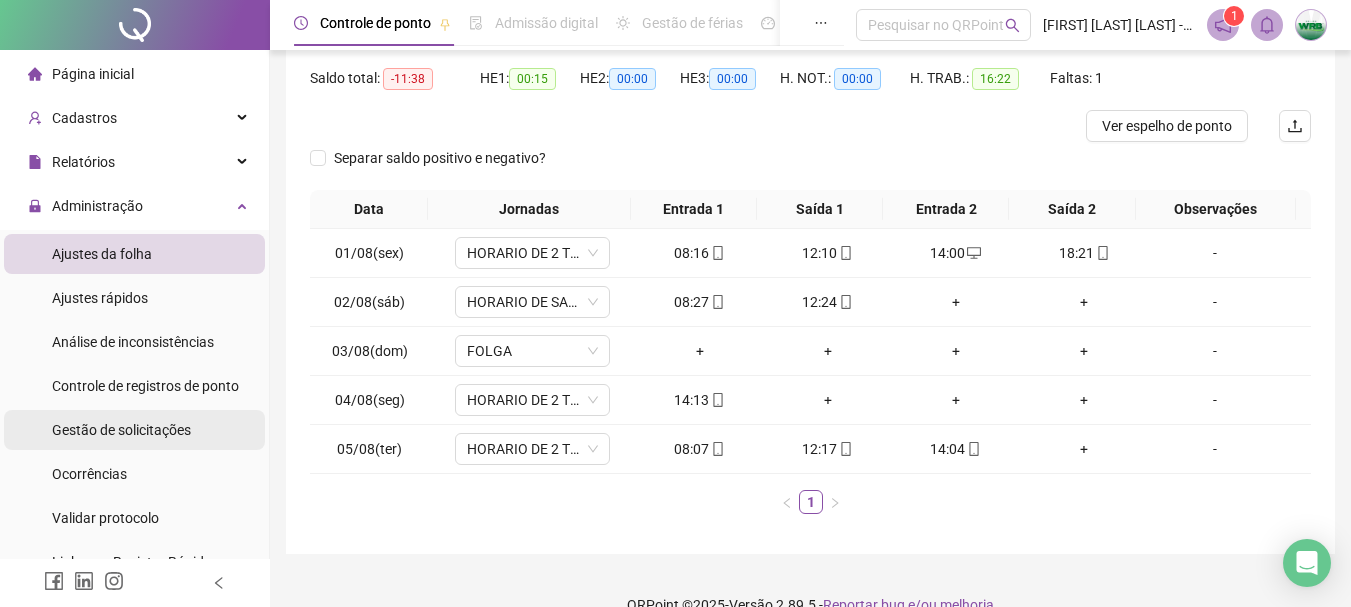 click on "Gestão de solicitações" at bounding box center [121, 430] 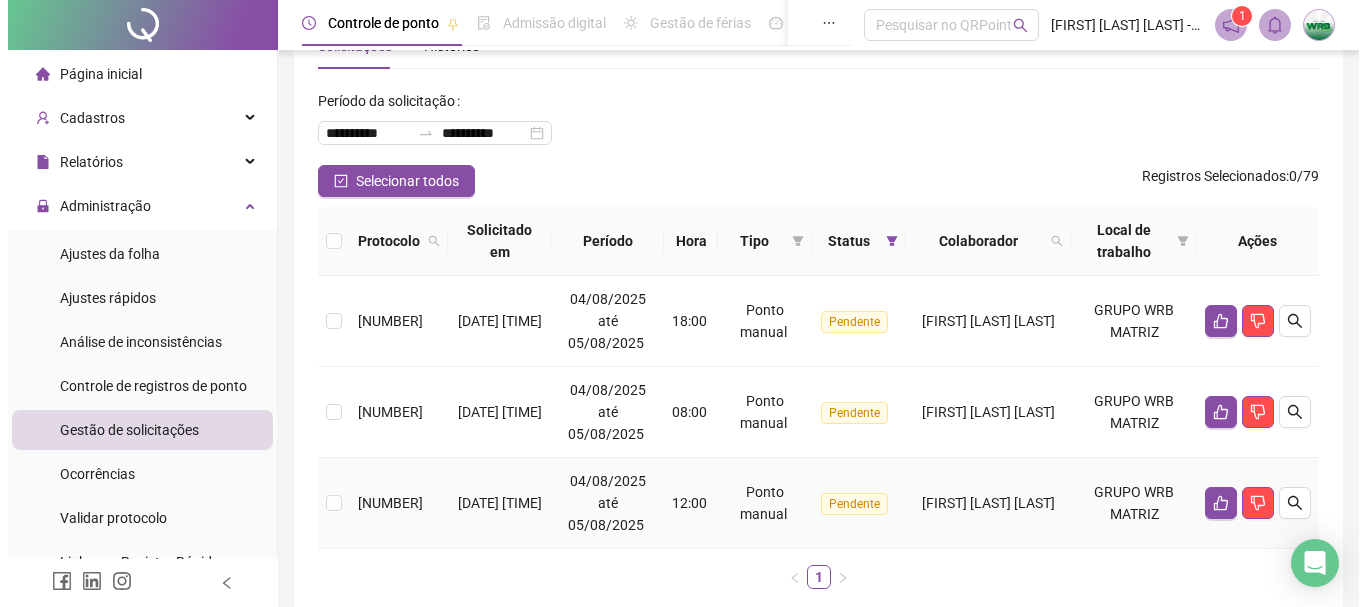 scroll, scrollTop: 175, scrollLeft: 0, axis: vertical 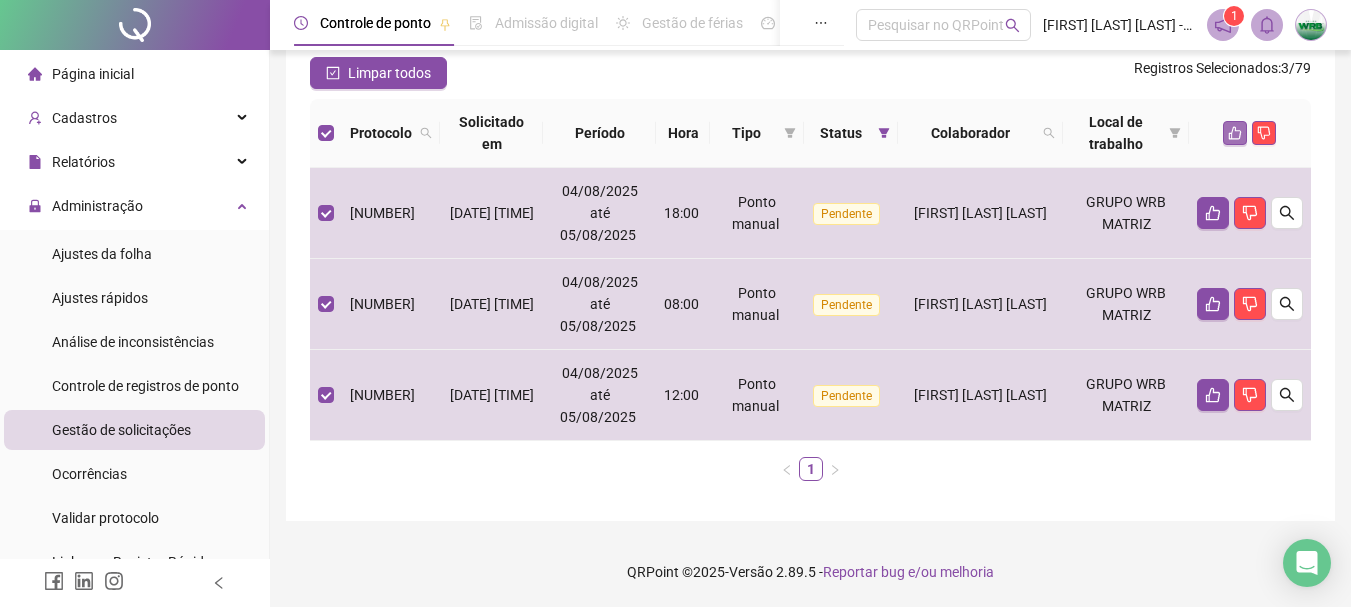 click 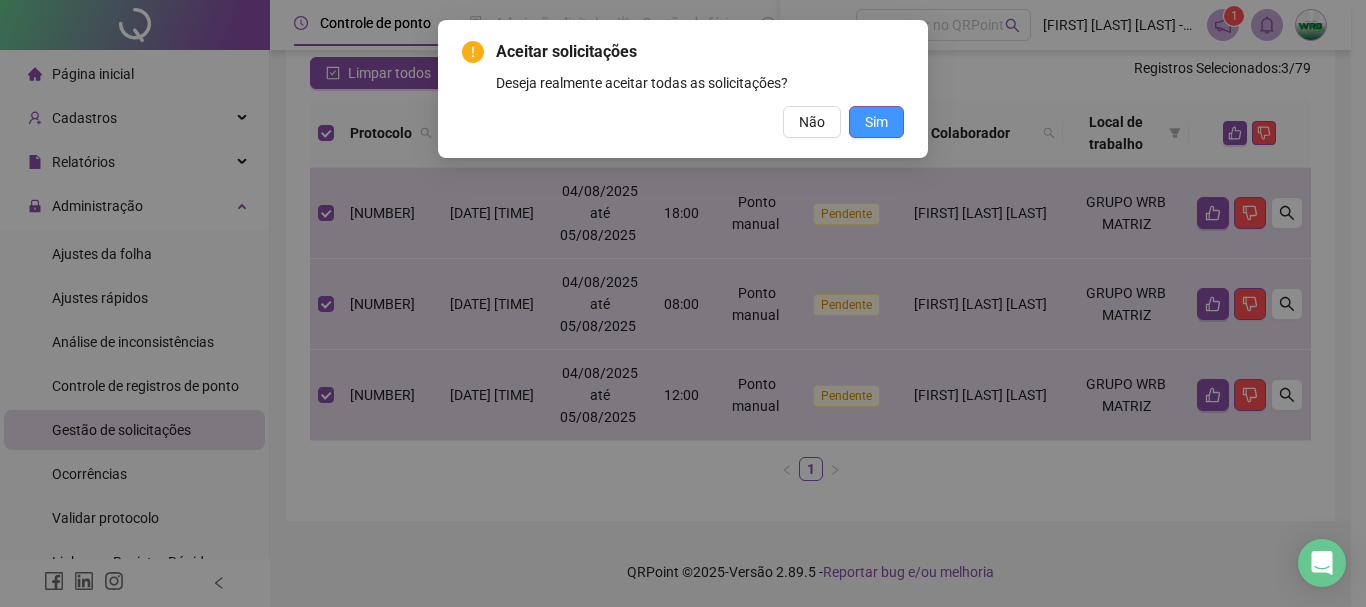 click on "Sim" at bounding box center (876, 122) 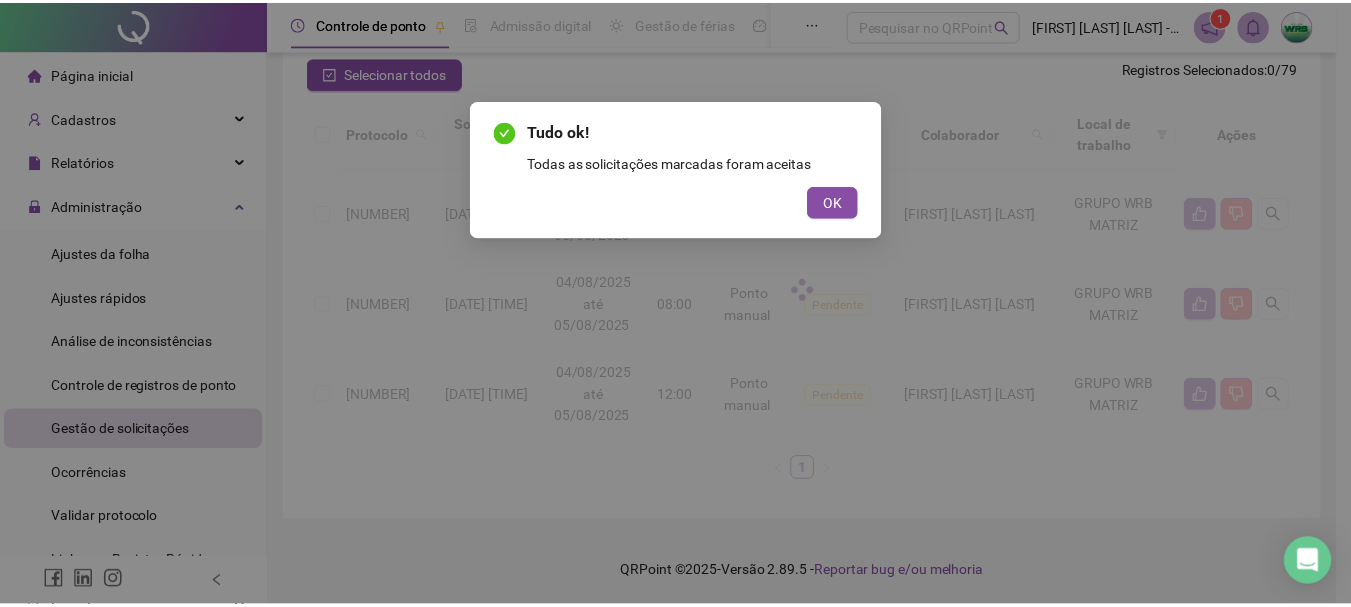scroll, scrollTop: 13, scrollLeft: 0, axis: vertical 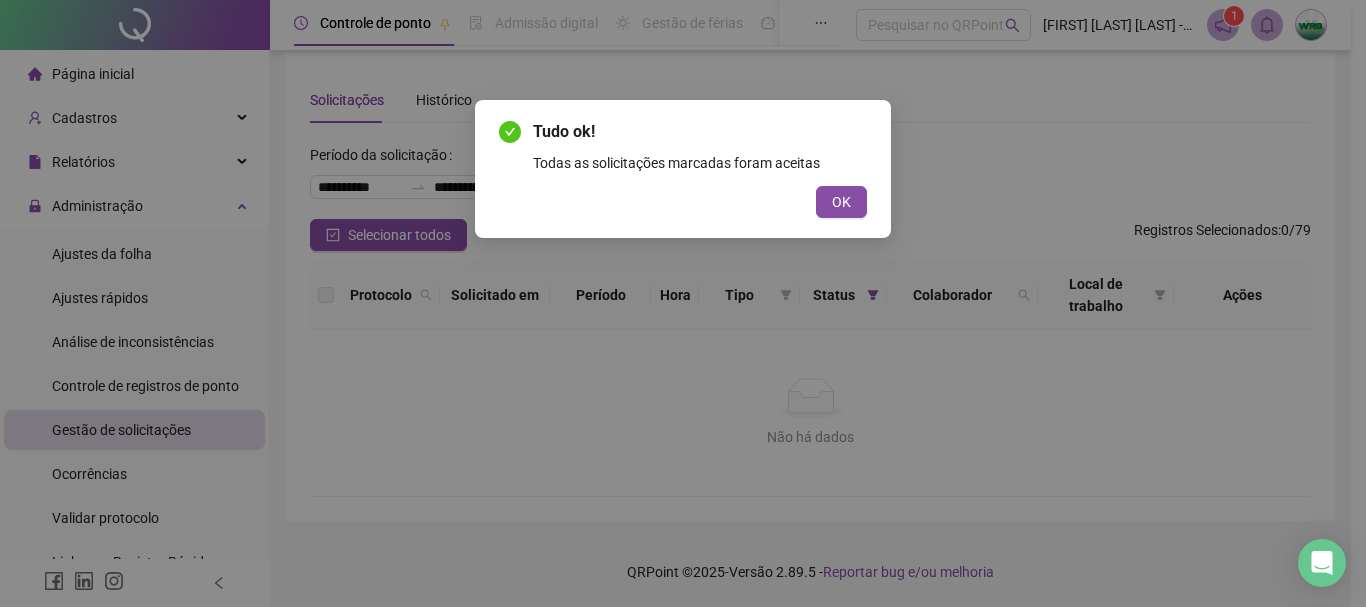 click on "OK" at bounding box center [841, 202] 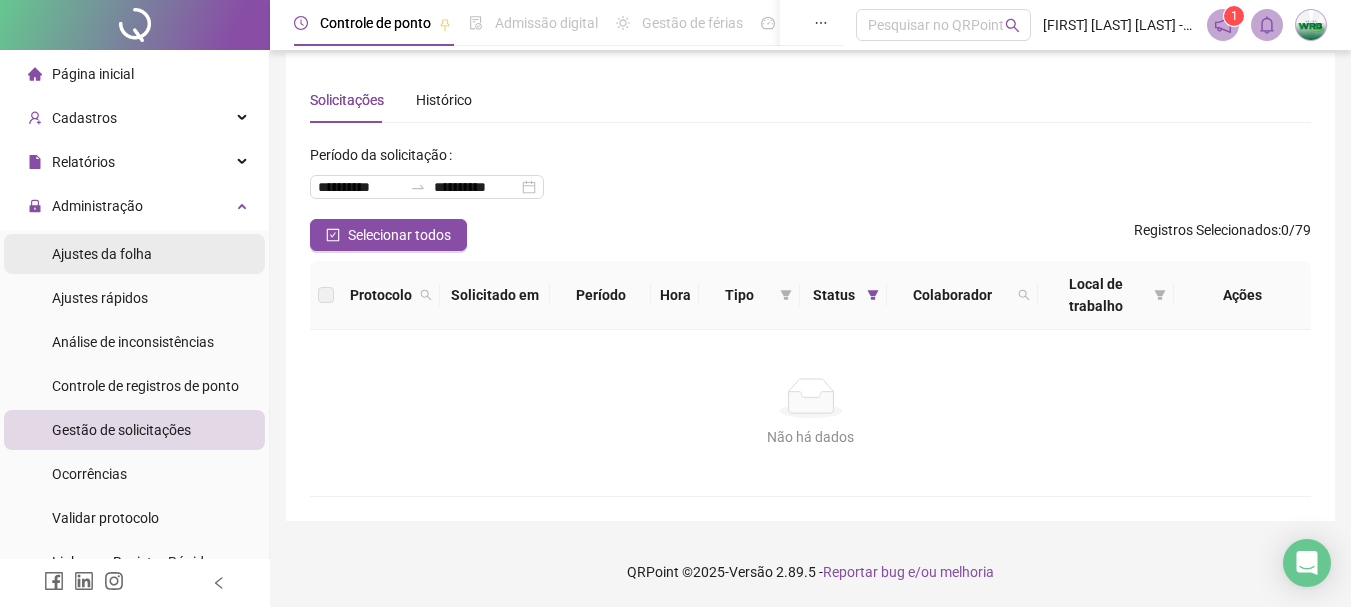 click on "Ajustes da folha" at bounding box center [102, 254] 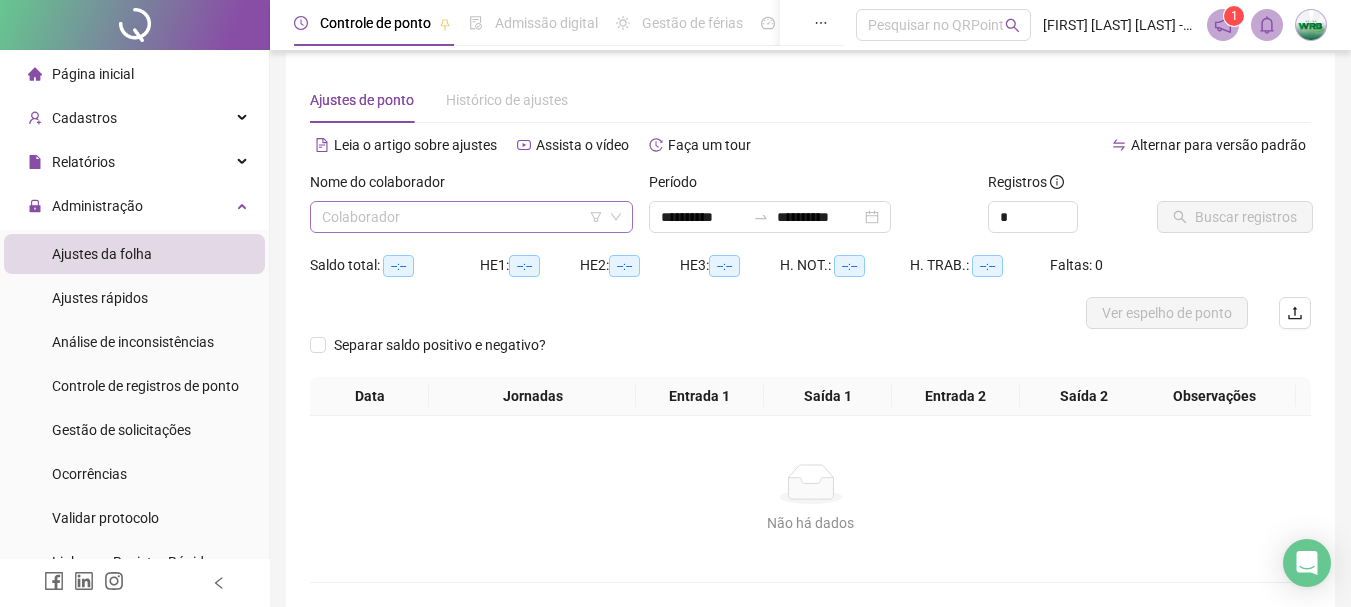 click at bounding box center [462, 217] 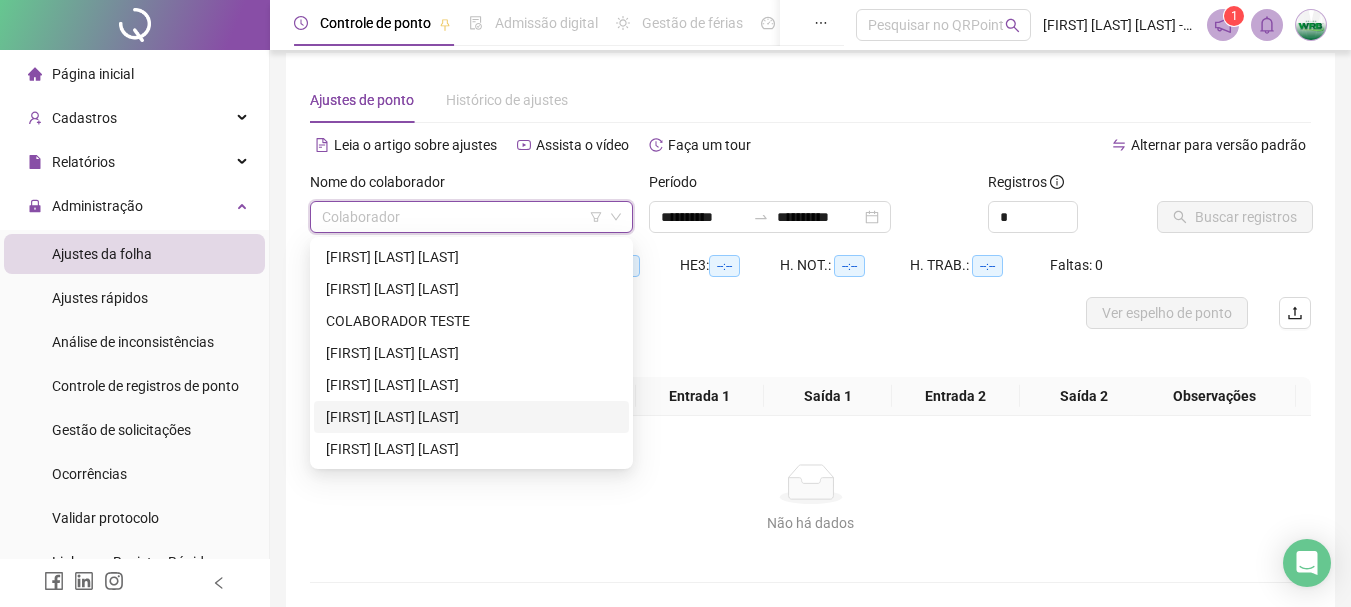 click on "[FIRST] [LAST] [LAST]" at bounding box center [471, 417] 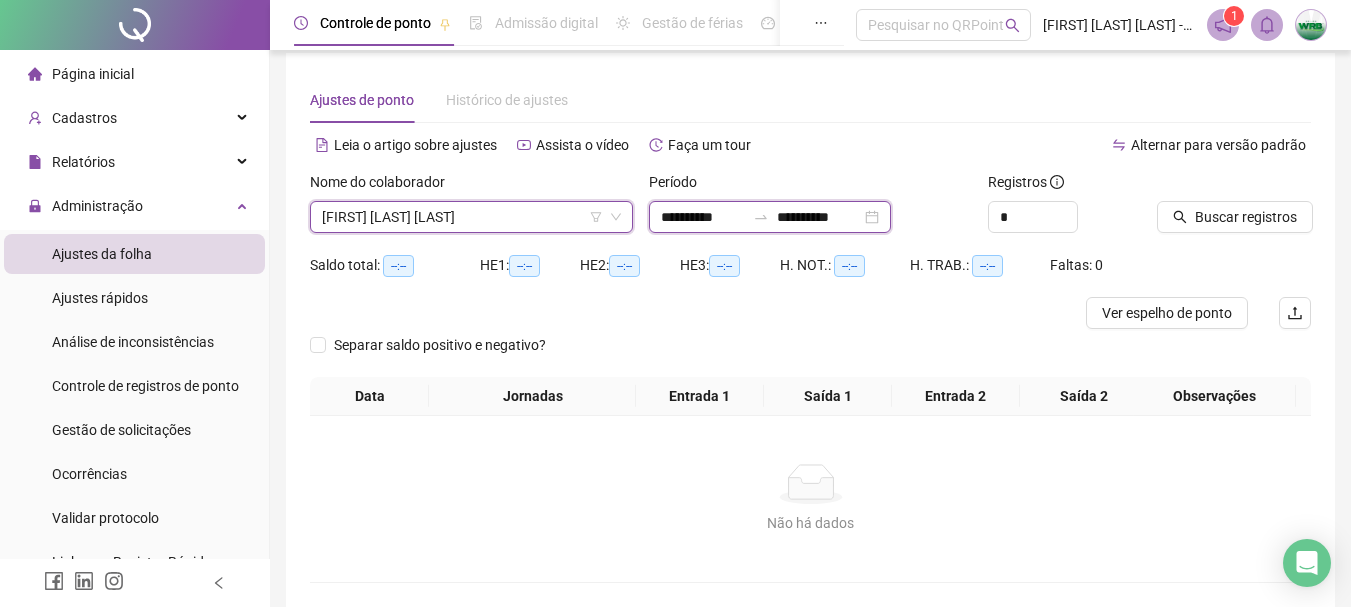 click on "**********" at bounding box center (703, 217) 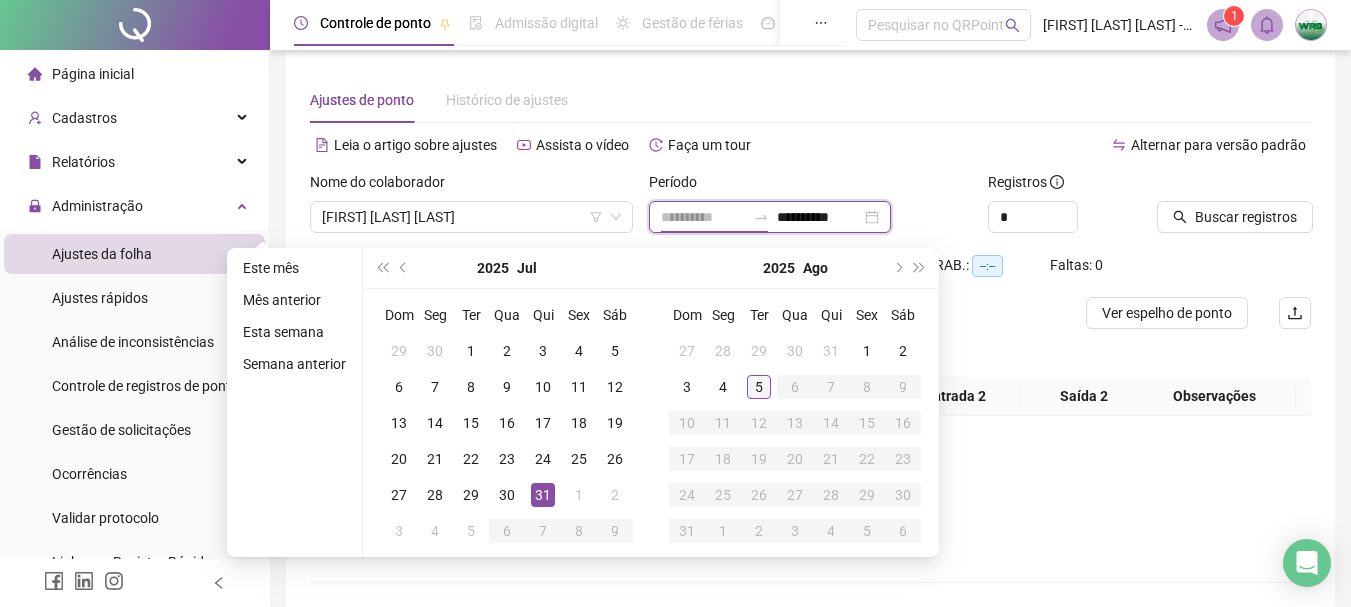 type on "**********" 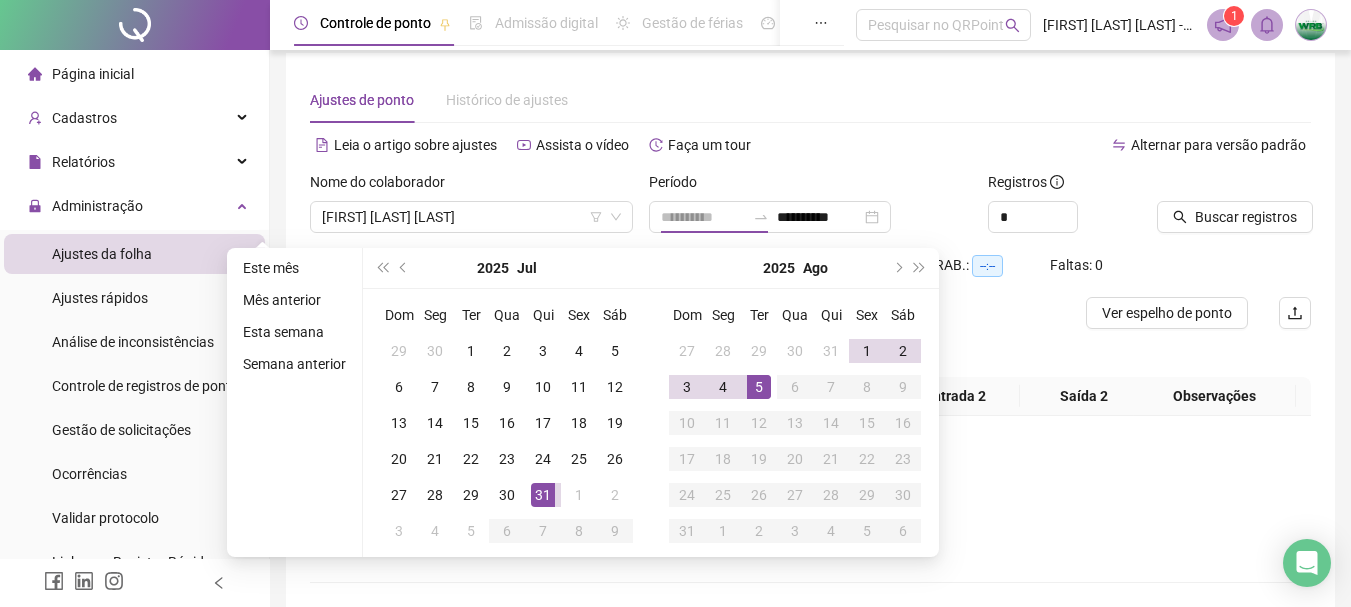 click on "5" at bounding box center [759, 387] 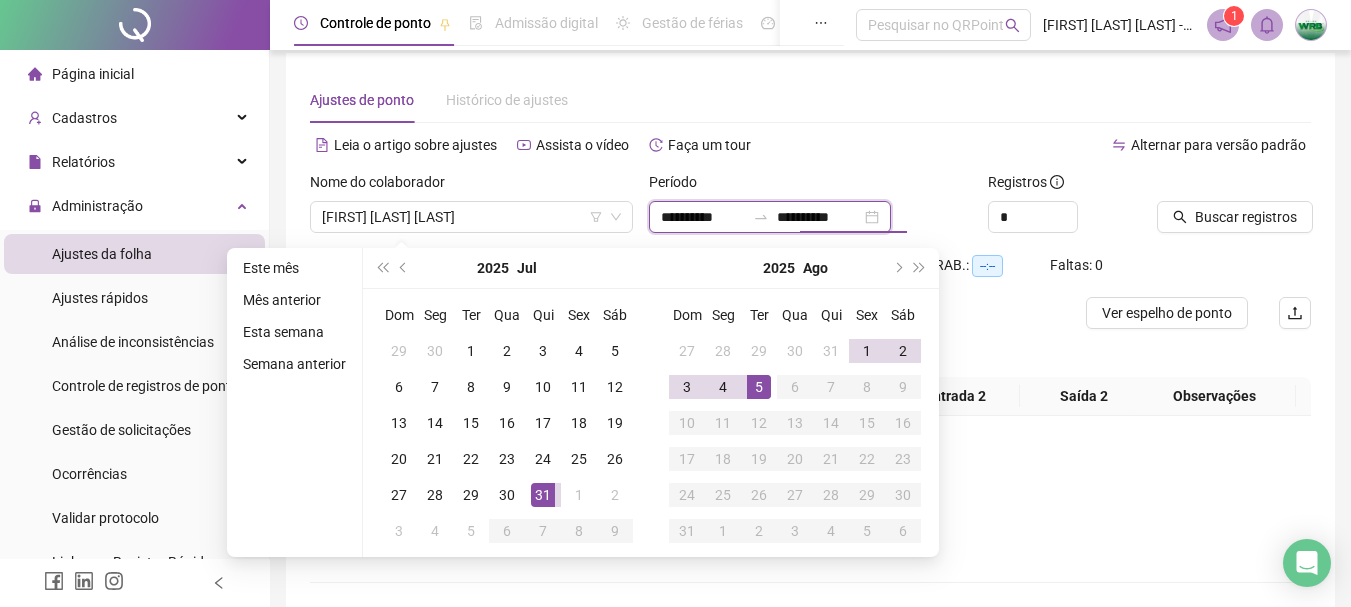 type on "**********" 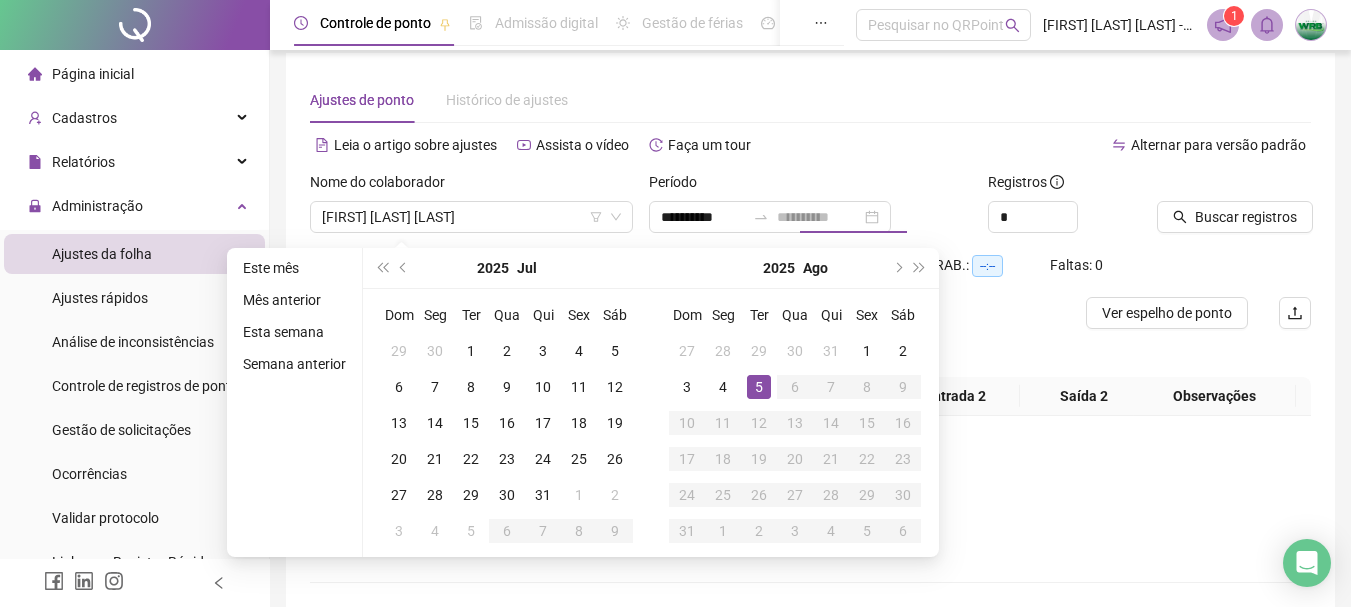 click on "5" at bounding box center (759, 387) 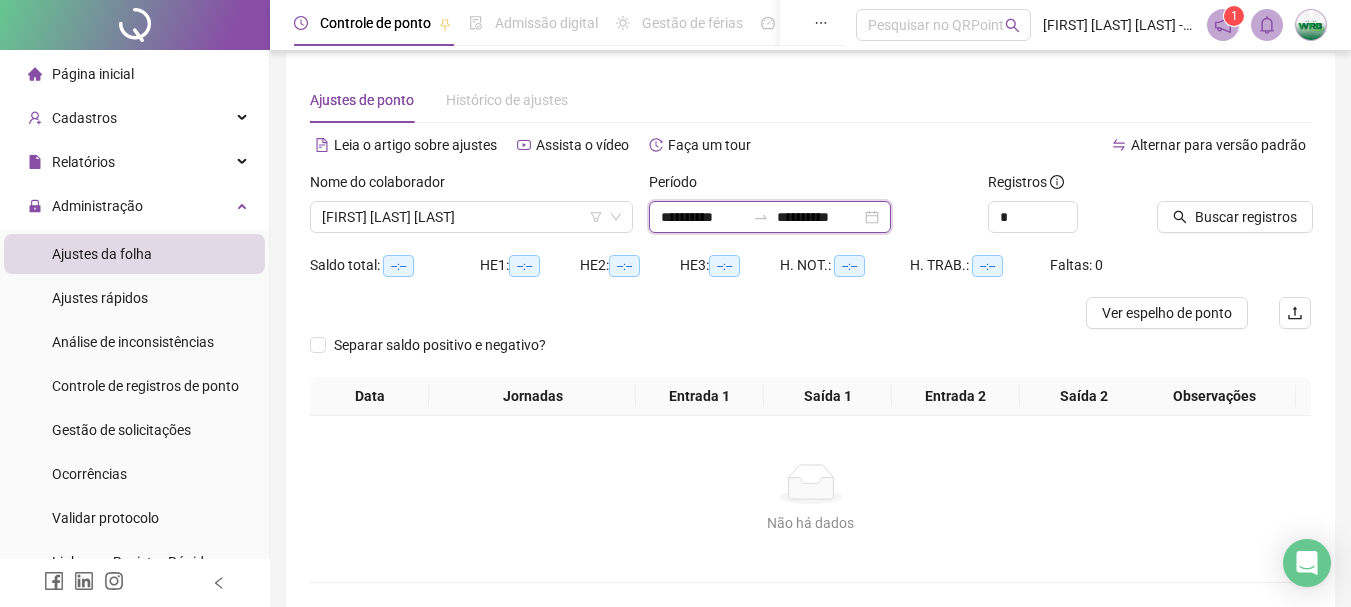 click on "**********" at bounding box center (703, 217) 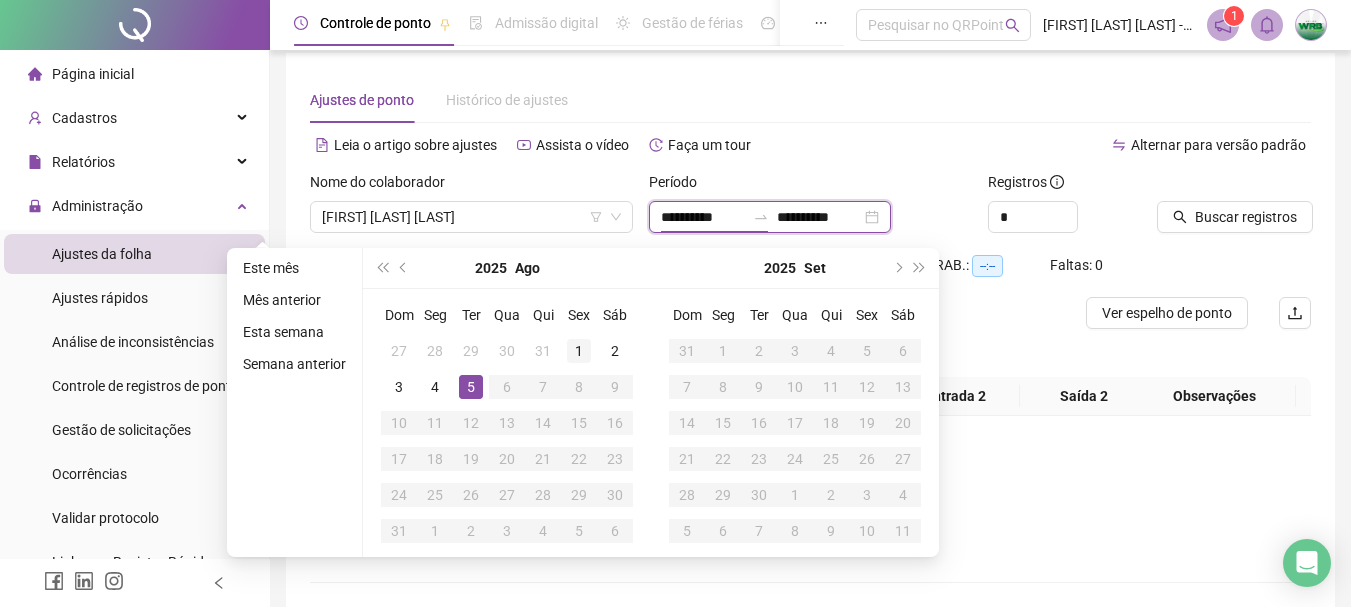 type on "**********" 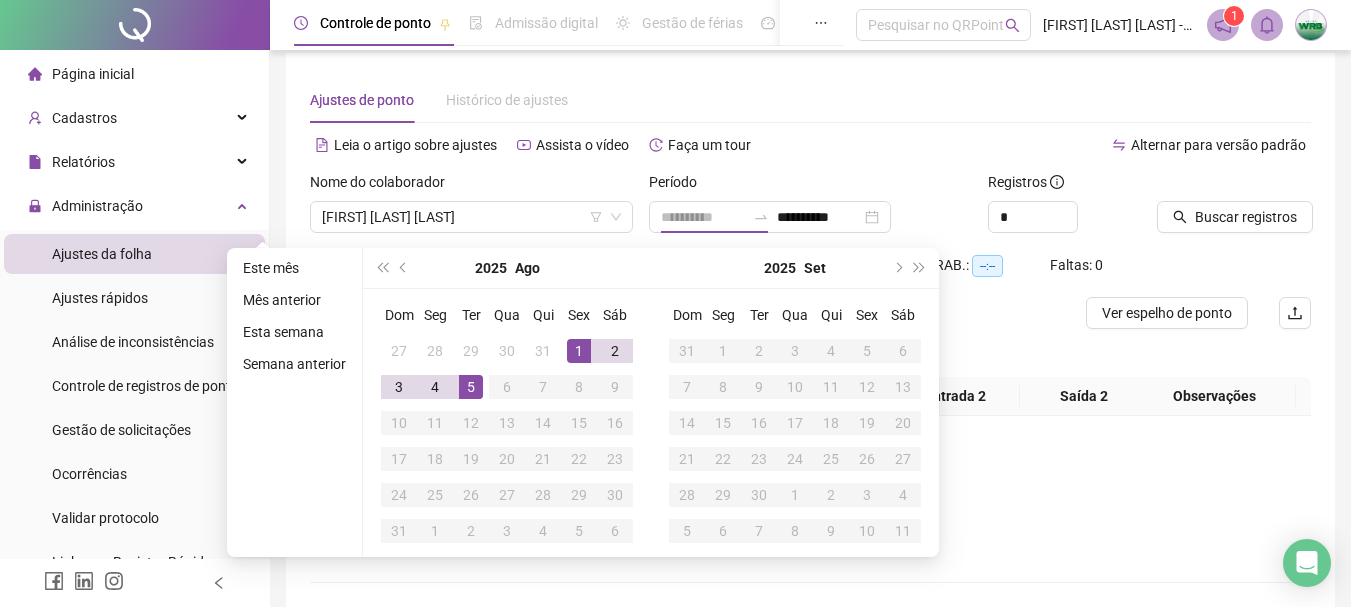 click on "1" at bounding box center (579, 351) 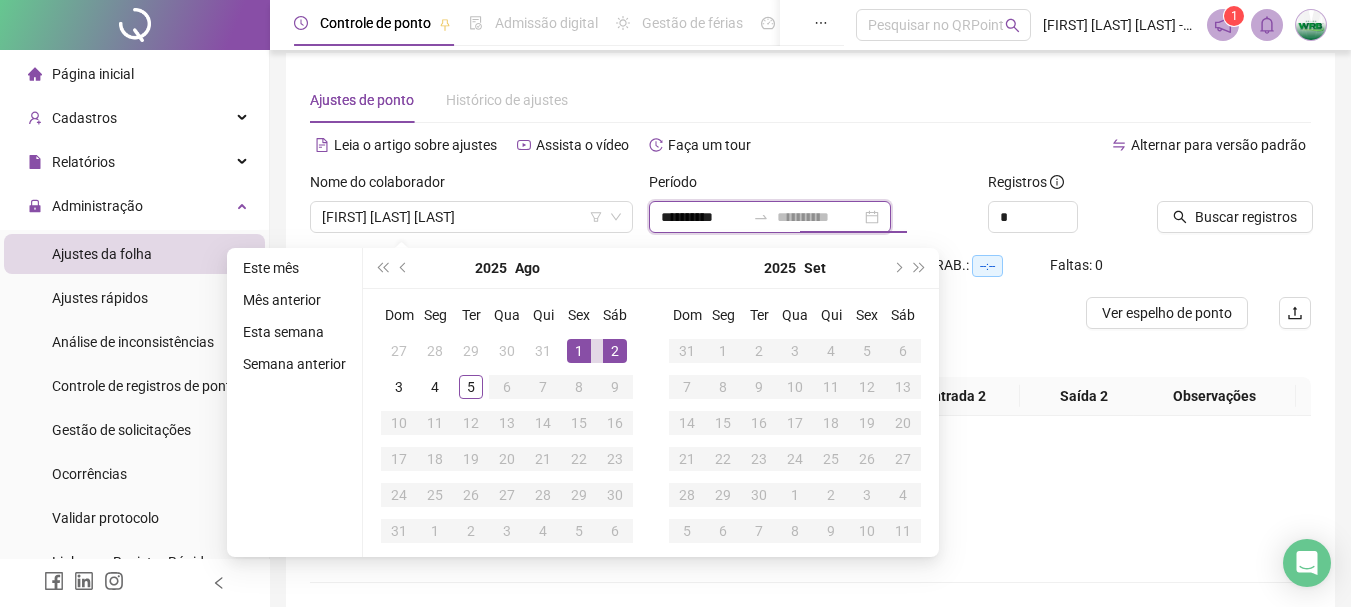 type on "**********" 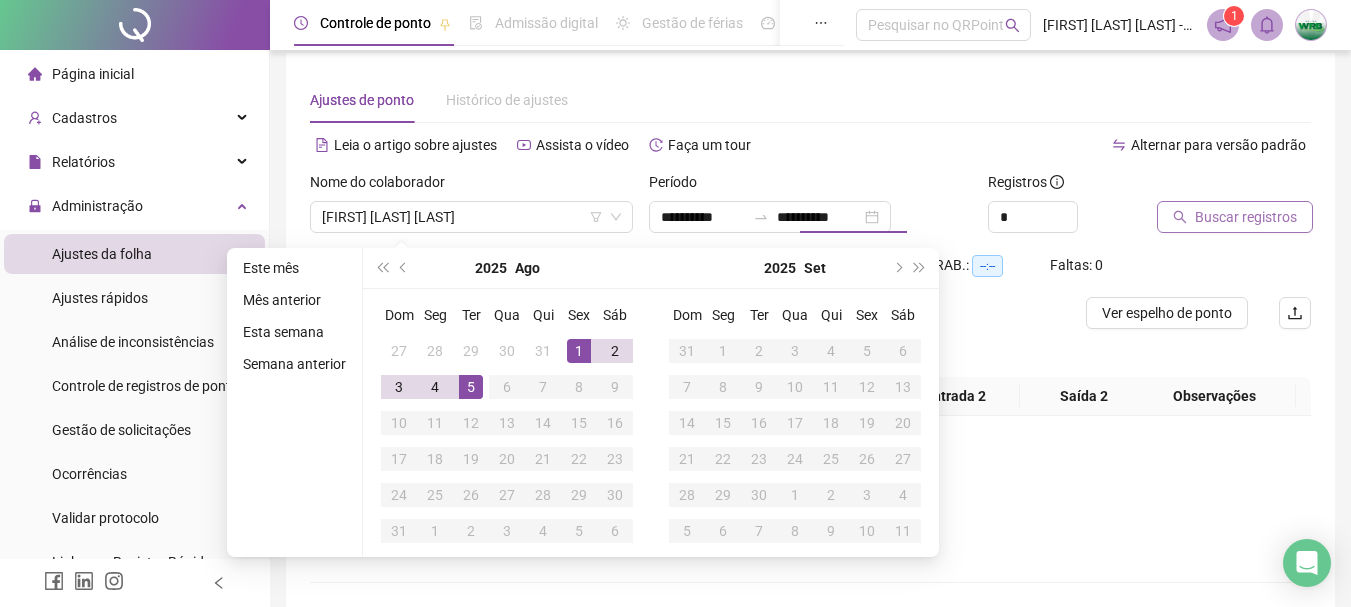 click on "Buscar registros" at bounding box center [1246, 217] 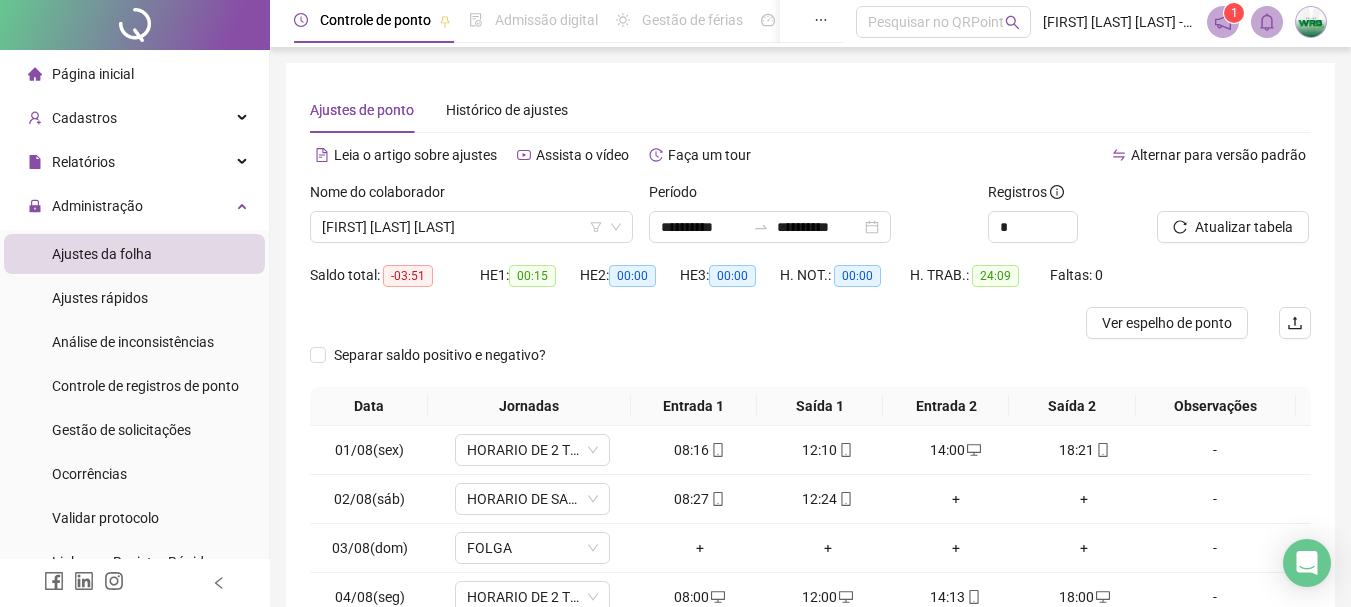 scroll, scrollTop: 0, scrollLeft: 0, axis: both 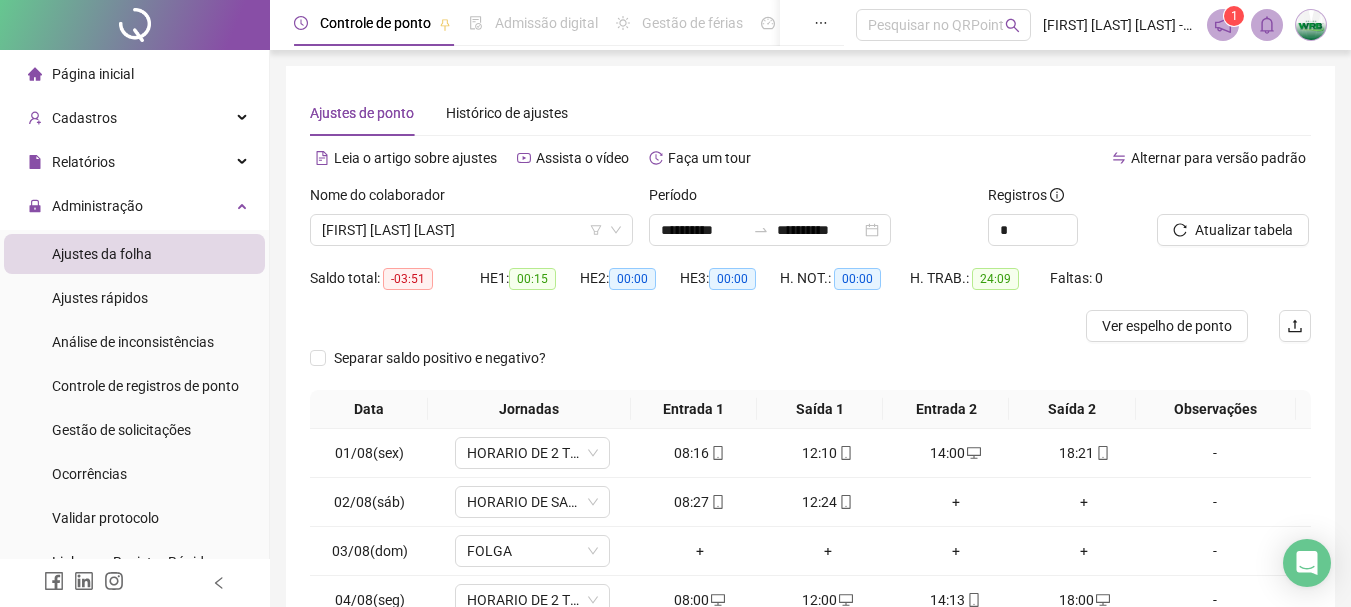 click on "Nome do colaborador [FIRST] [LAST] [LAST]" at bounding box center [471, 223] 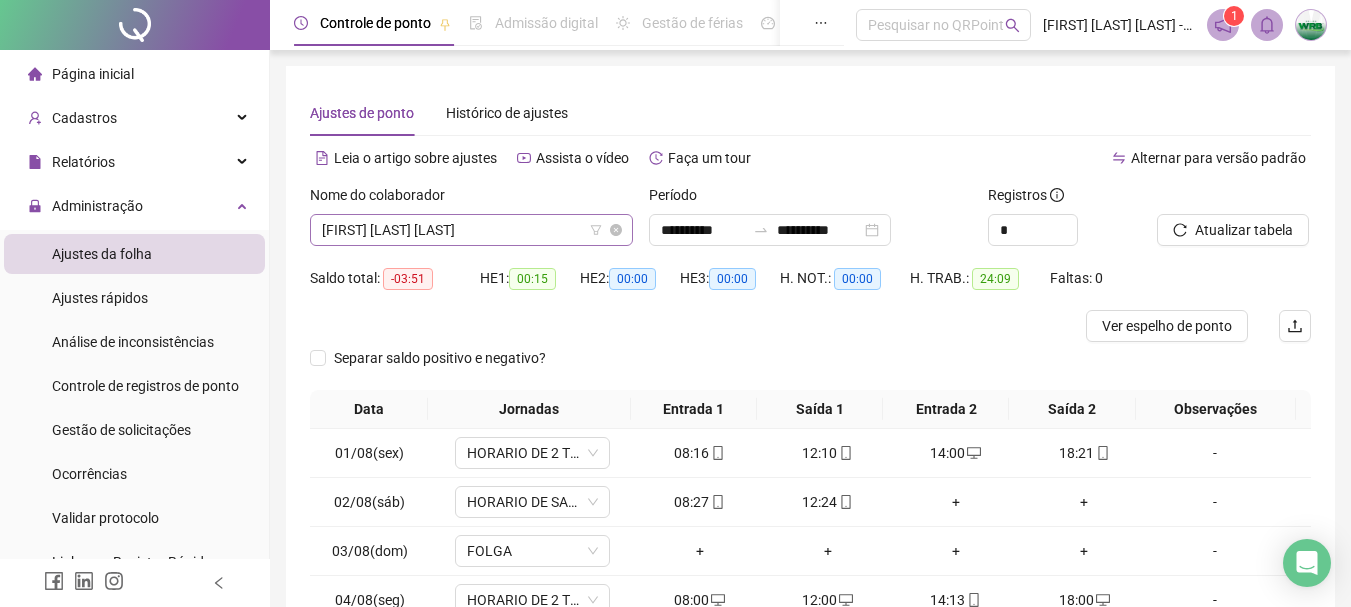 click on "[FIRST] [LAST] [LAST]" at bounding box center [471, 230] 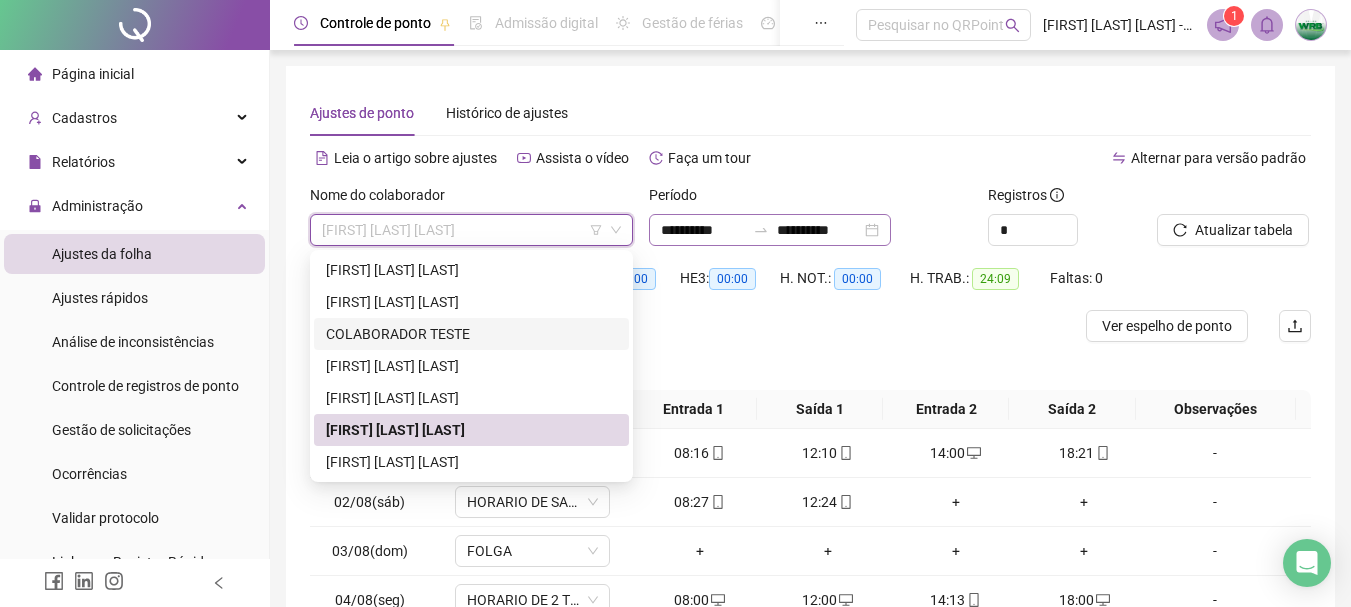 click on "**********" at bounding box center (770, 230) 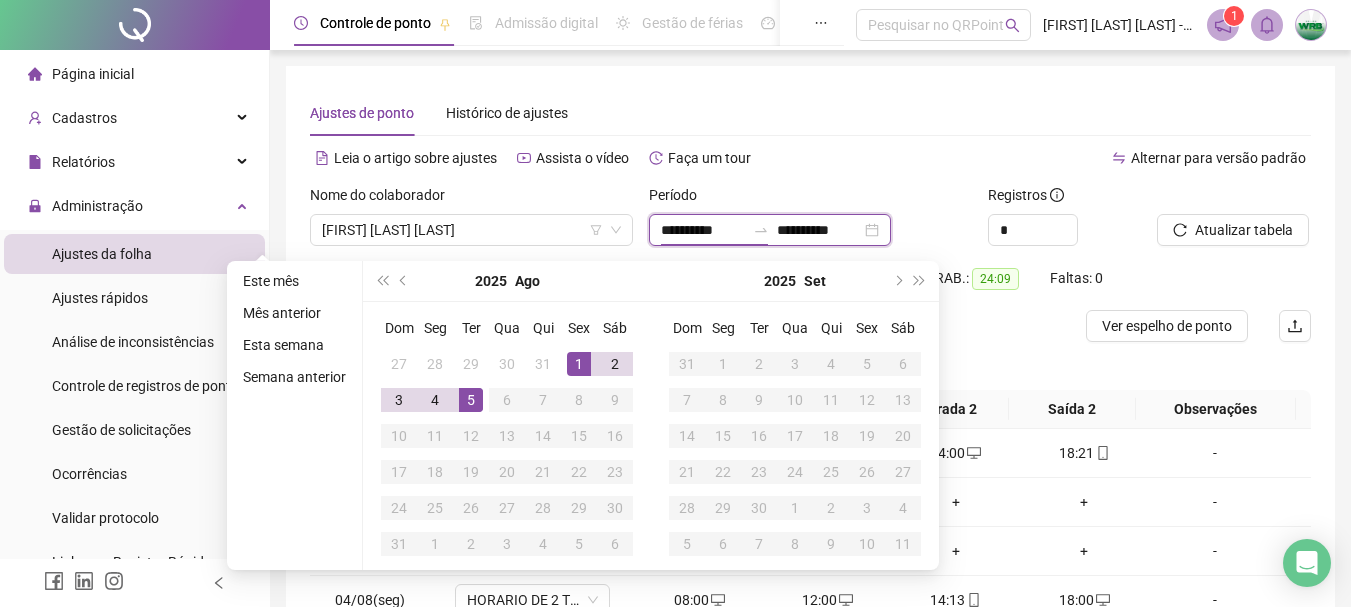 click on "**********" at bounding box center [770, 230] 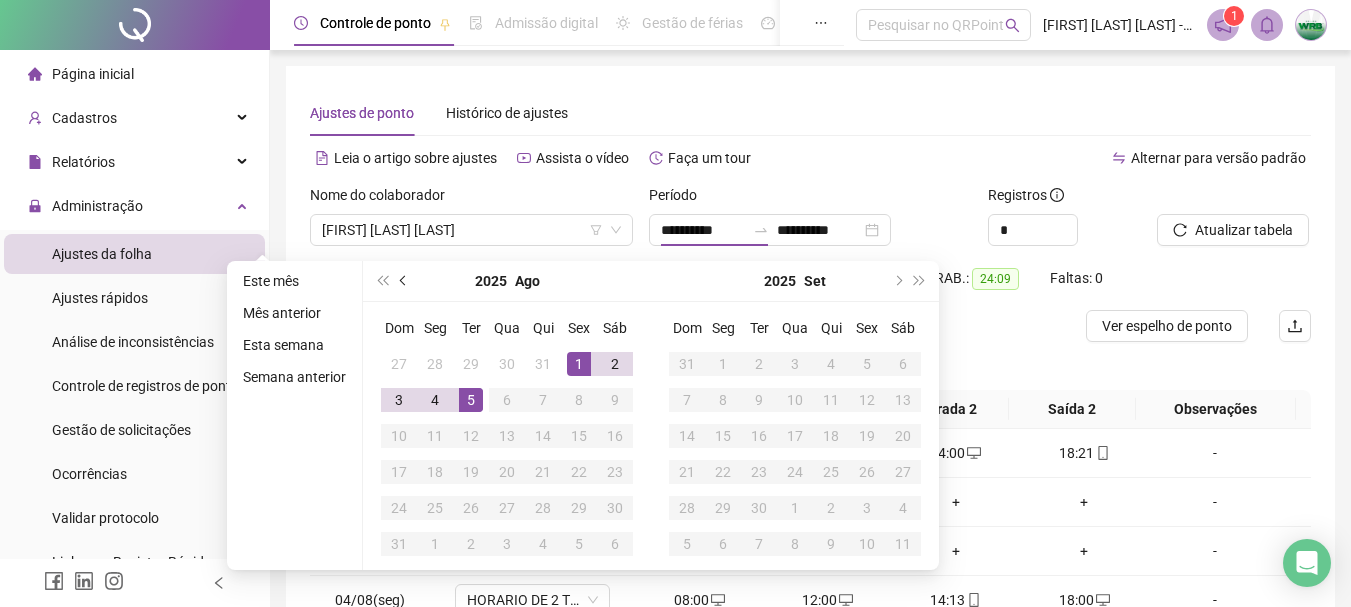 click at bounding box center [404, 281] 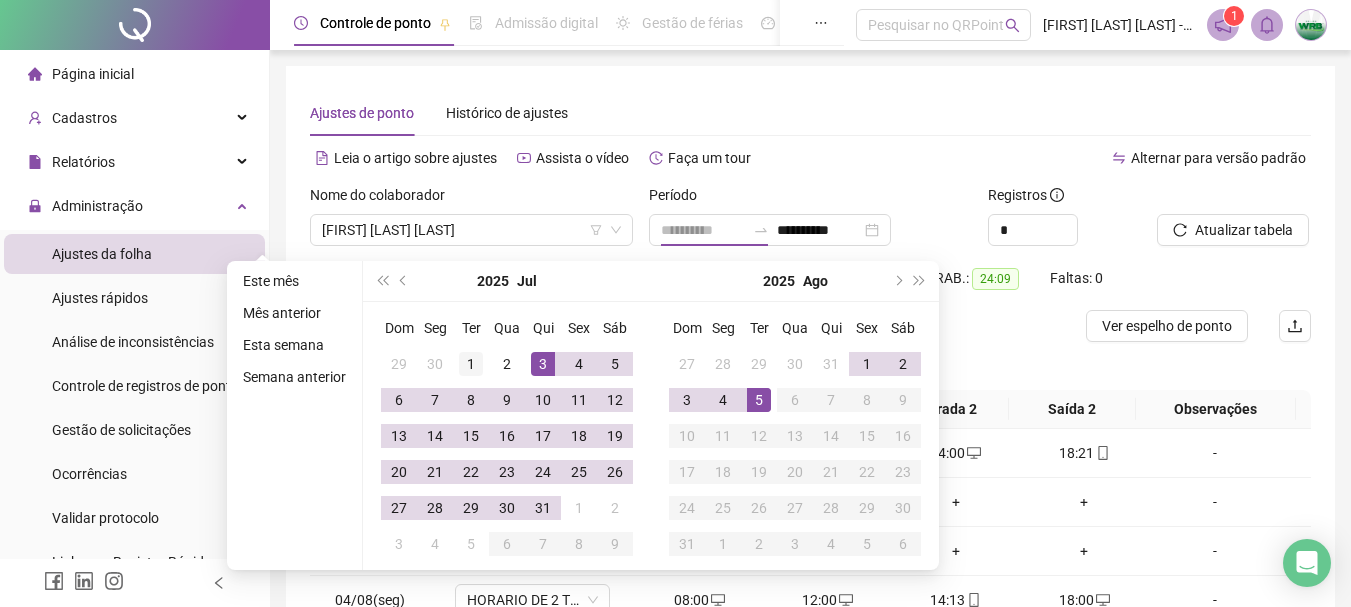 type on "**********" 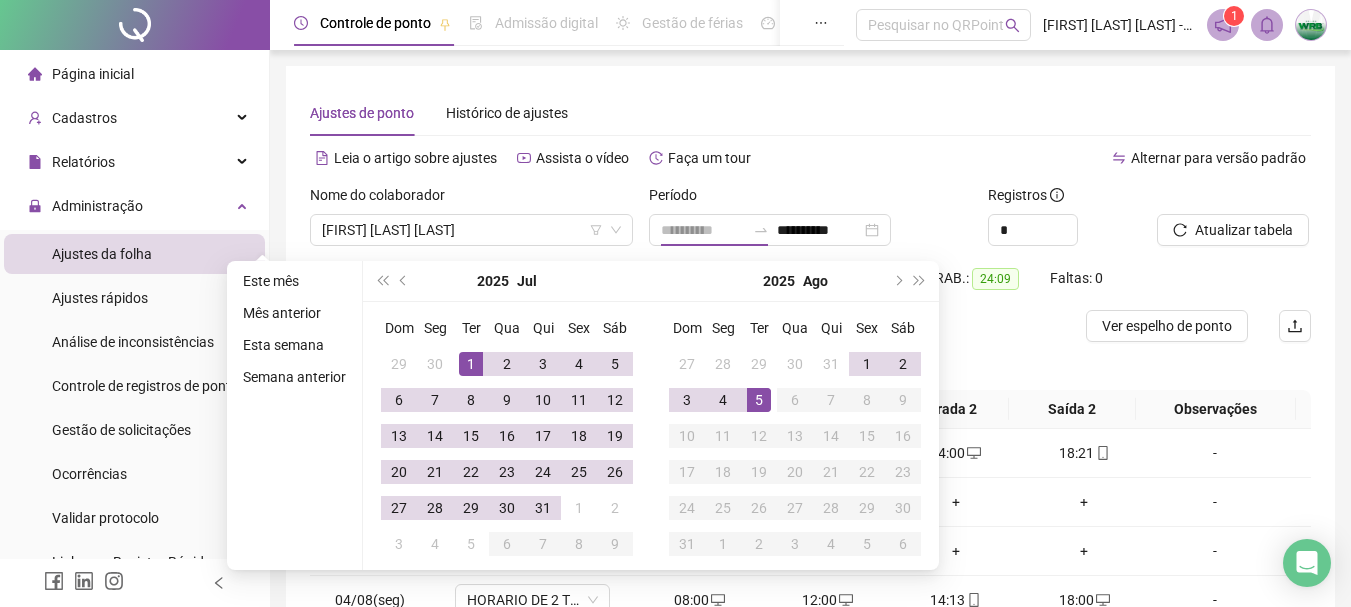 click on "1" at bounding box center (471, 364) 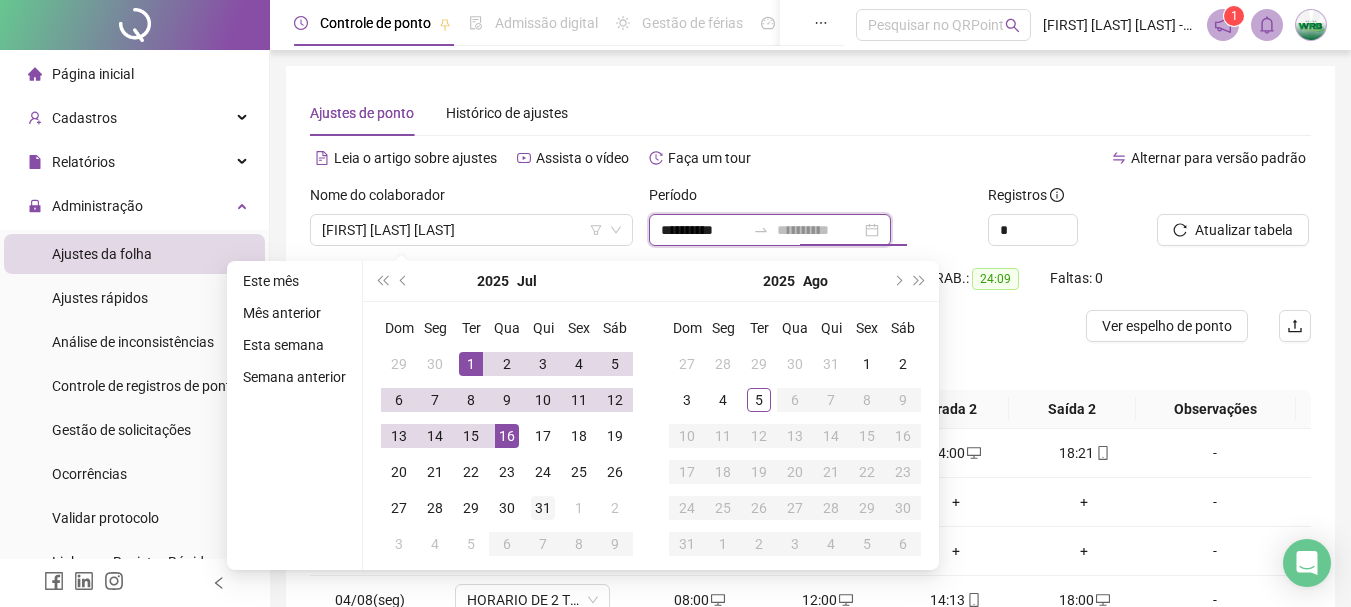 type on "**********" 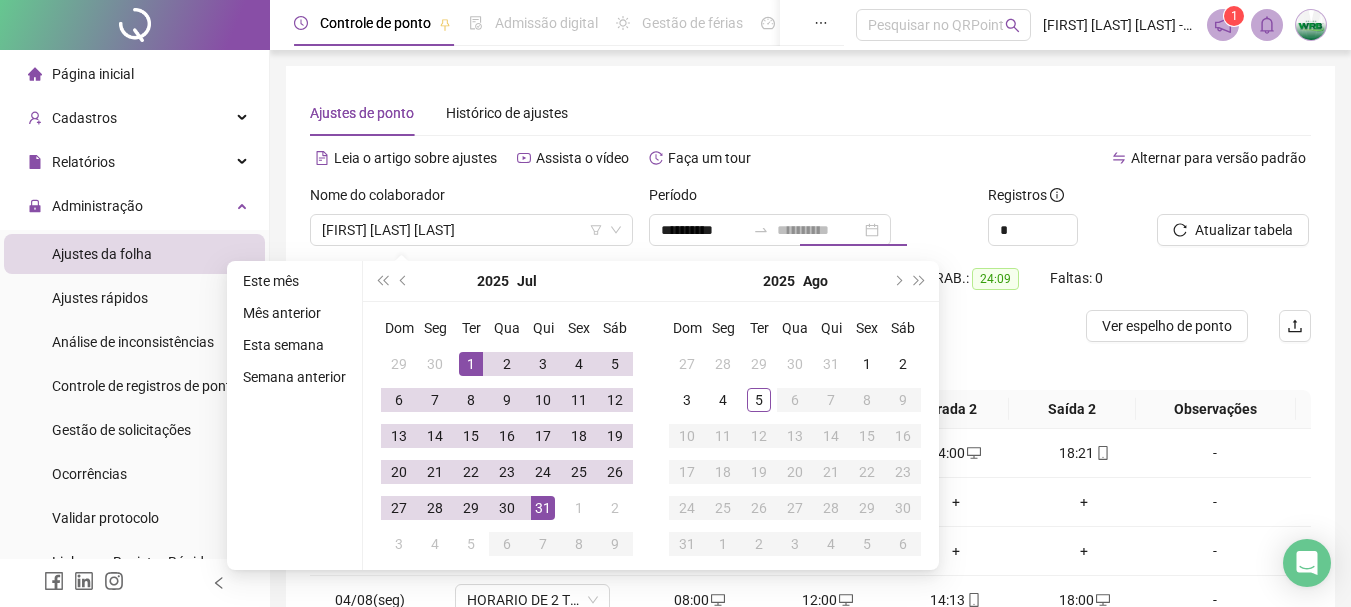 click on "31" at bounding box center [543, 508] 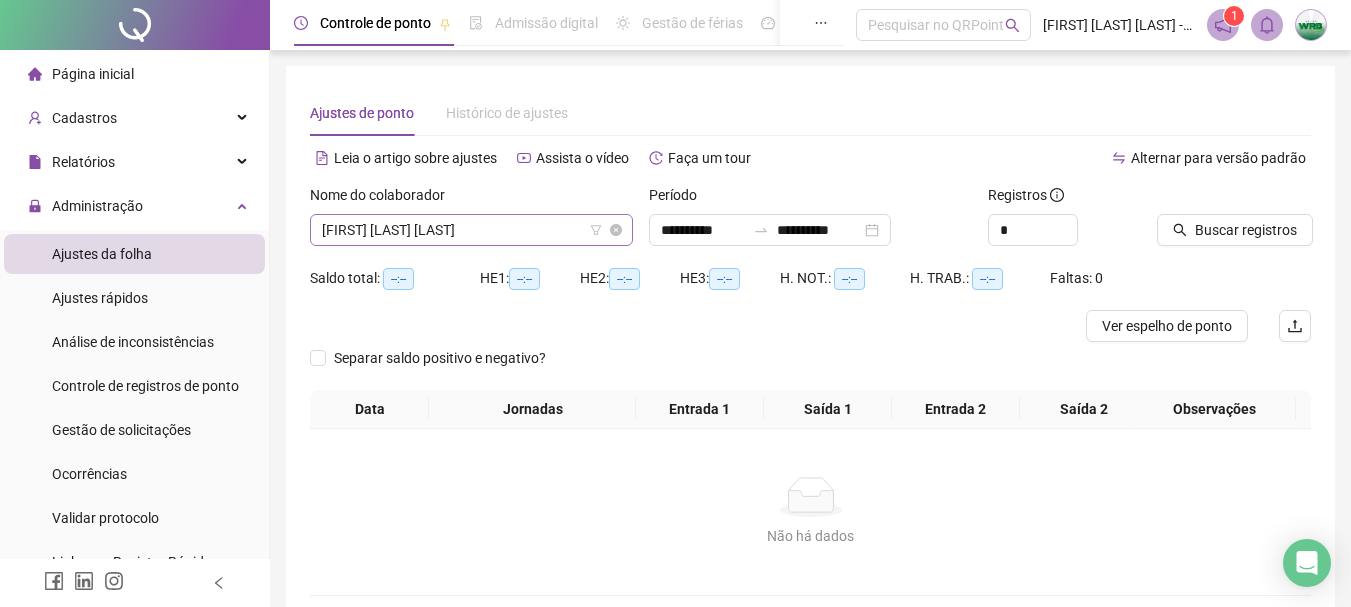 click on "[FIRST] [LAST] [LAST]" at bounding box center (471, 230) 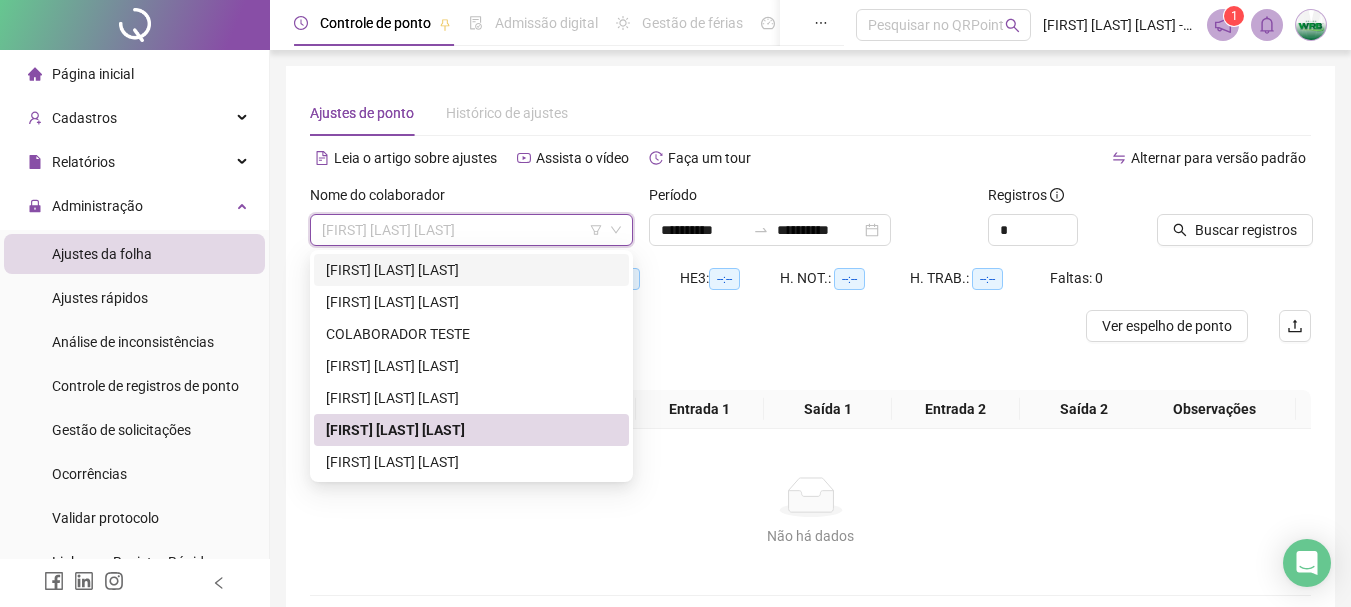 click on "[FIRST] [LAST] [LAST]" at bounding box center [471, 270] 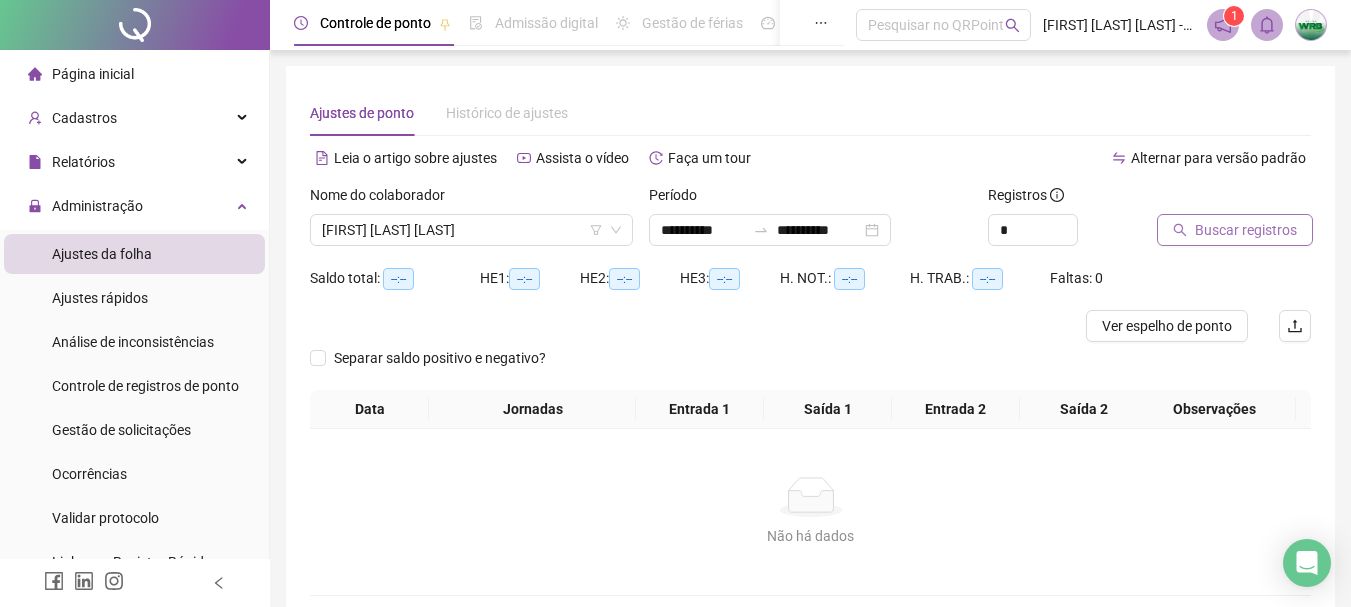 click on "Buscar registros" at bounding box center [1235, 230] 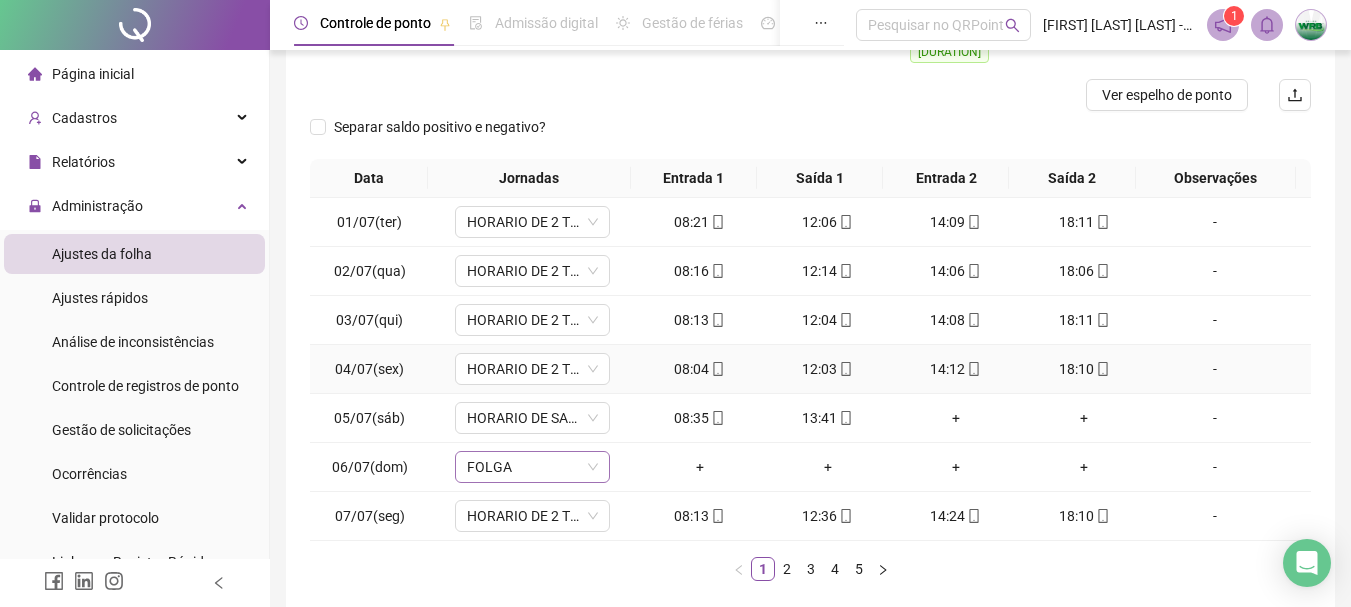 scroll, scrollTop: 331, scrollLeft: 0, axis: vertical 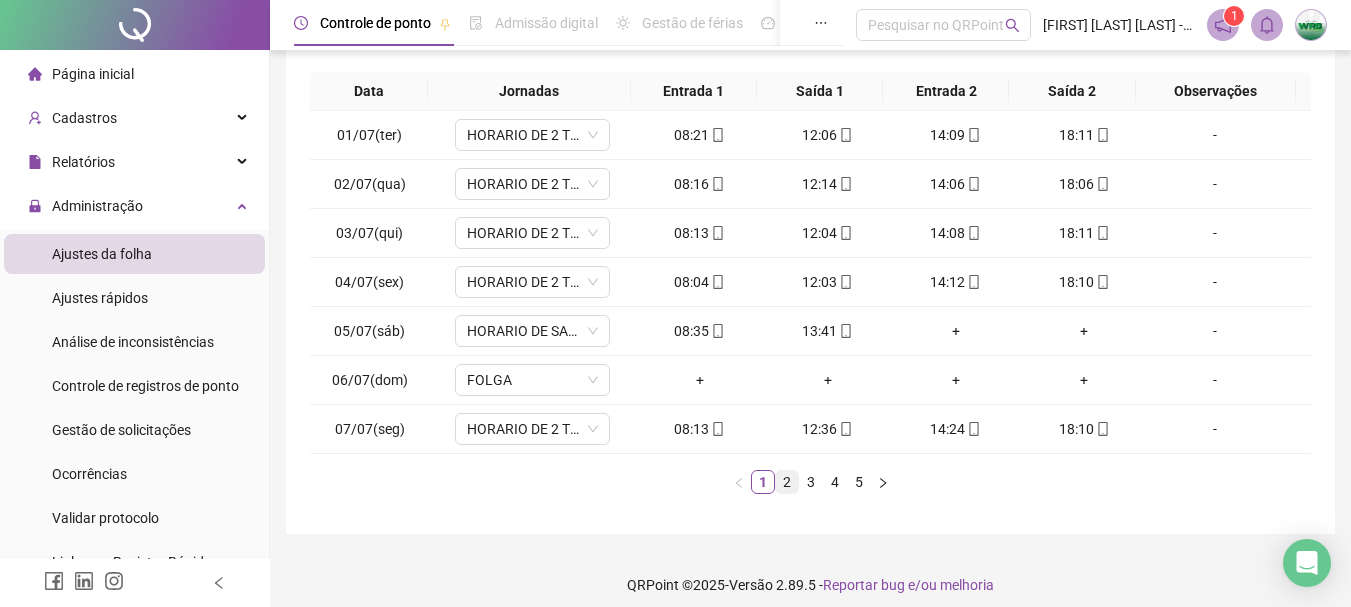 click on "2" at bounding box center (787, 482) 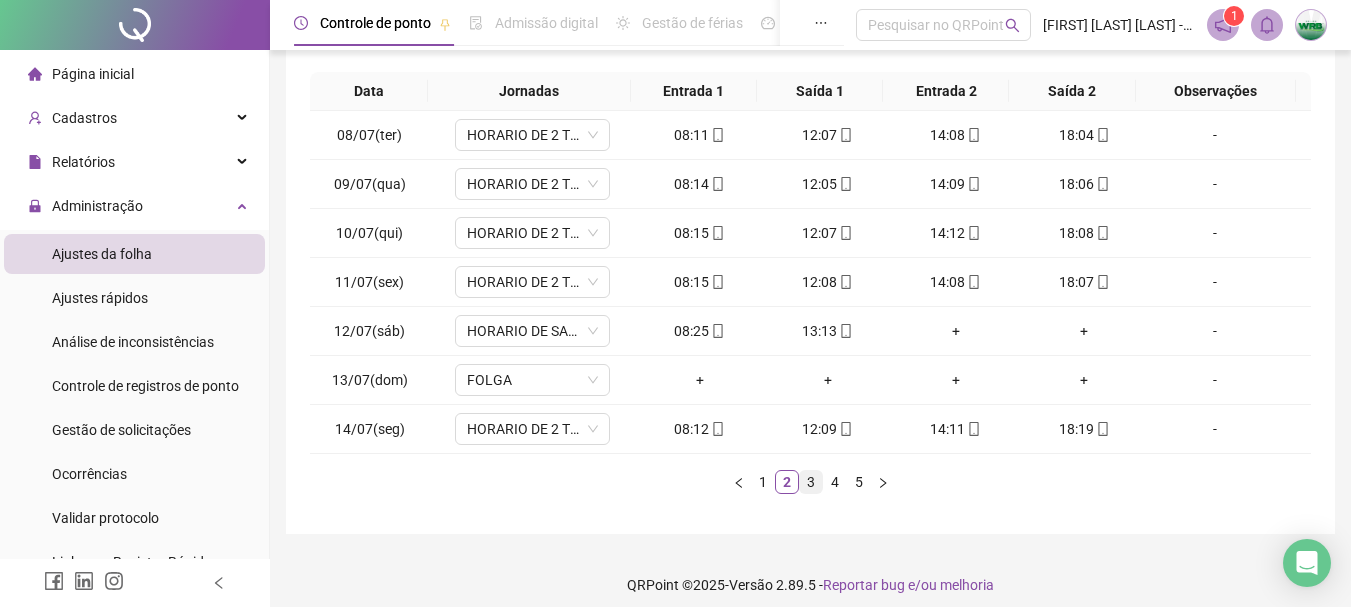 click on "3" at bounding box center (811, 482) 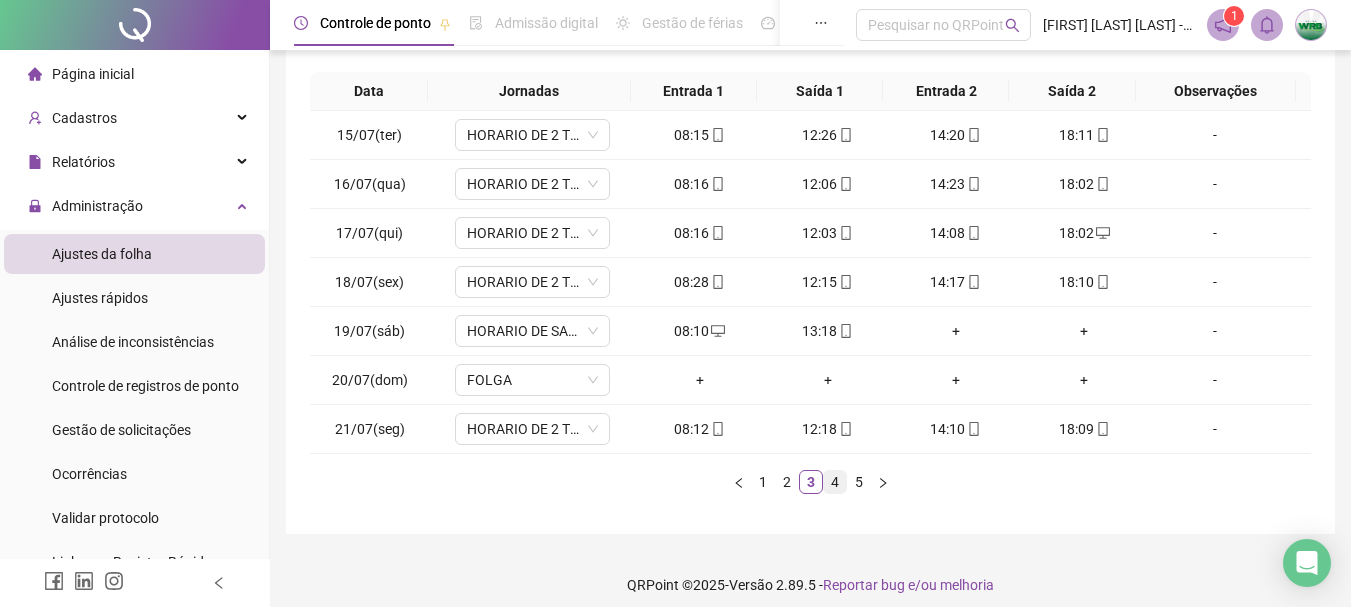 click on "4" at bounding box center [835, 482] 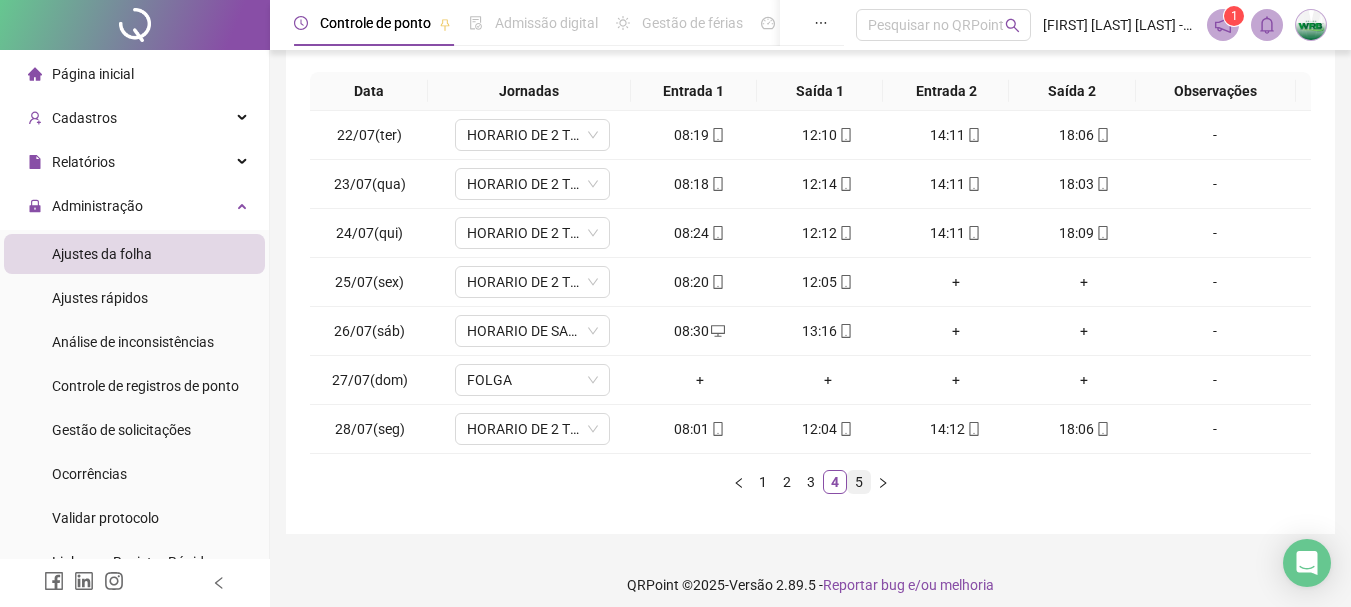 click on "5" at bounding box center [859, 482] 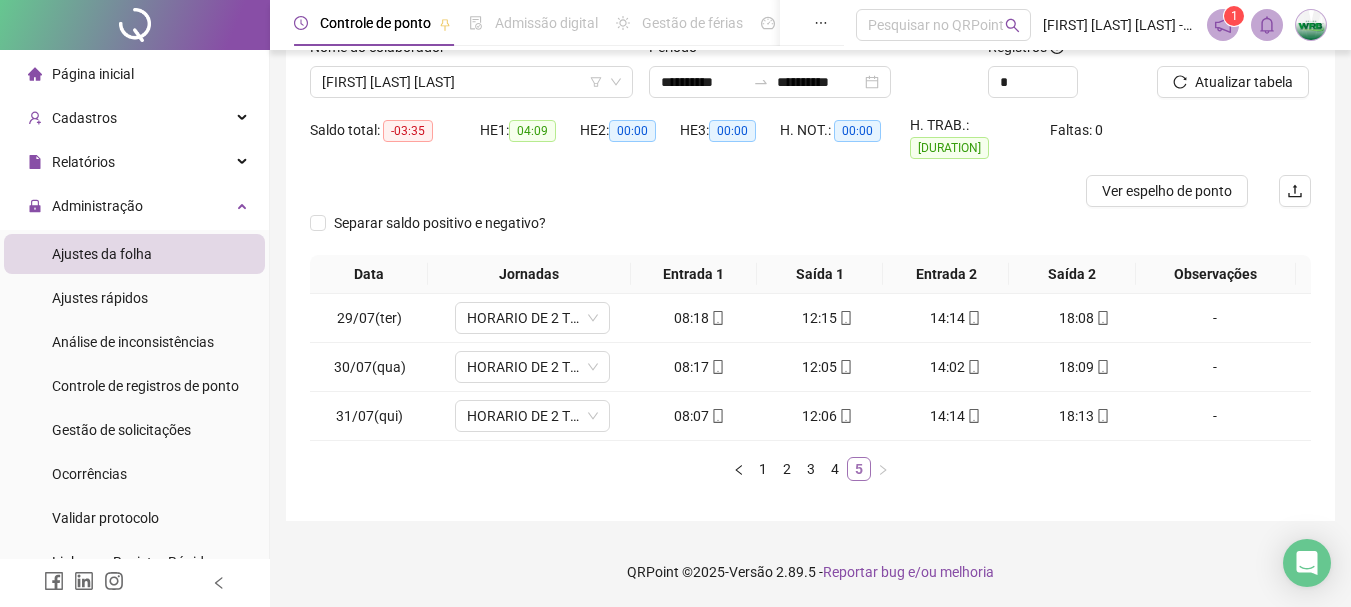 scroll, scrollTop: 135, scrollLeft: 0, axis: vertical 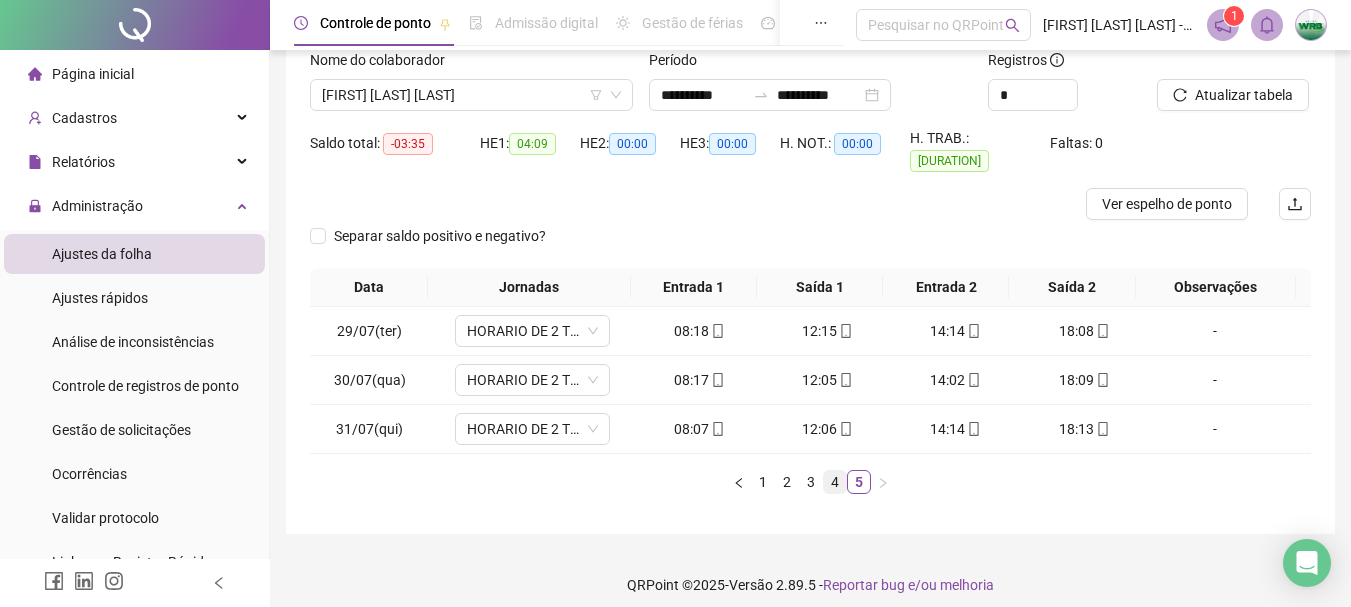 click on "4" at bounding box center (835, 482) 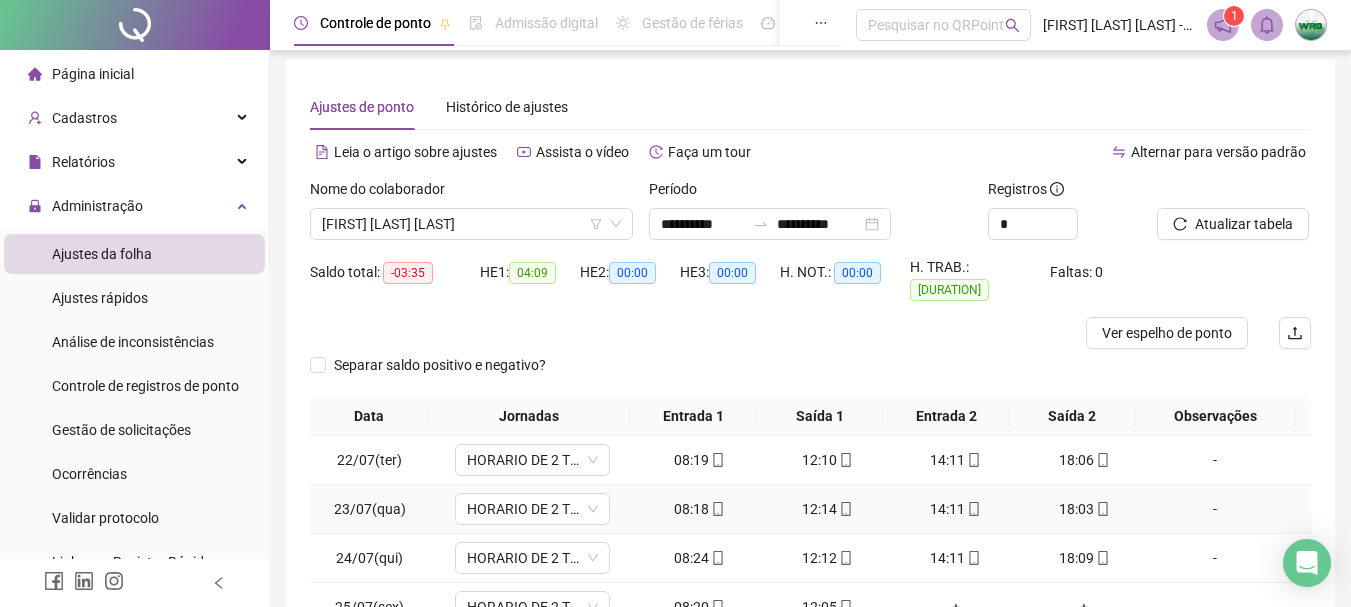 scroll, scrollTop: 0, scrollLeft: 0, axis: both 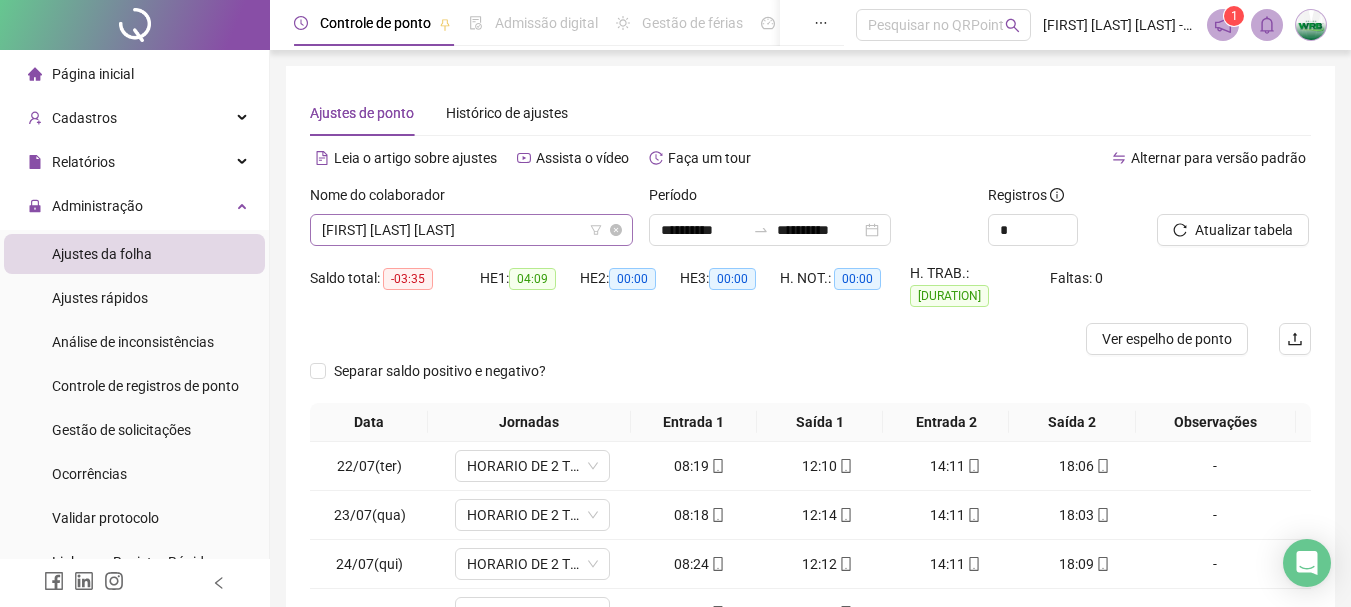 click on "[FIRST] [LAST] [LAST]" at bounding box center (471, 230) 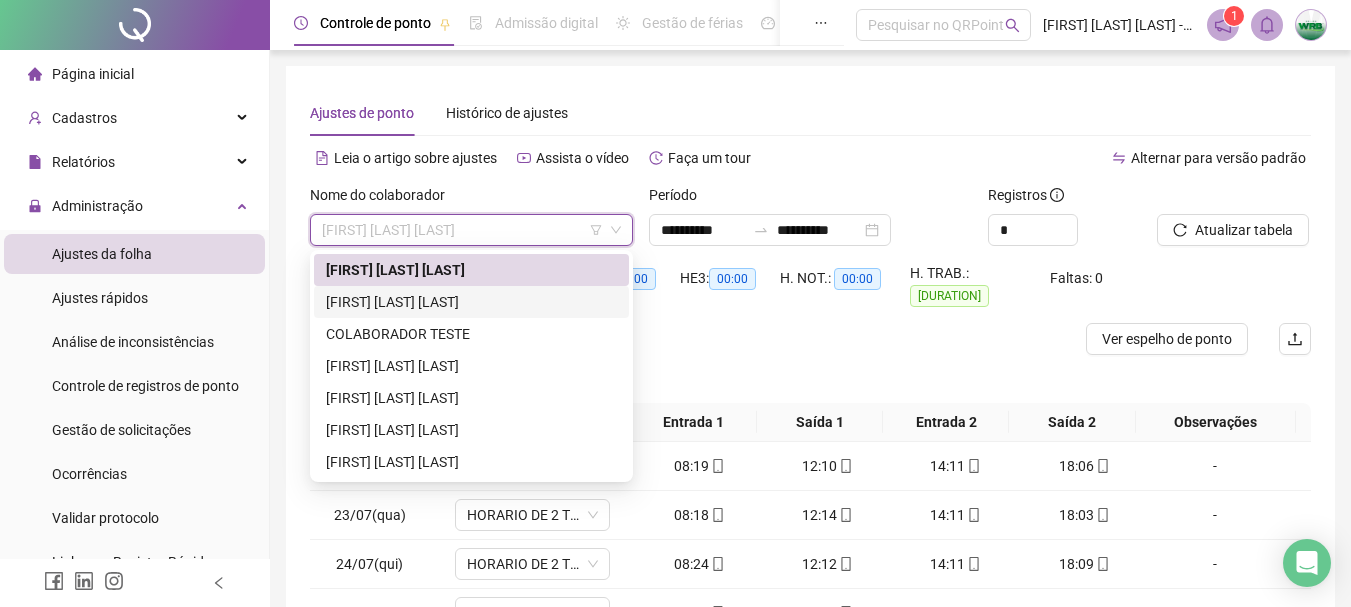 click on "[FIRST] [LAST] [LAST]" at bounding box center [471, 302] 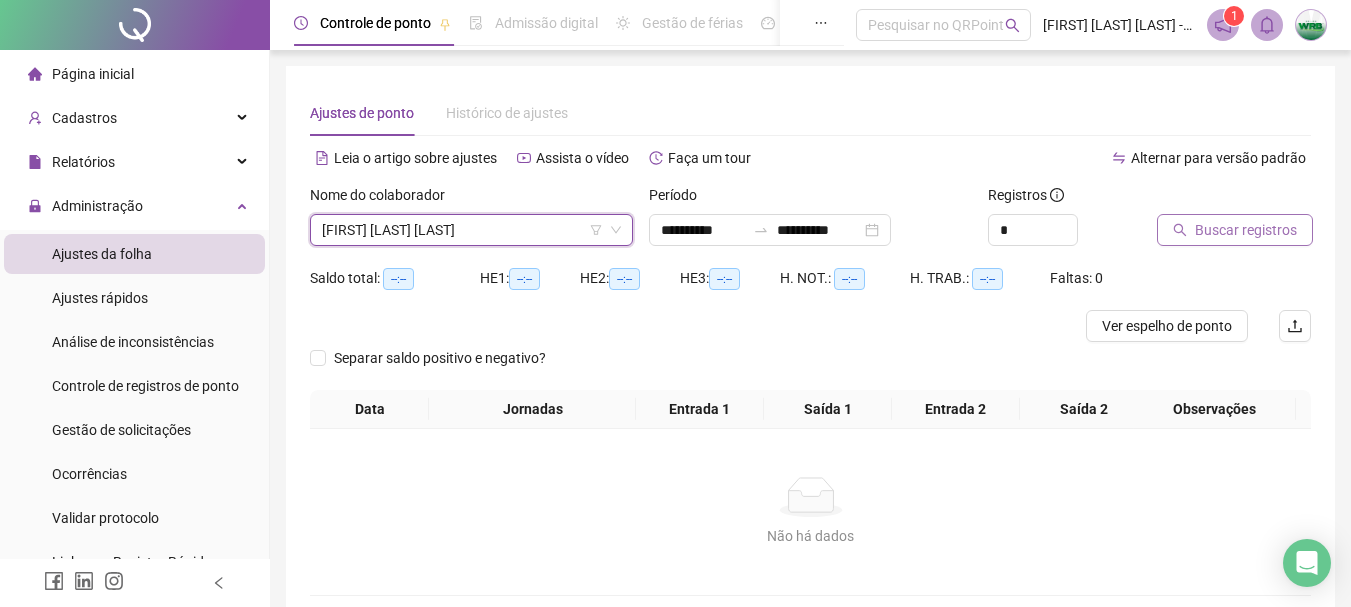 click on "Buscar registros" at bounding box center [1235, 230] 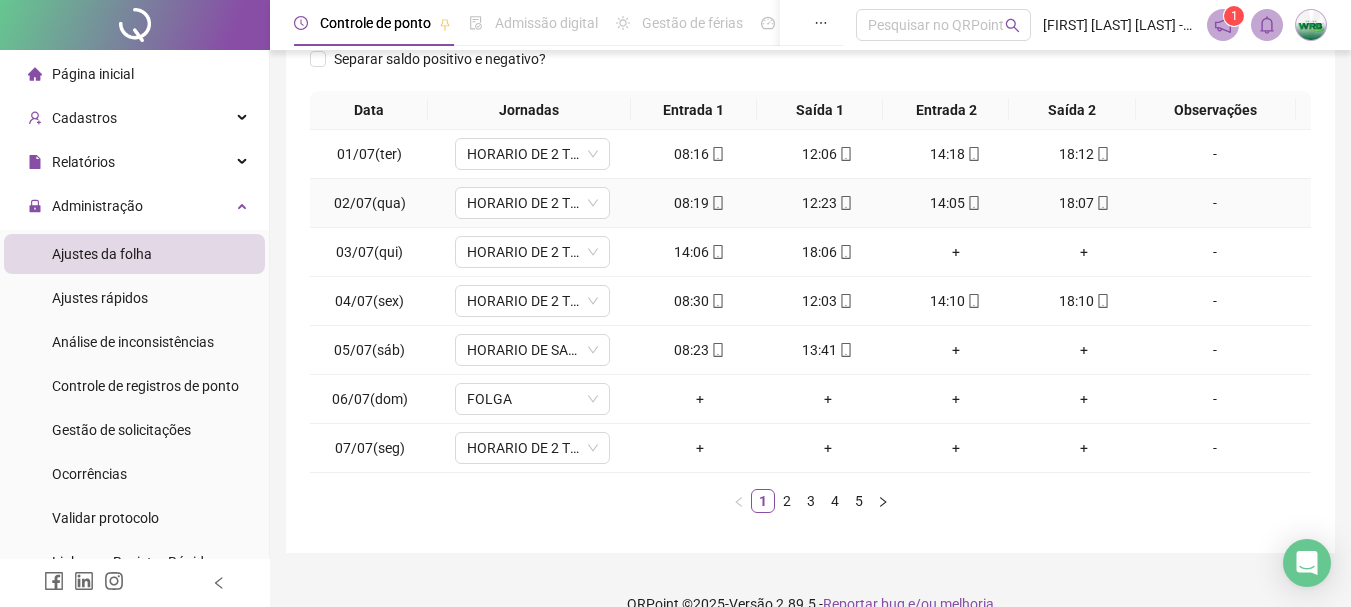 scroll, scrollTop: 300, scrollLeft: 0, axis: vertical 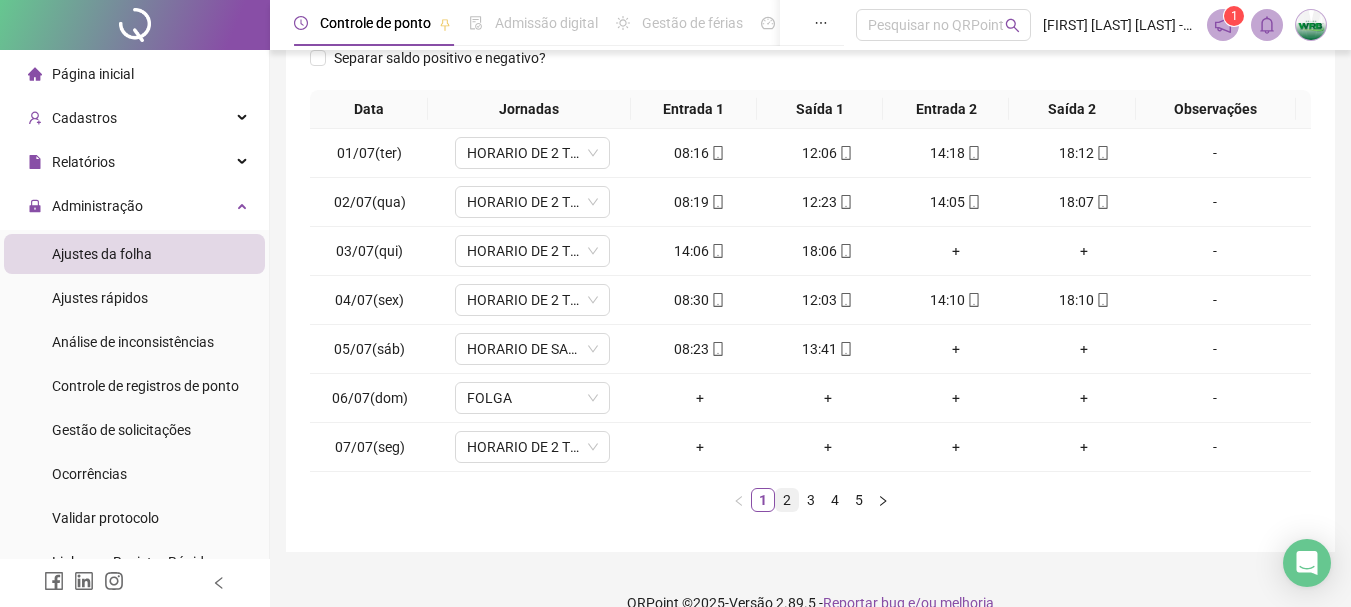 click on "2" at bounding box center (787, 500) 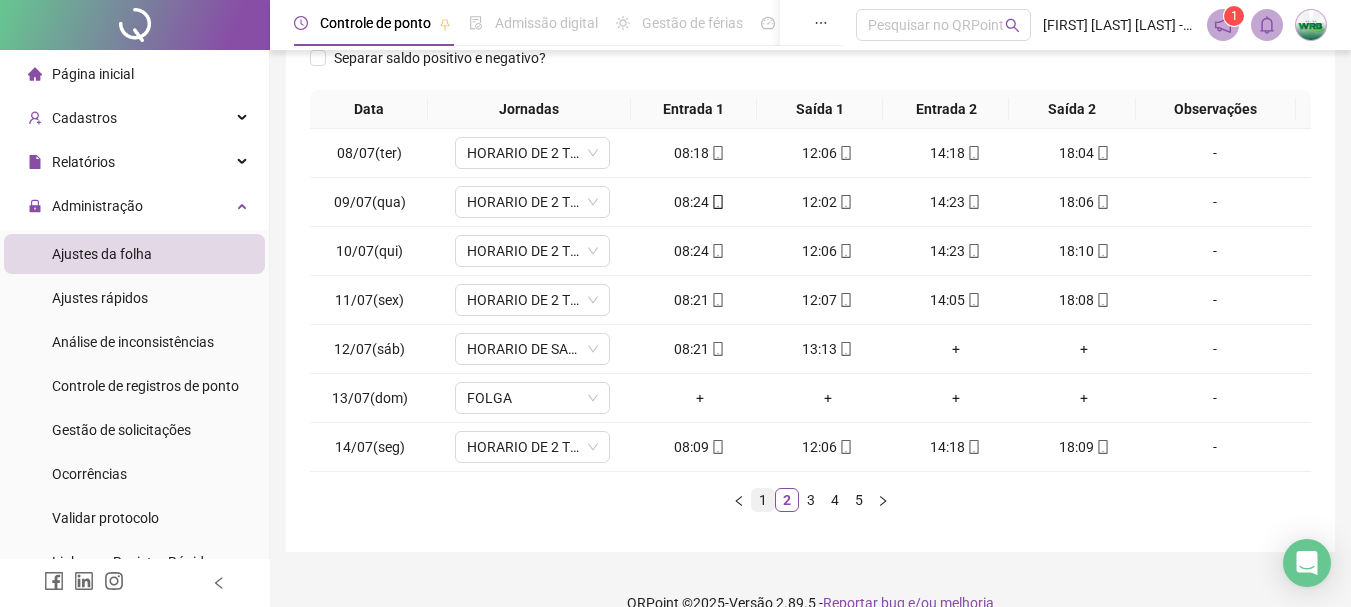 click on "1" at bounding box center (763, 500) 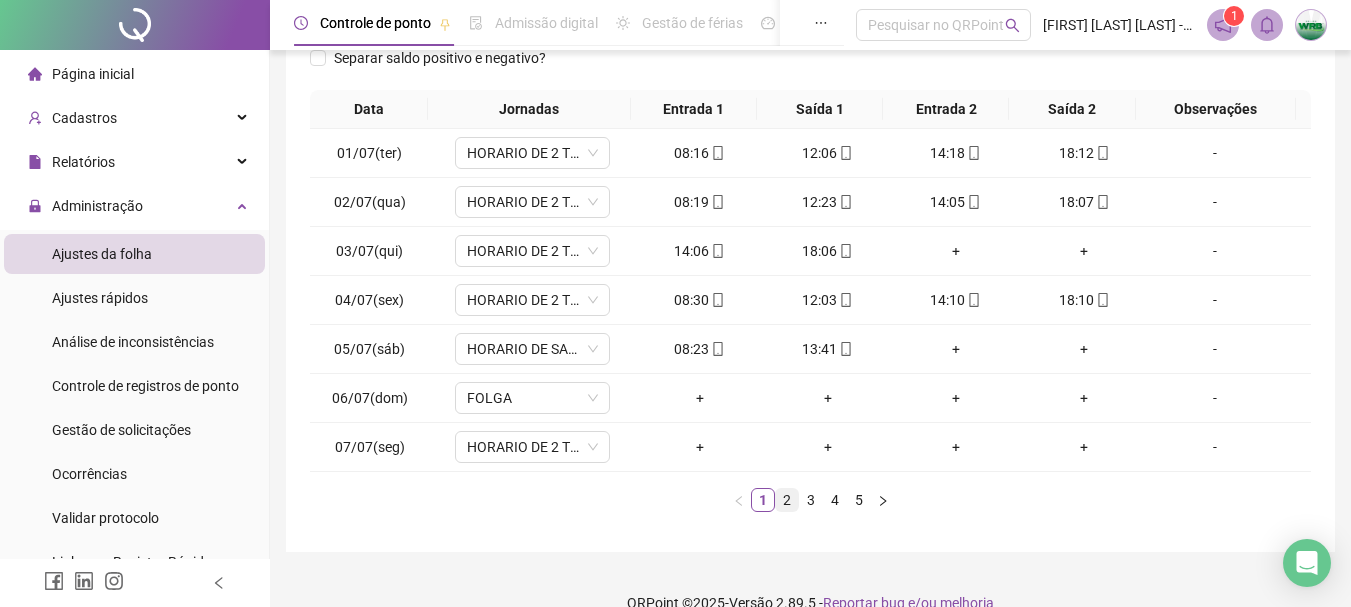 click on "2" at bounding box center [787, 500] 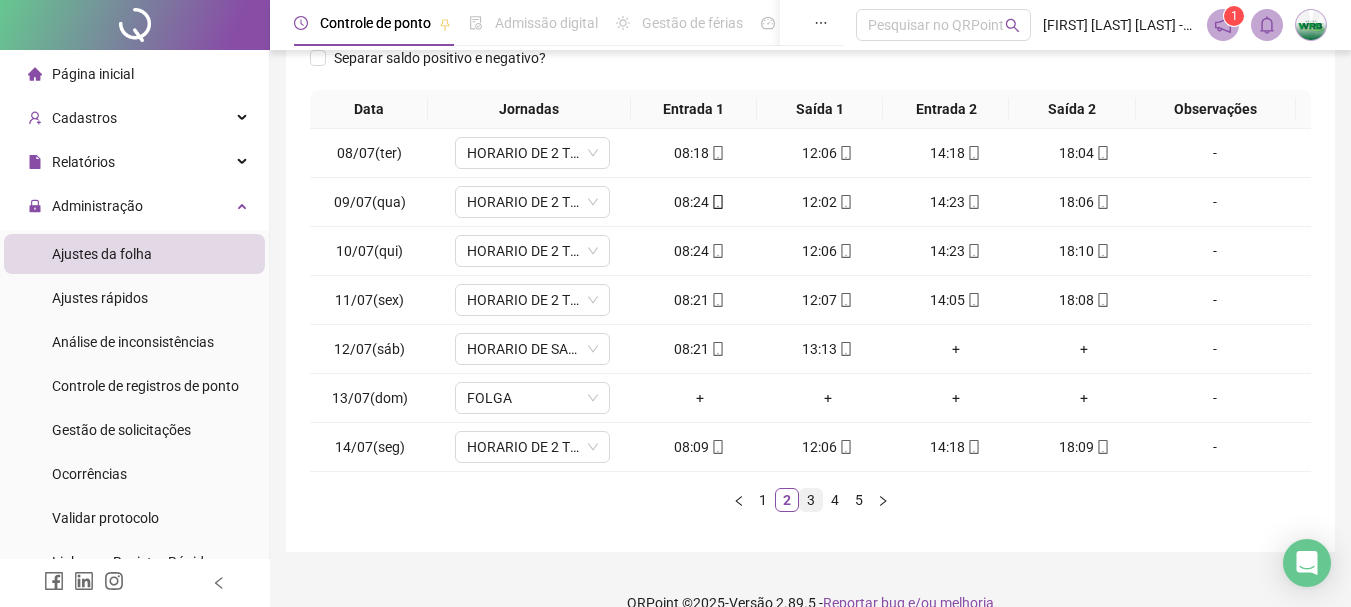 click on "3" at bounding box center [811, 500] 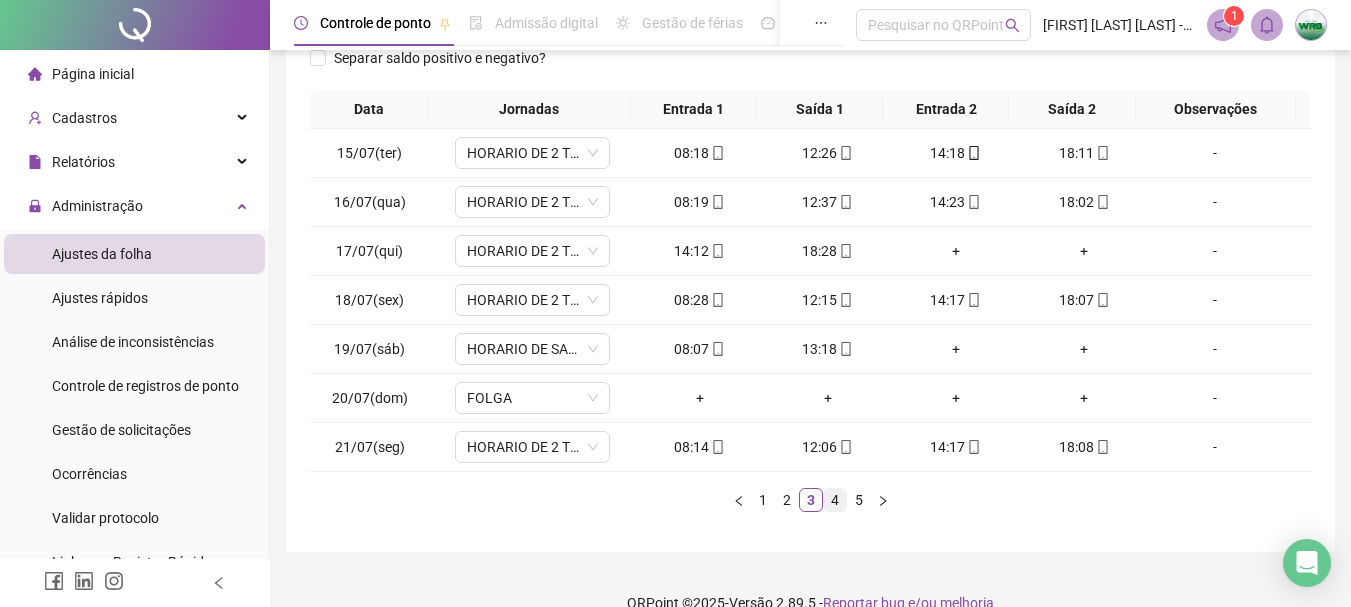 click on "4" at bounding box center [835, 500] 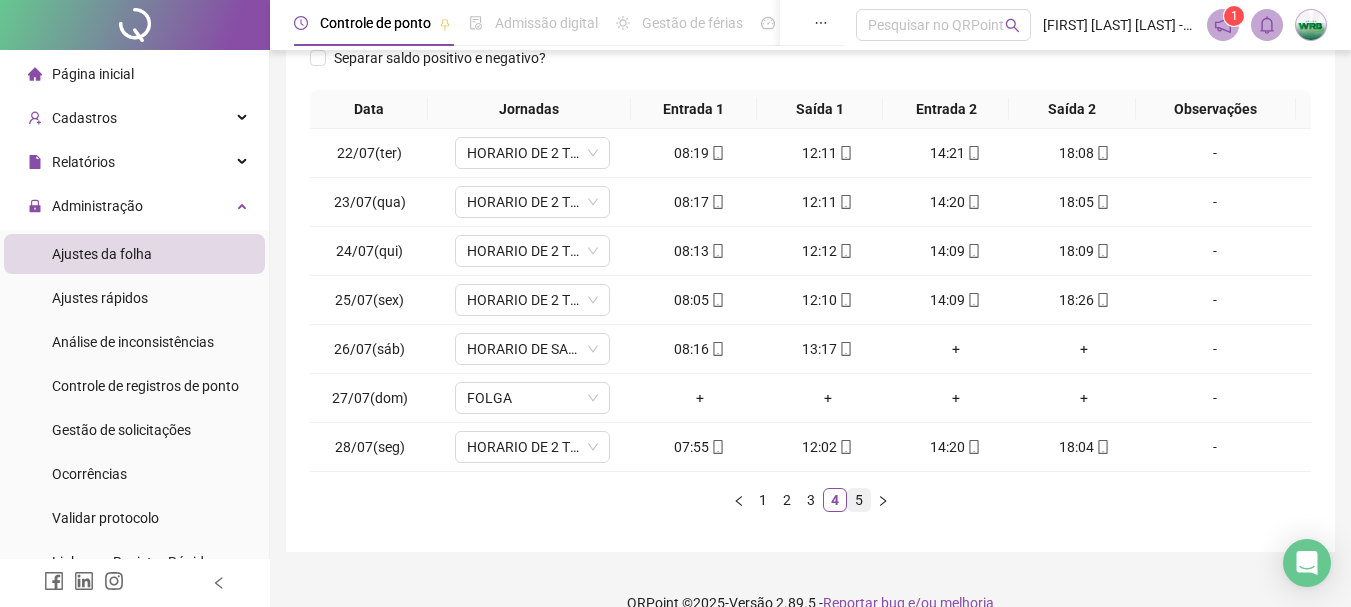 click on "5" at bounding box center (859, 500) 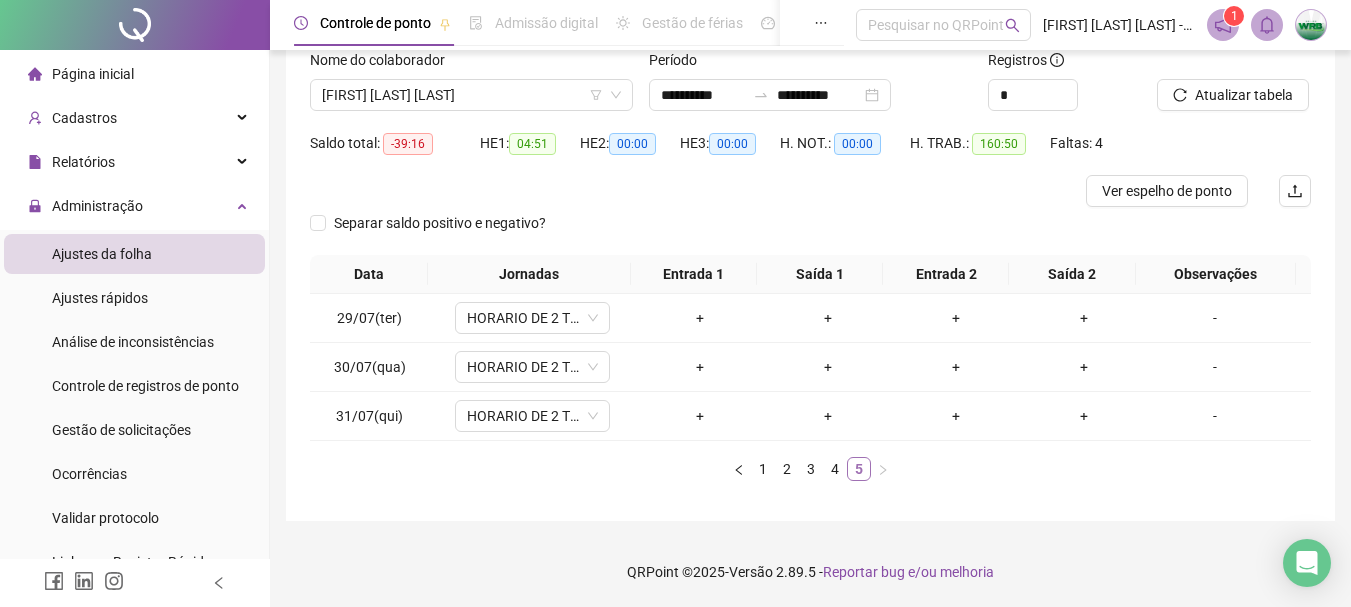 scroll, scrollTop: 135, scrollLeft: 0, axis: vertical 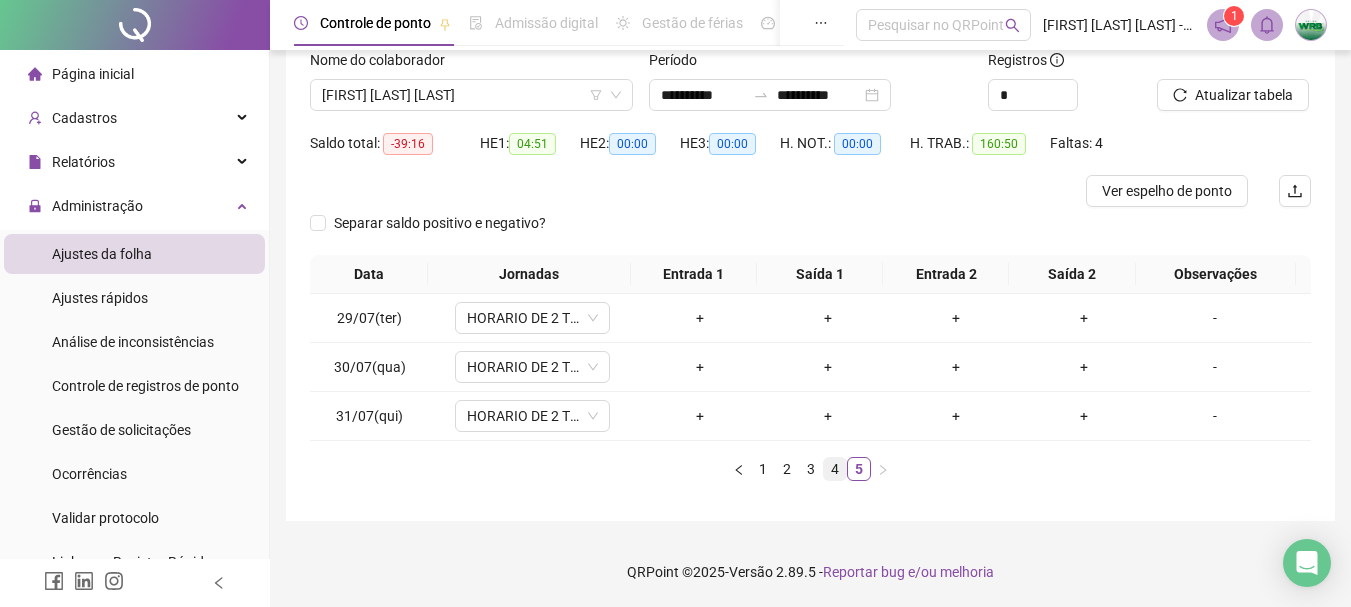 click on "4" at bounding box center [835, 469] 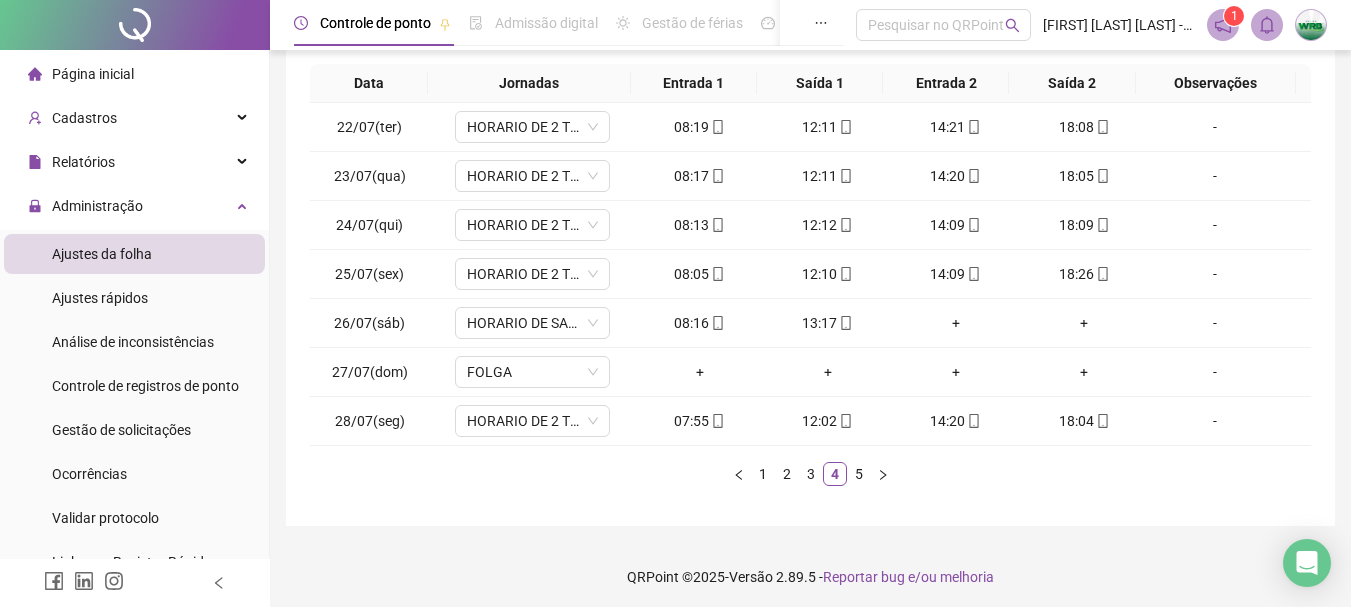scroll, scrollTop: 331, scrollLeft: 0, axis: vertical 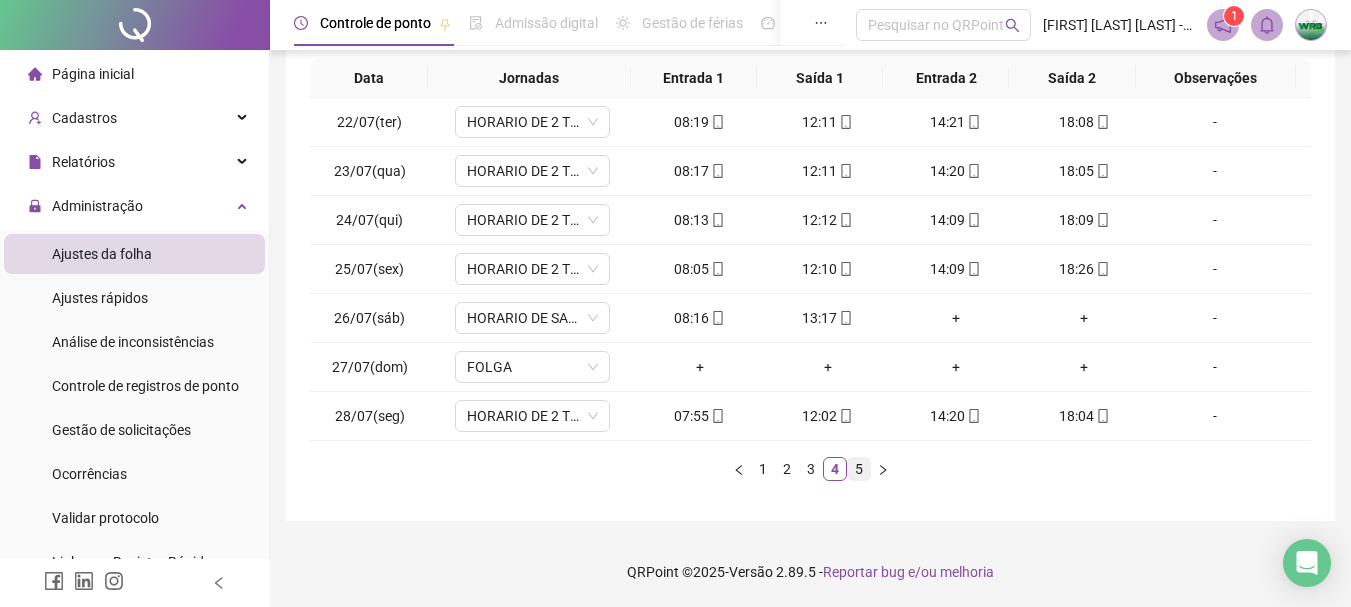click on "5" at bounding box center (859, 469) 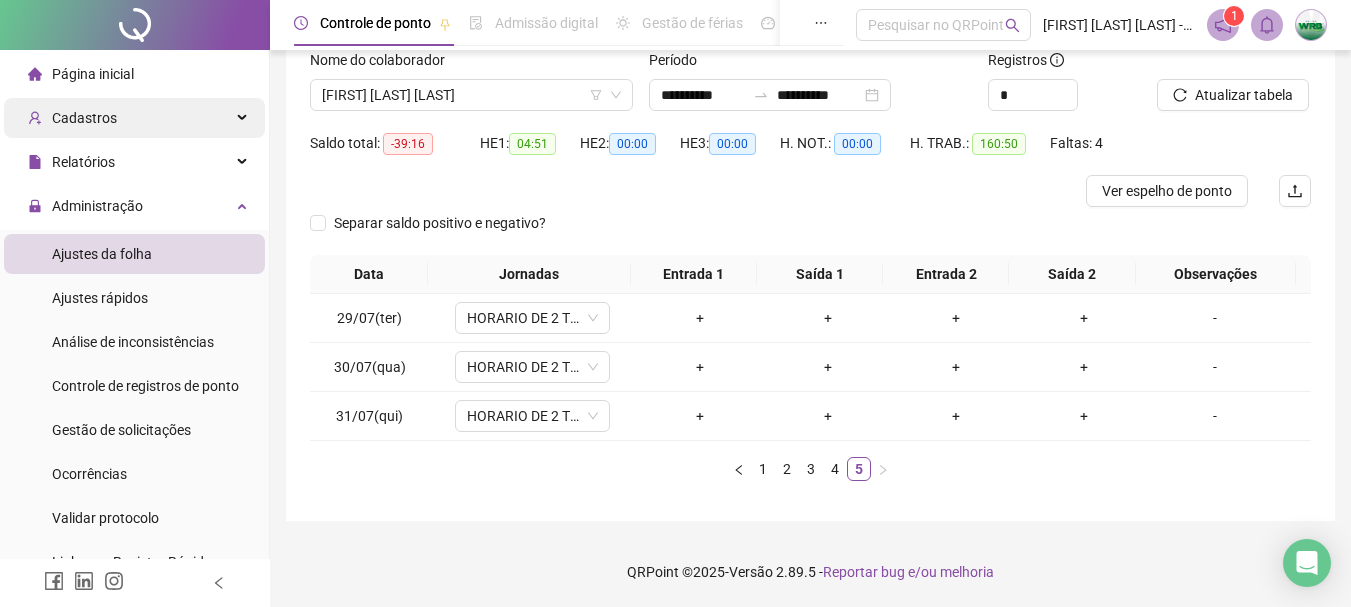 click on "Cadastros" at bounding box center [134, 118] 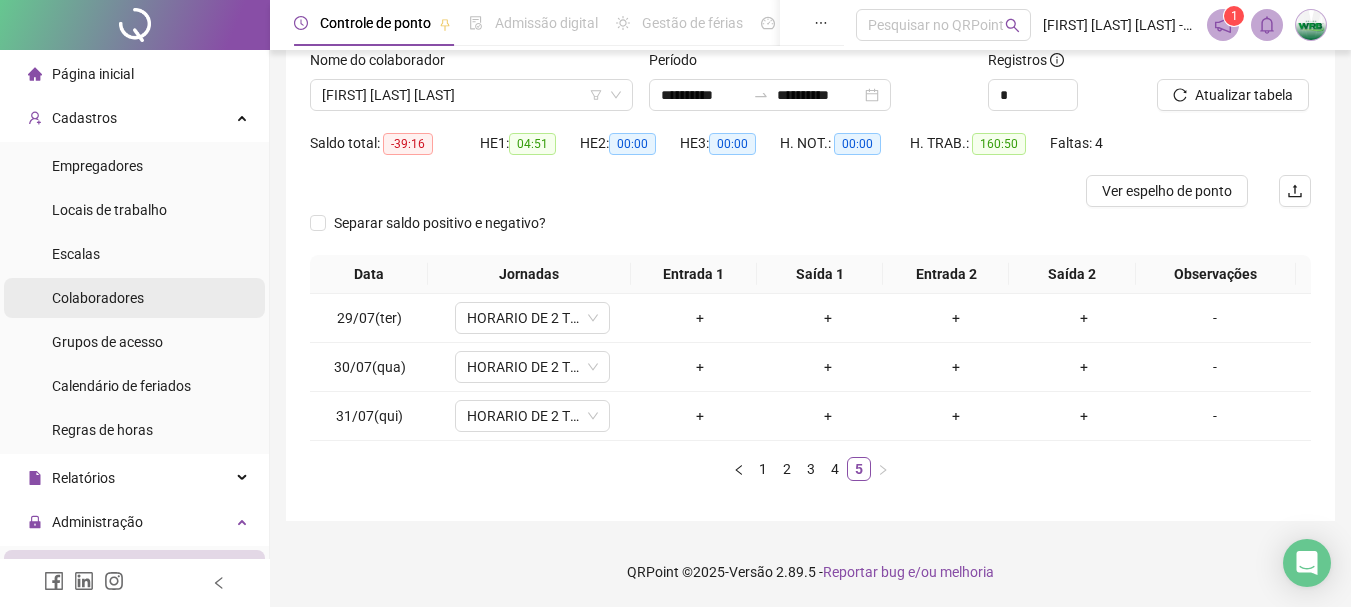 click on "Colaboradores" at bounding box center [98, 298] 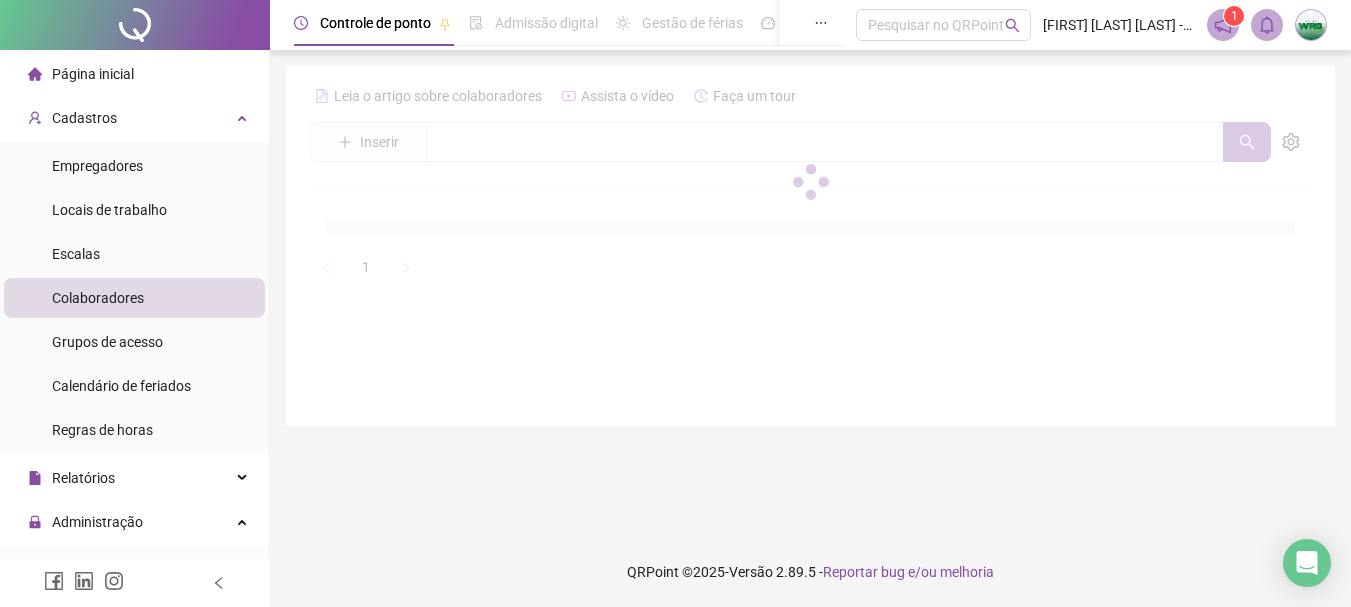 scroll, scrollTop: 0, scrollLeft: 0, axis: both 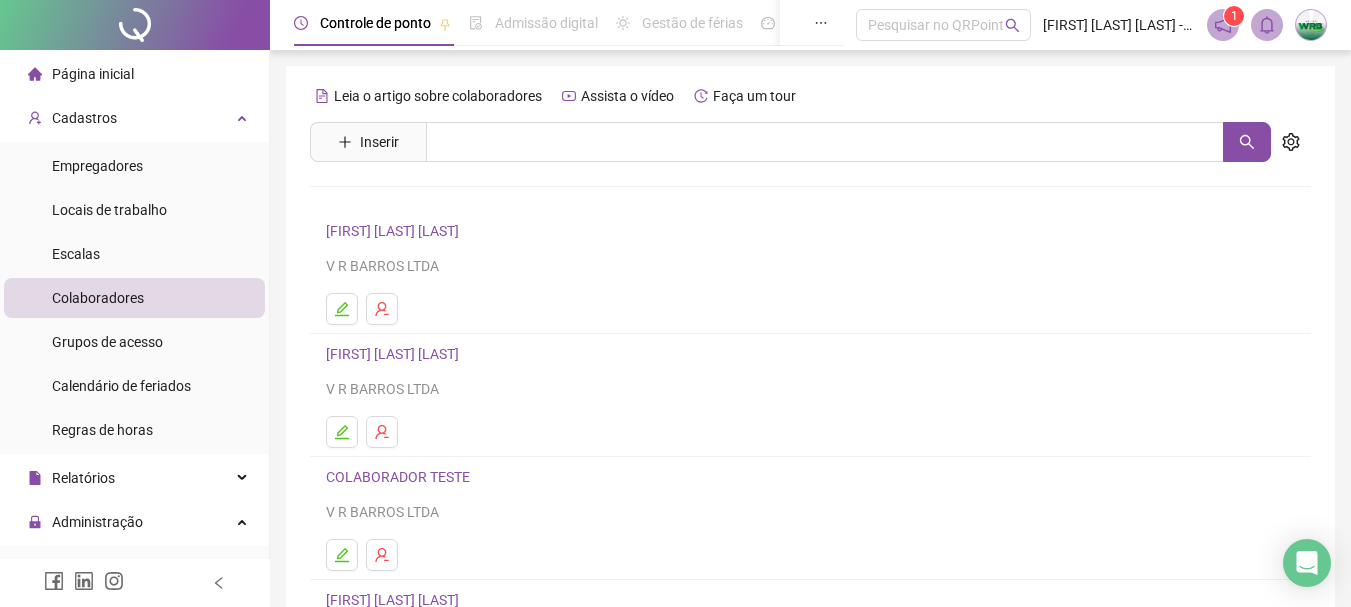 click on "[FIRST] [LAST] [LAST]" at bounding box center [395, 231] 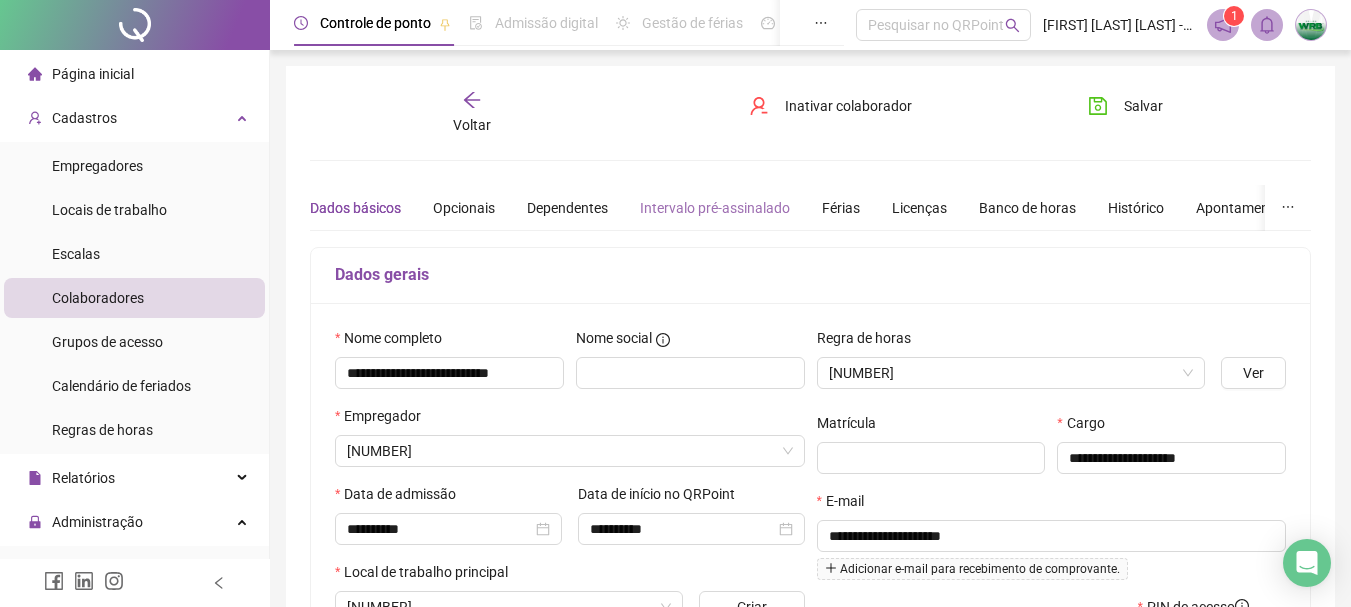 type on "**********" 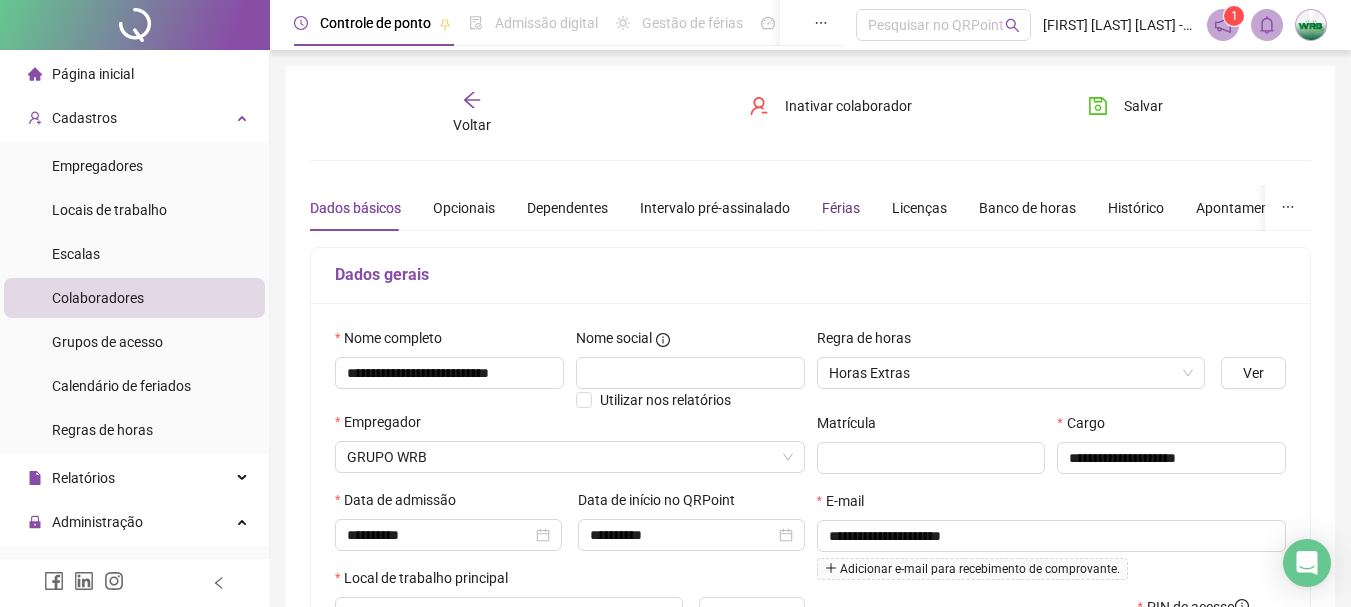 click on "Férias" at bounding box center (841, 208) 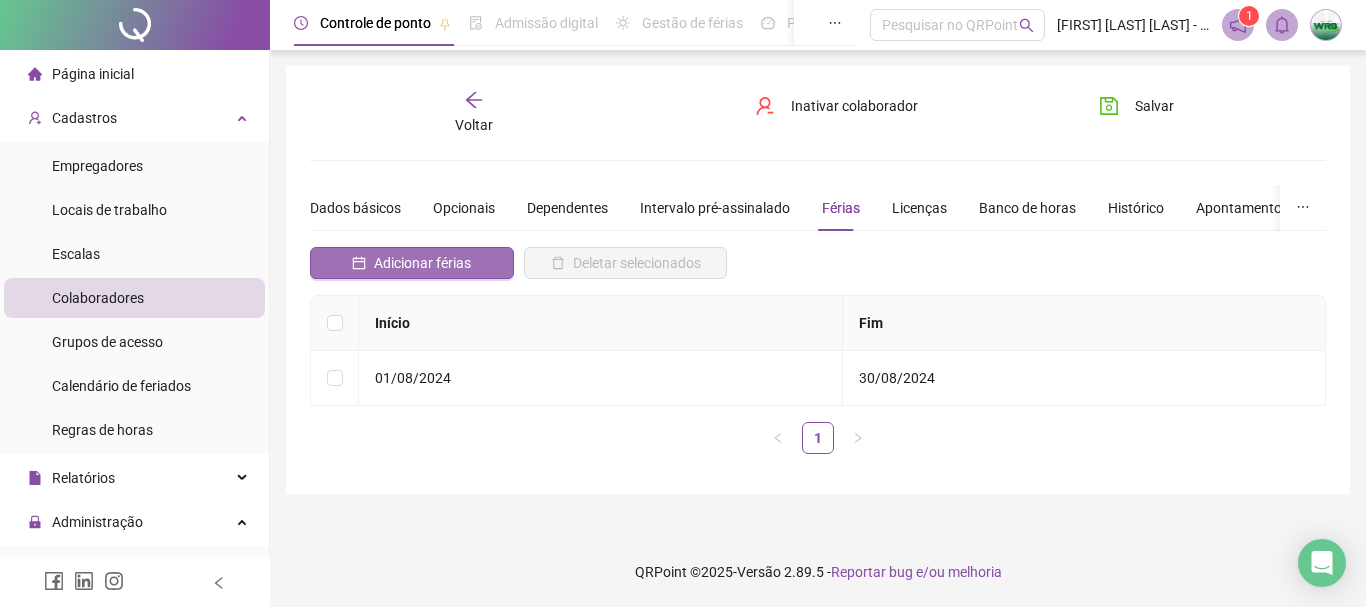 click on "Adicionar férias" at bounding box center (422, 263) 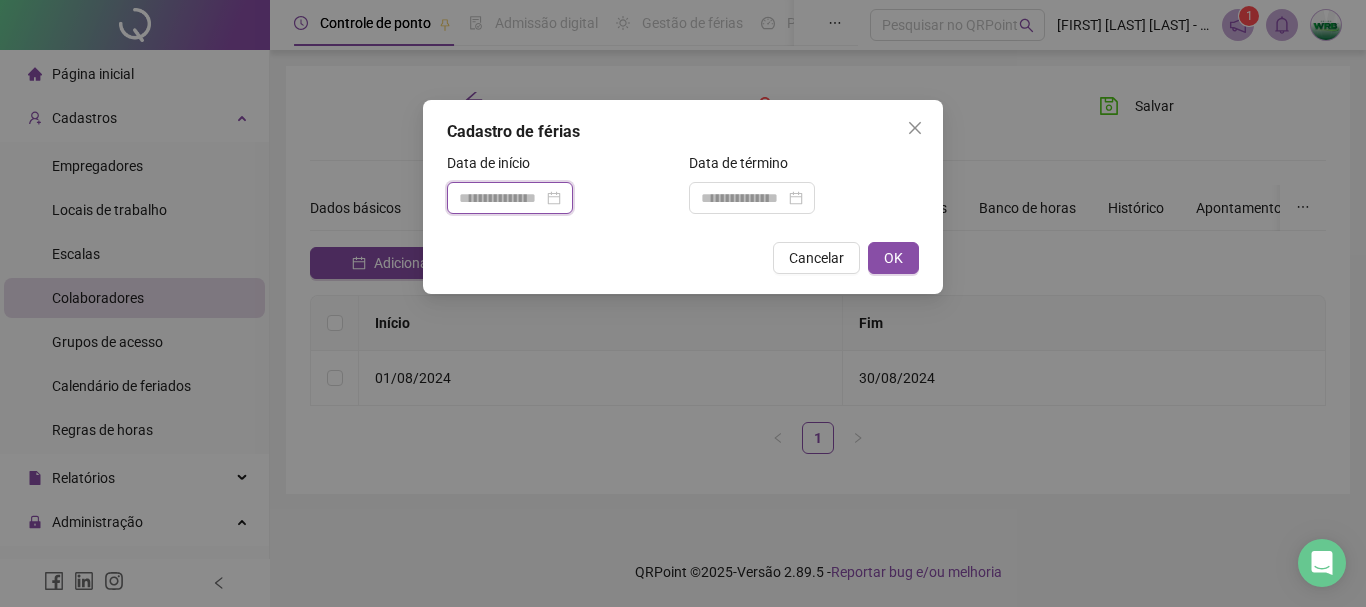 click at bounding box center [501, 198] 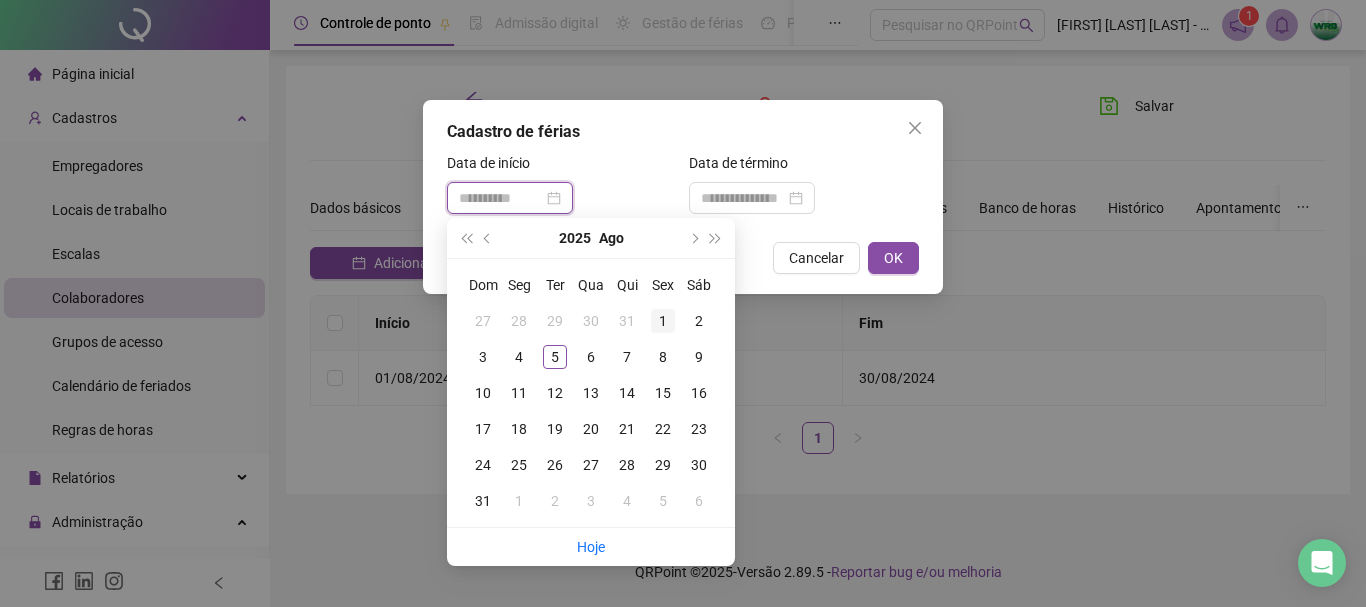 type on "**********" 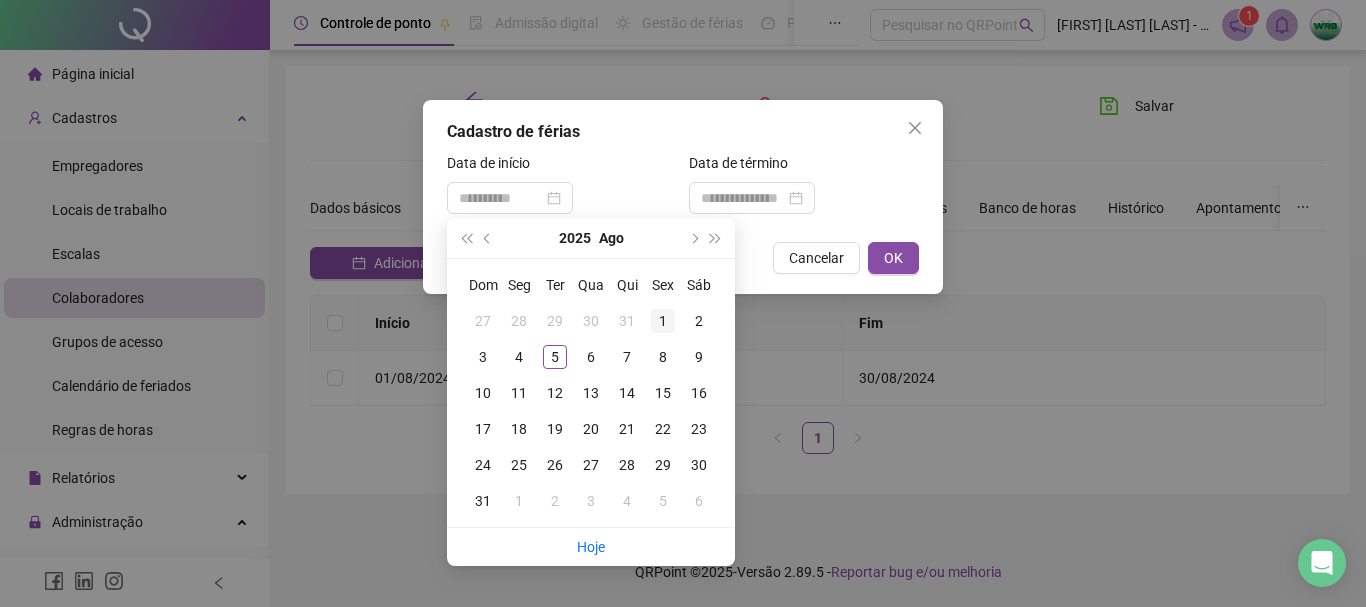 click on "1" at bounding box center (663, 321) 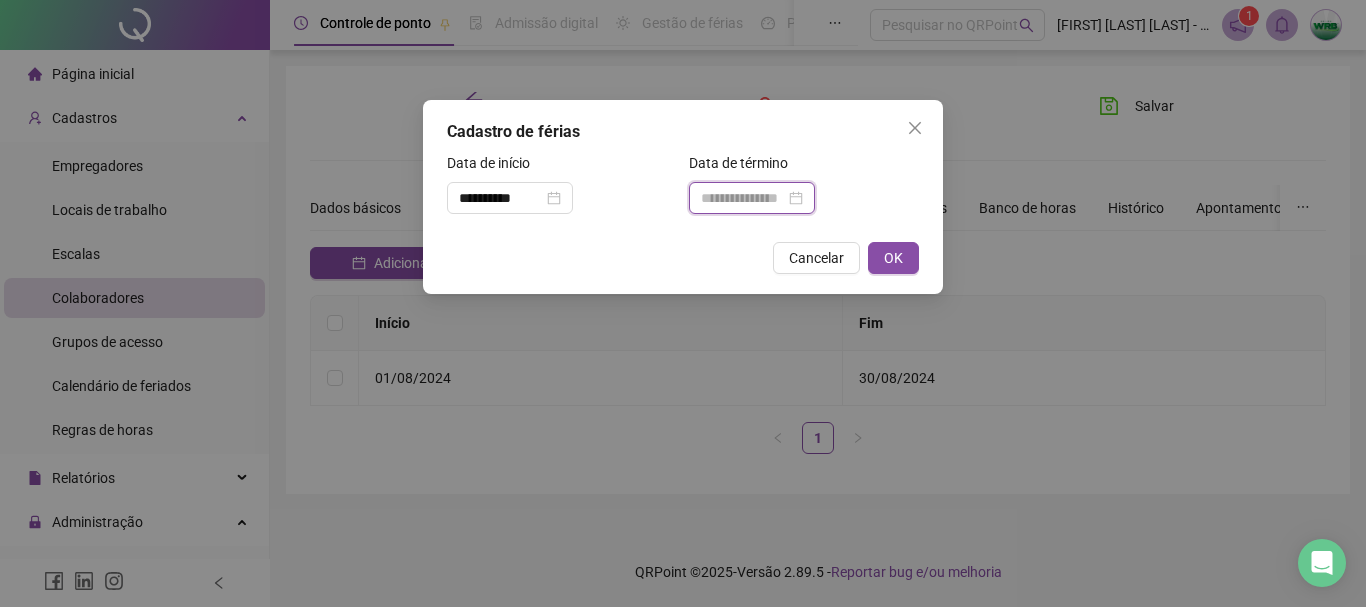 click at bounding box center [743, 198] 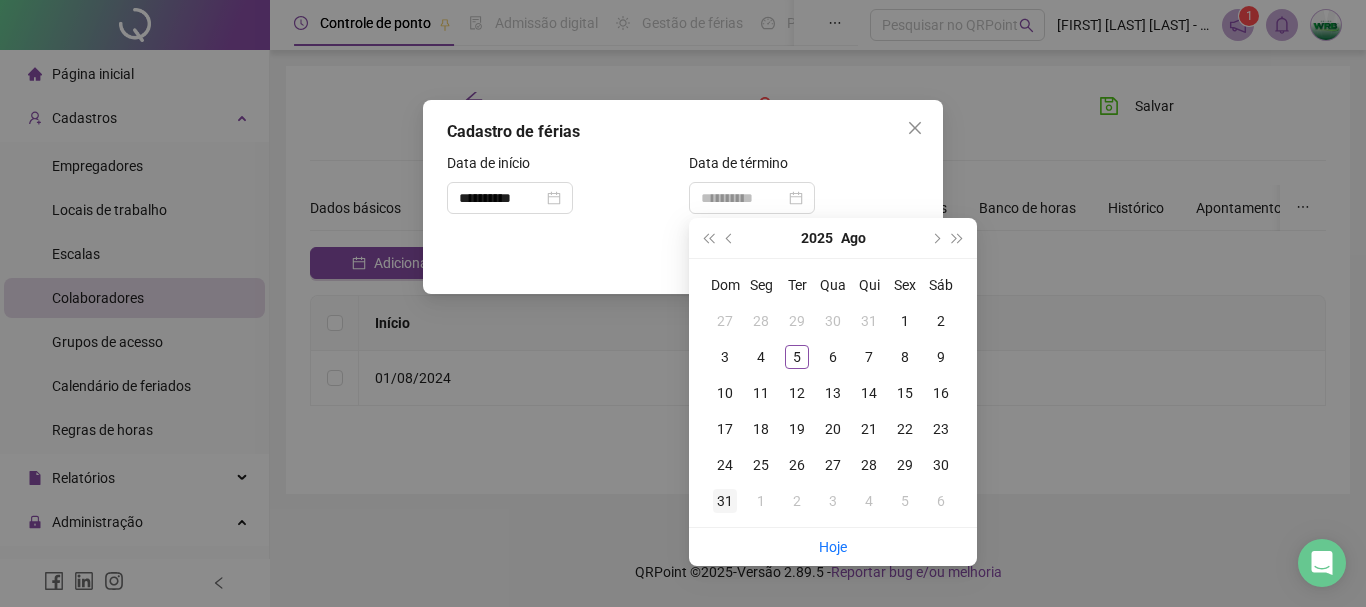 click on "31" at bounding box center [725, 501] 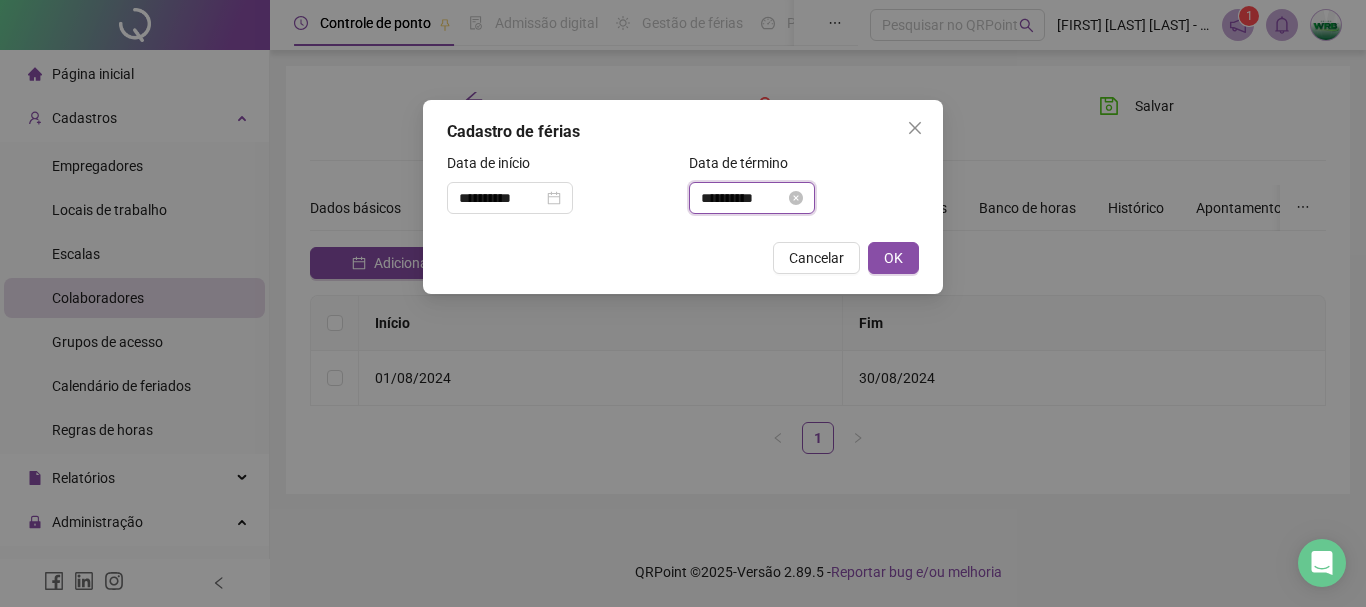 click on "**********" at bounding box center [743, 198] 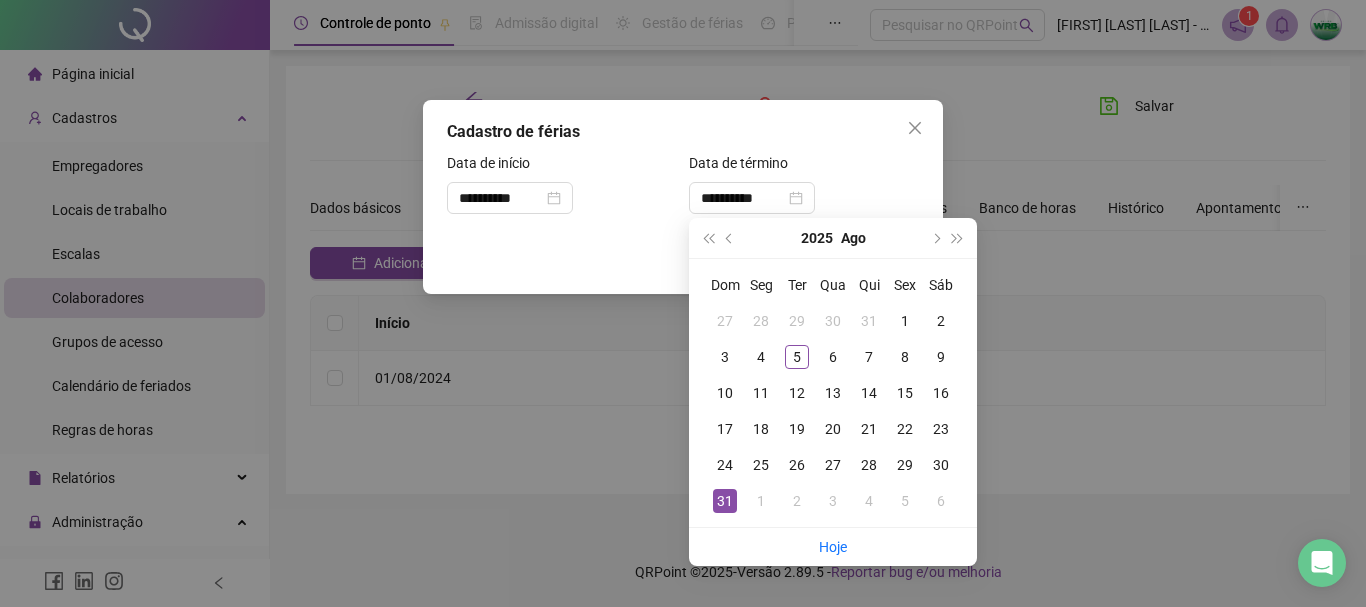 click on "**********" at bounding box center [683, 197] 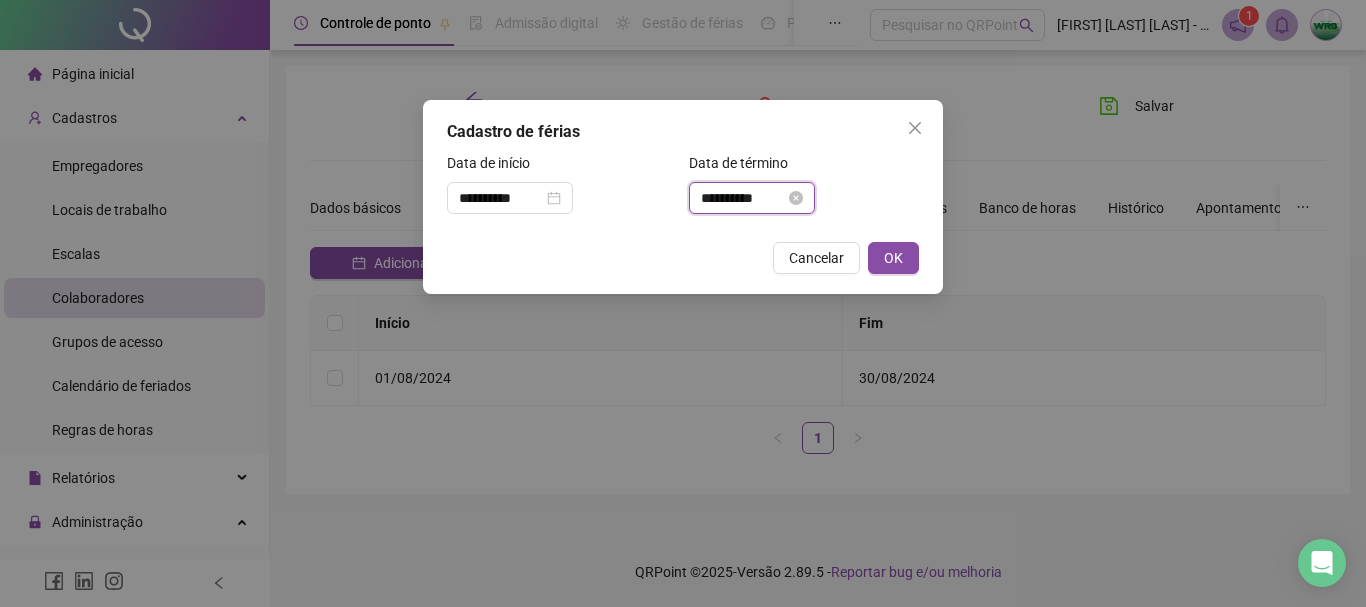 click on "**********" at bounding box center (743, 198) 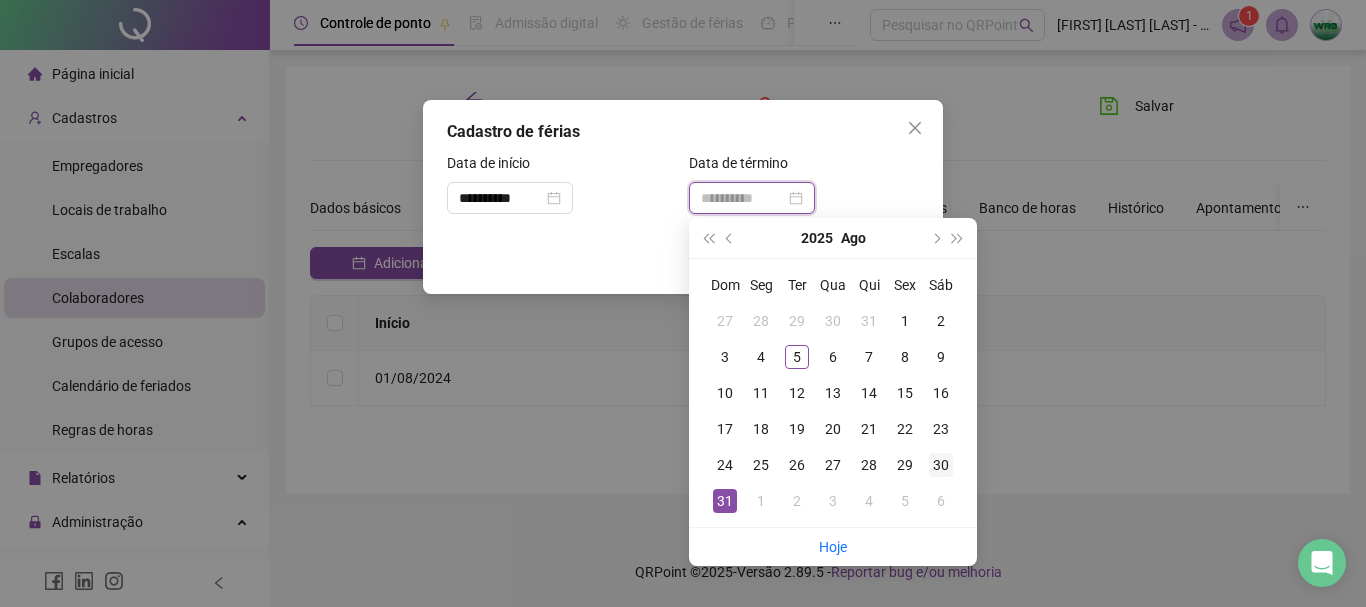 type on "**********" 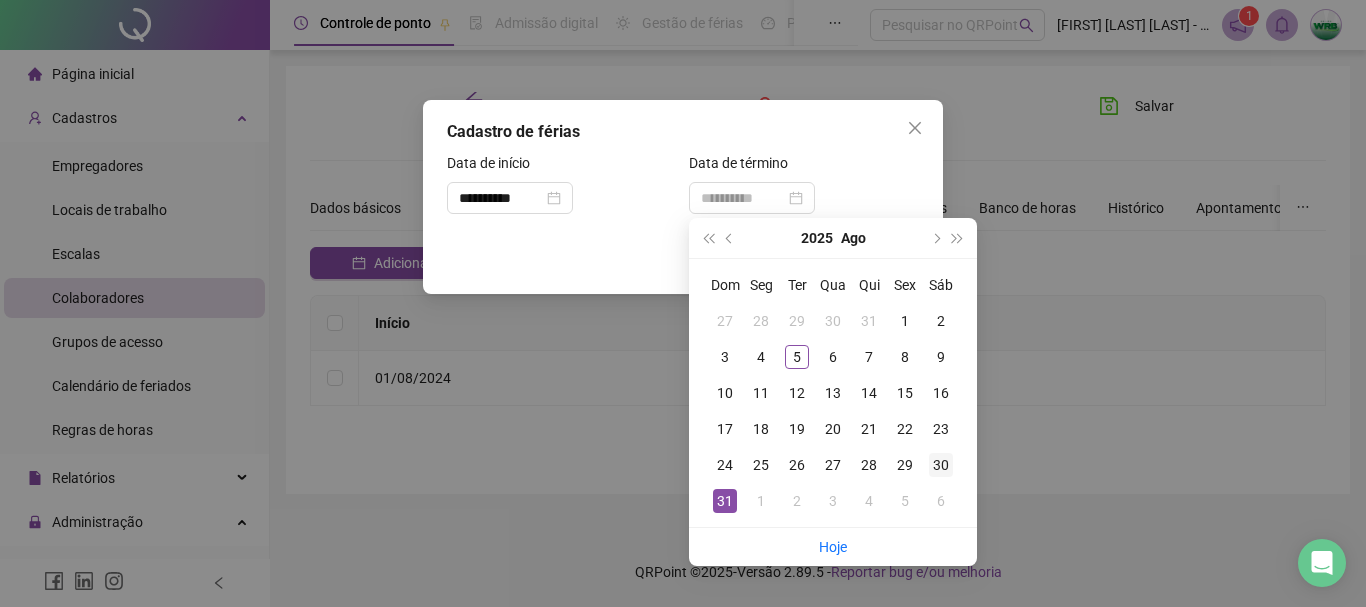 click on "30" at bounding box center (941, 465) 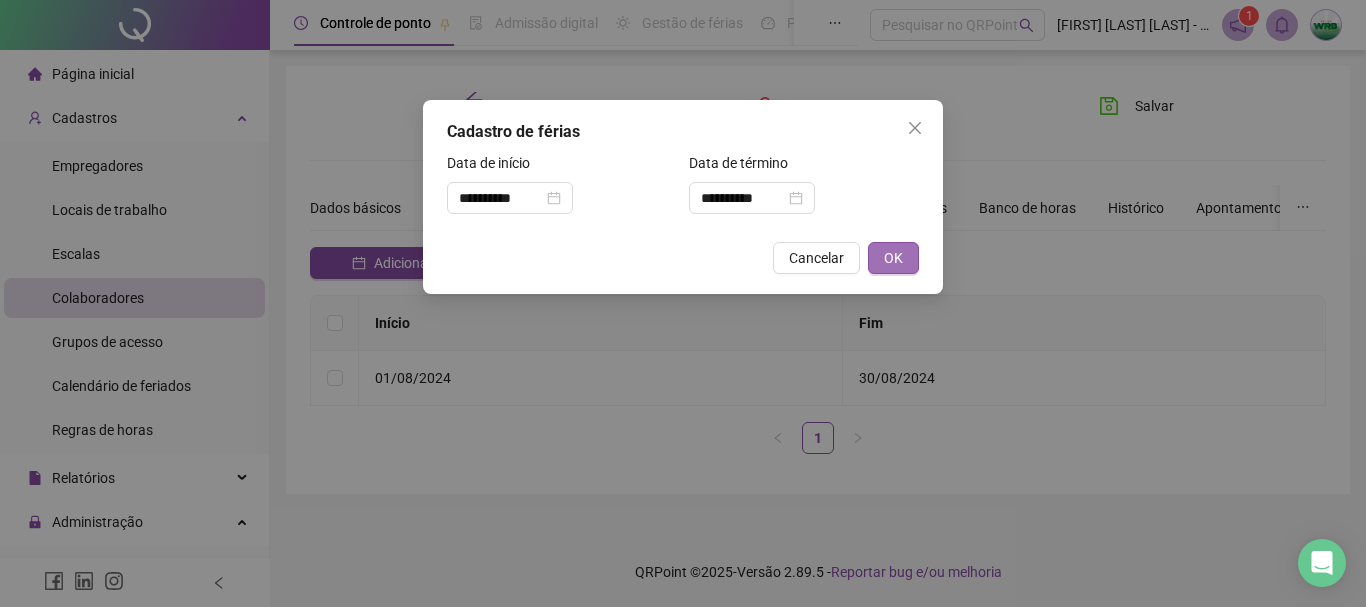 click on "OK" at bounding box center [893, 258] 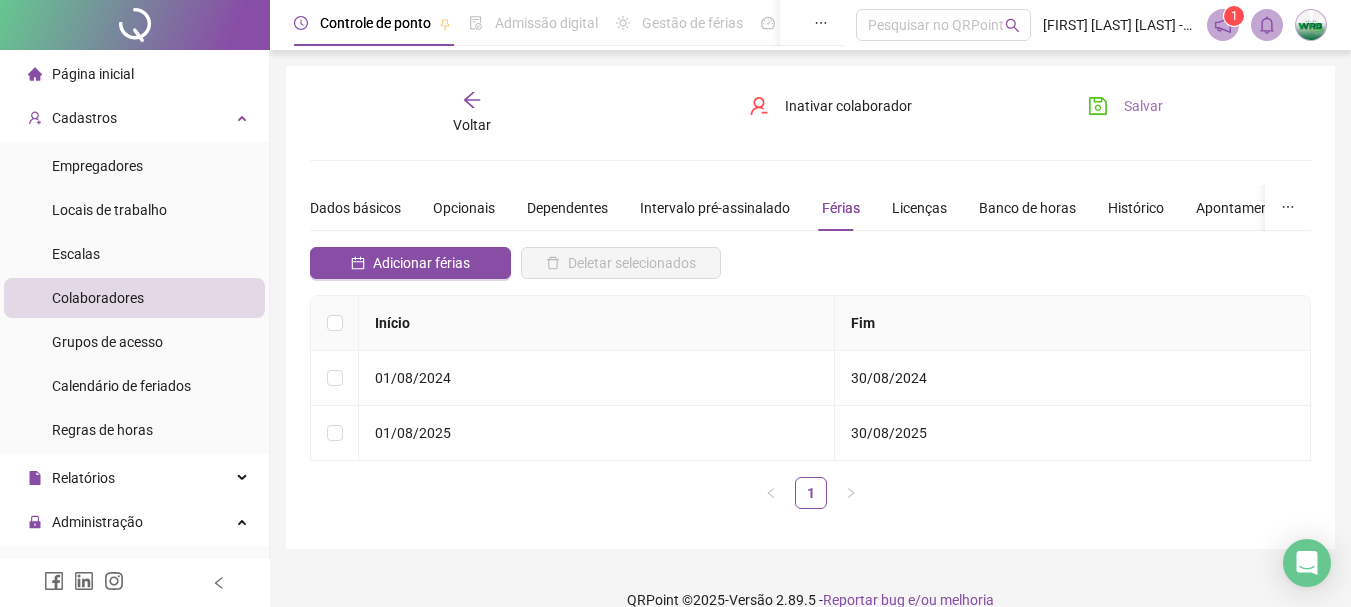 click on "Salvar" at bounding box center (1143, 106) 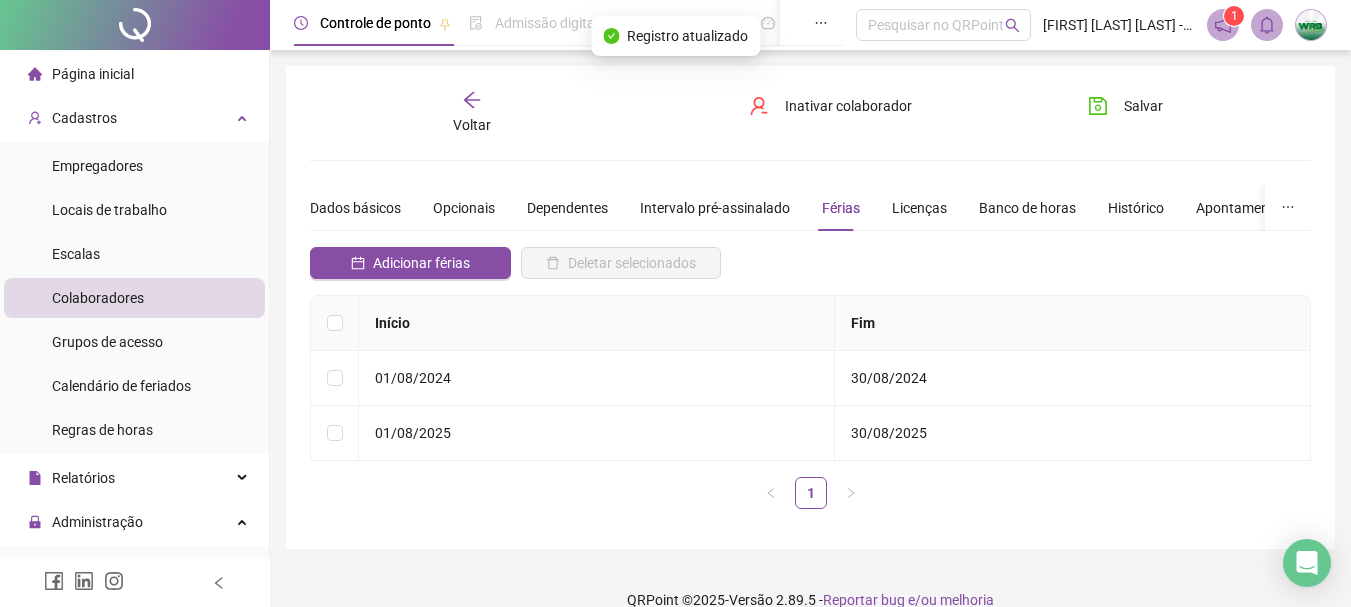 click 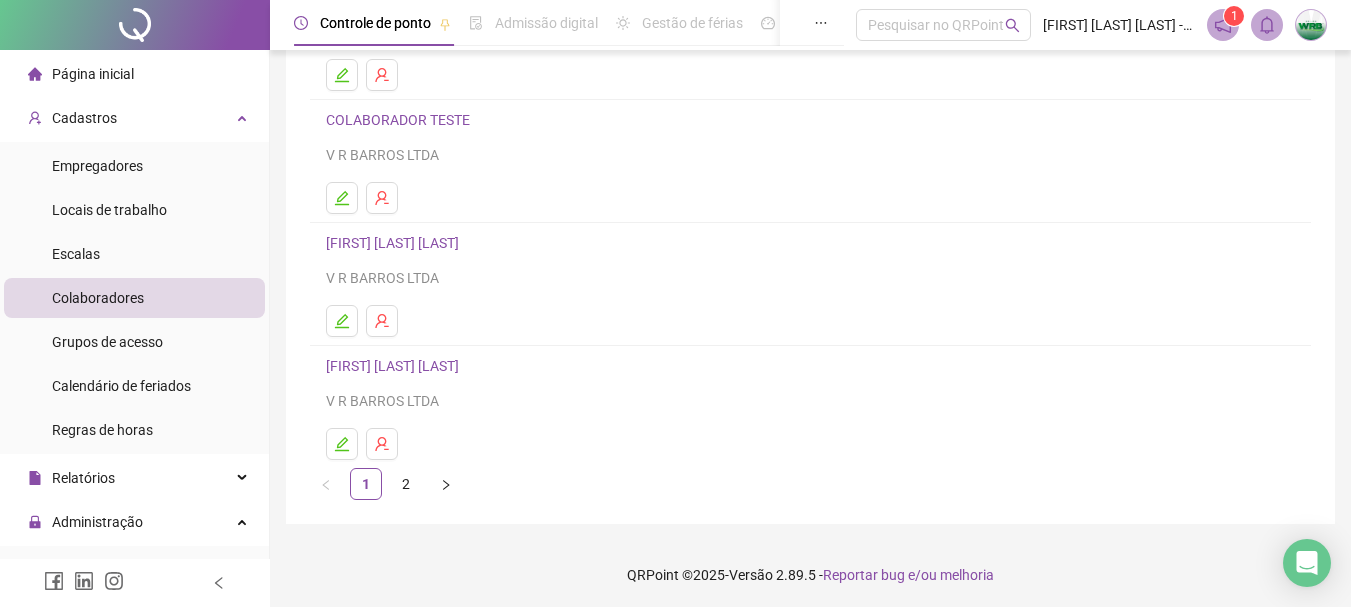 scroll, scrollTop: 360, scrollLeft: 0, axis: vertical 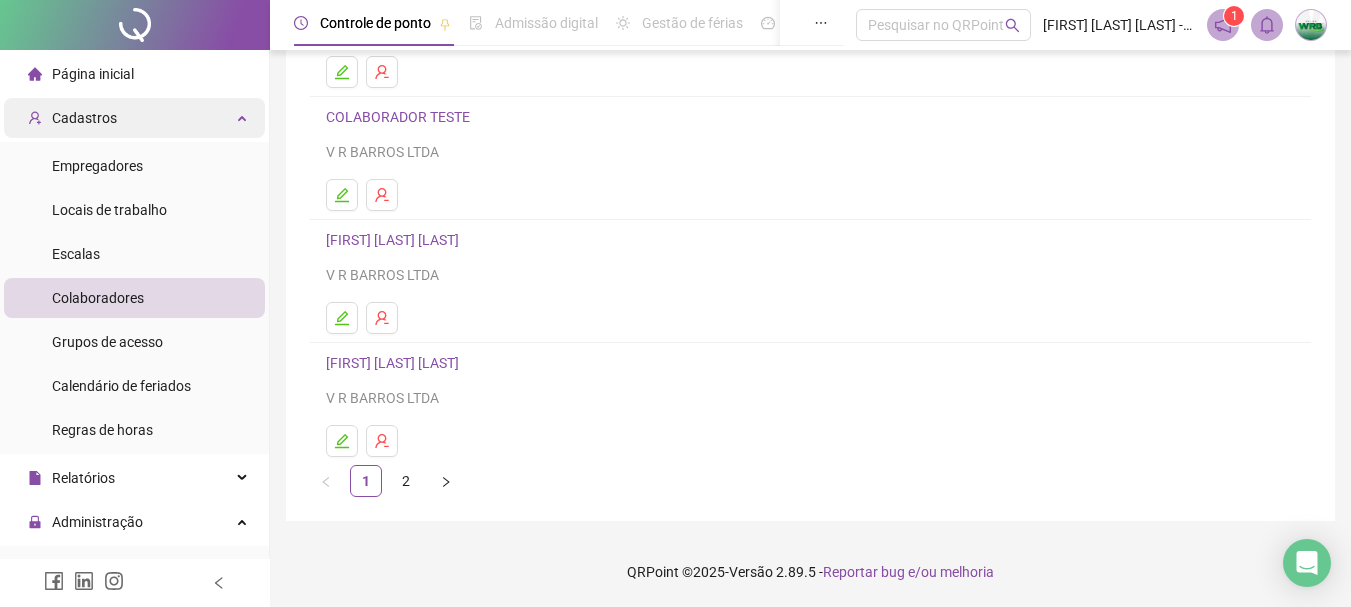 click on "Cadastros" at bounding box center [134, 118] 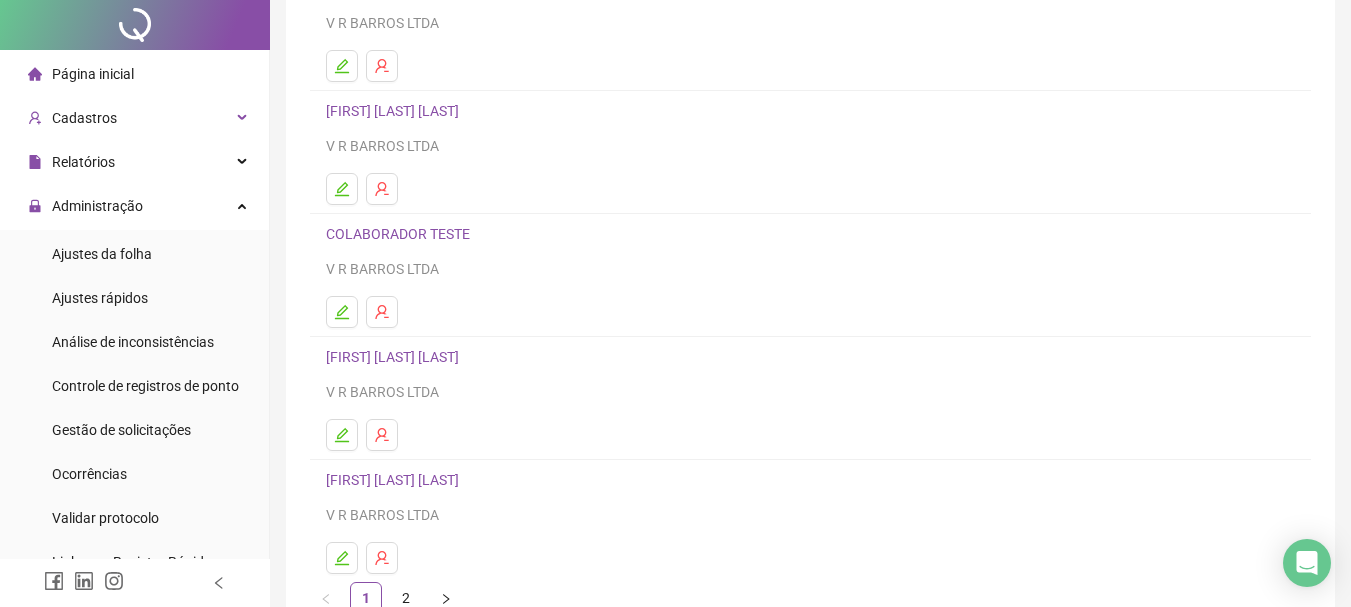 scroll, scrollTop: 0, scrollLeft: 0, axis: both 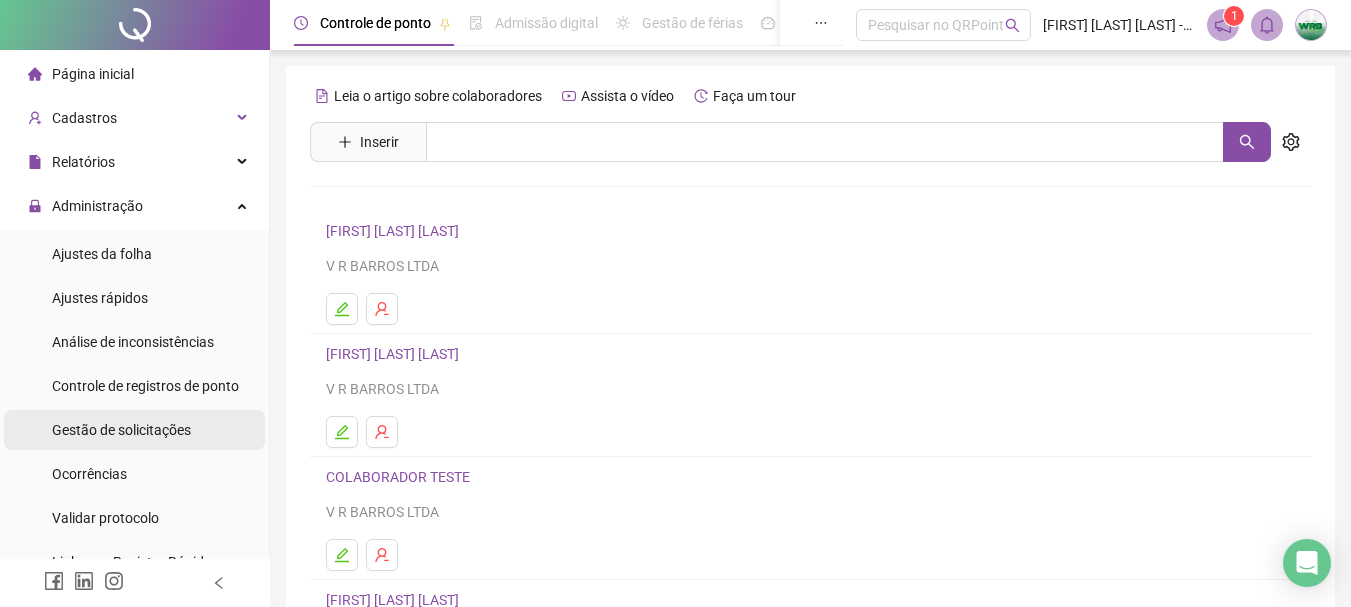 click on "Gestão de solicitações" at bounding box center [121, 430] 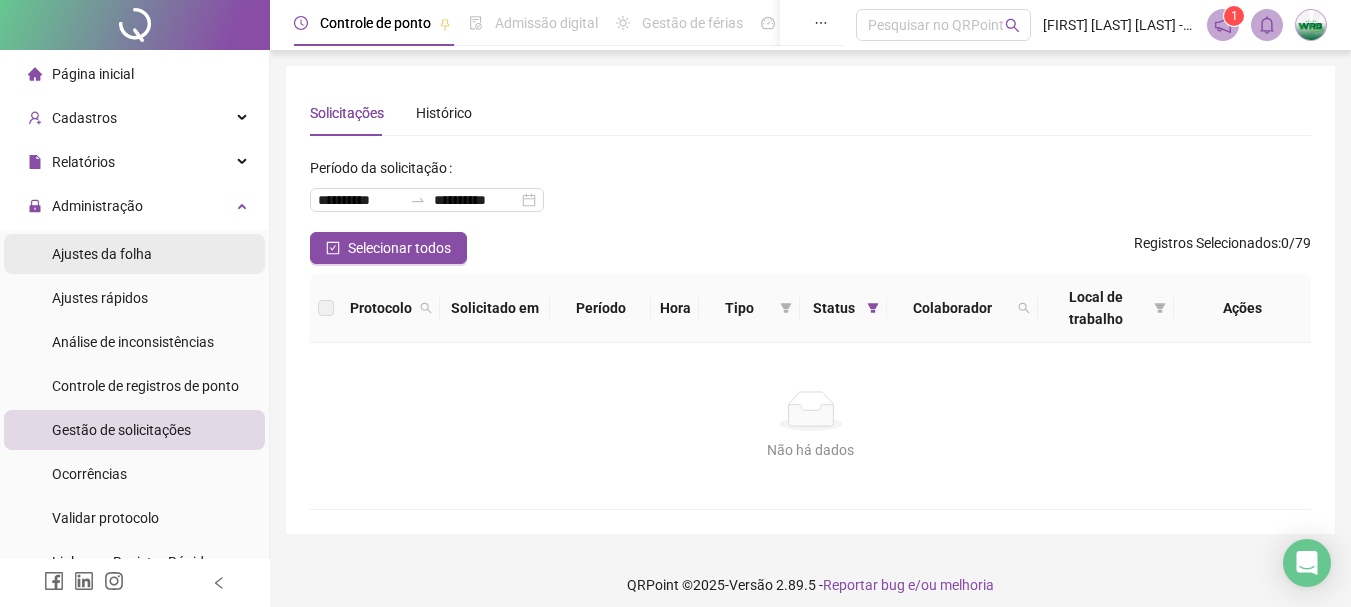 click on "Ajustes da folha" at bounding box center [102, 254] 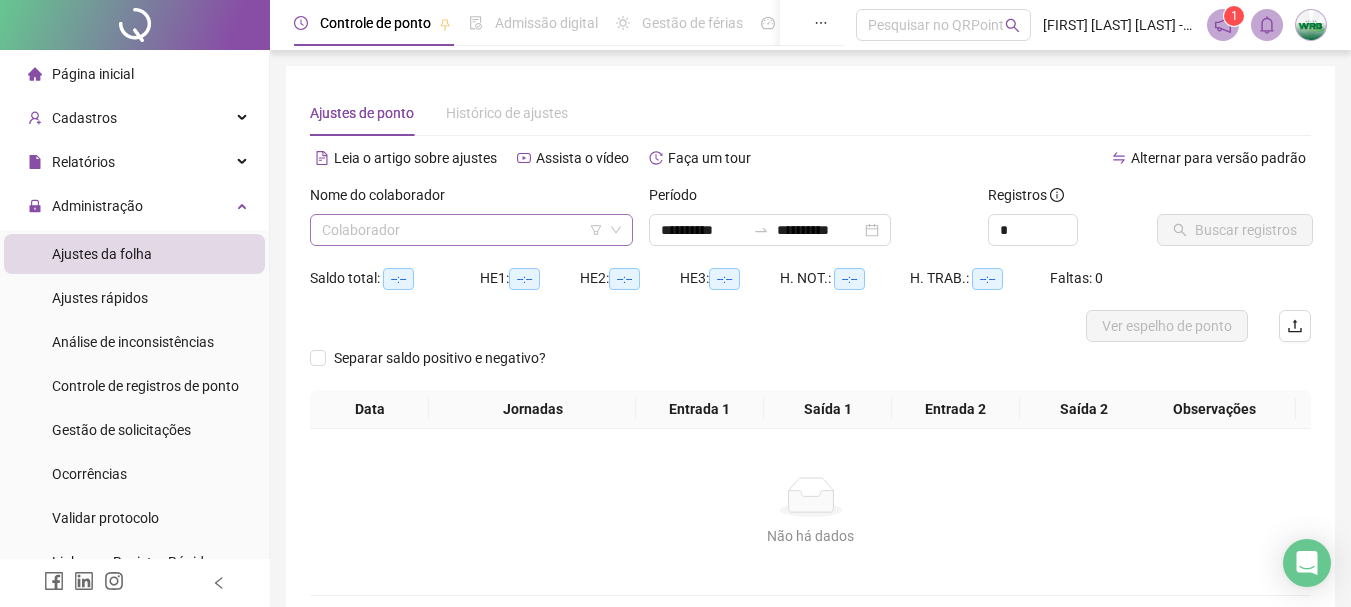 click at bounding box center [462, 230] 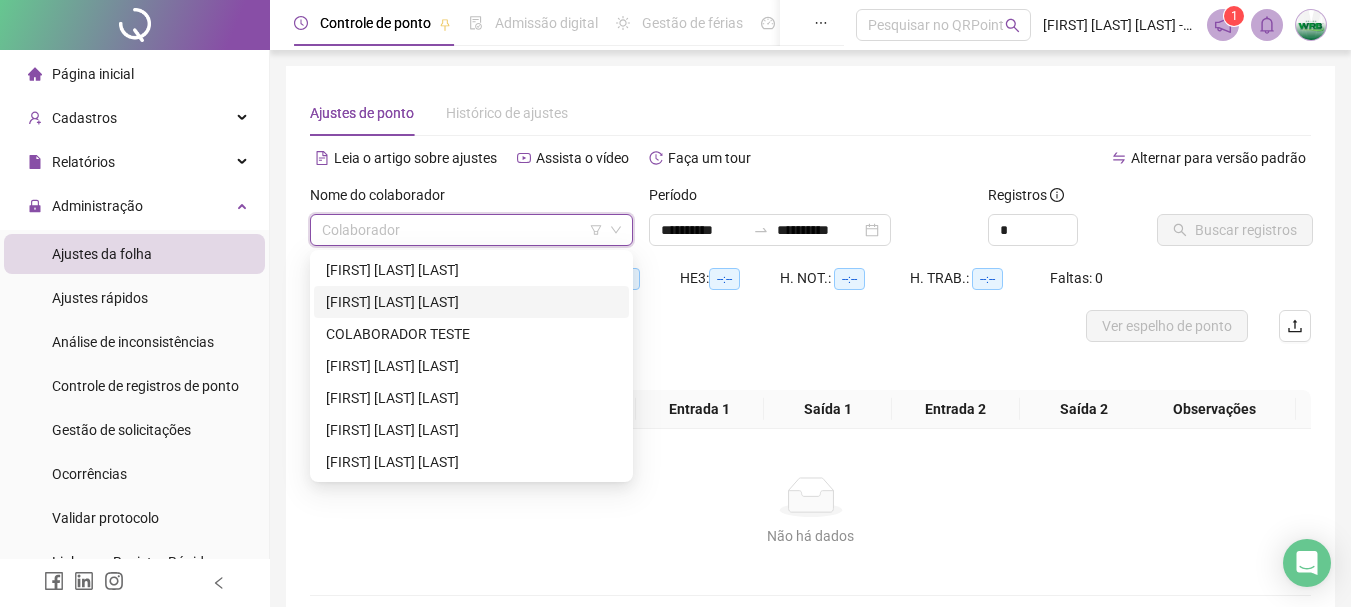 click on "[FIRST] [LAST] [LAST]" at bounding box center (471, 302) 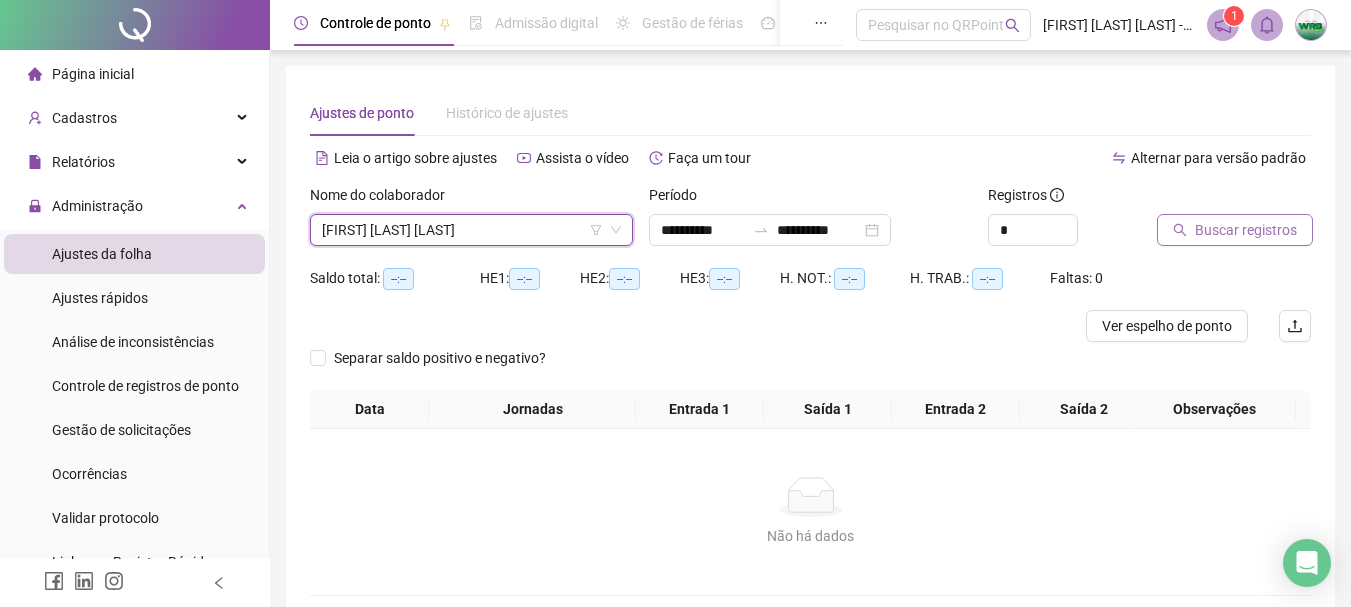 click on "Buscar registros" at bounding box center [1235, 230] 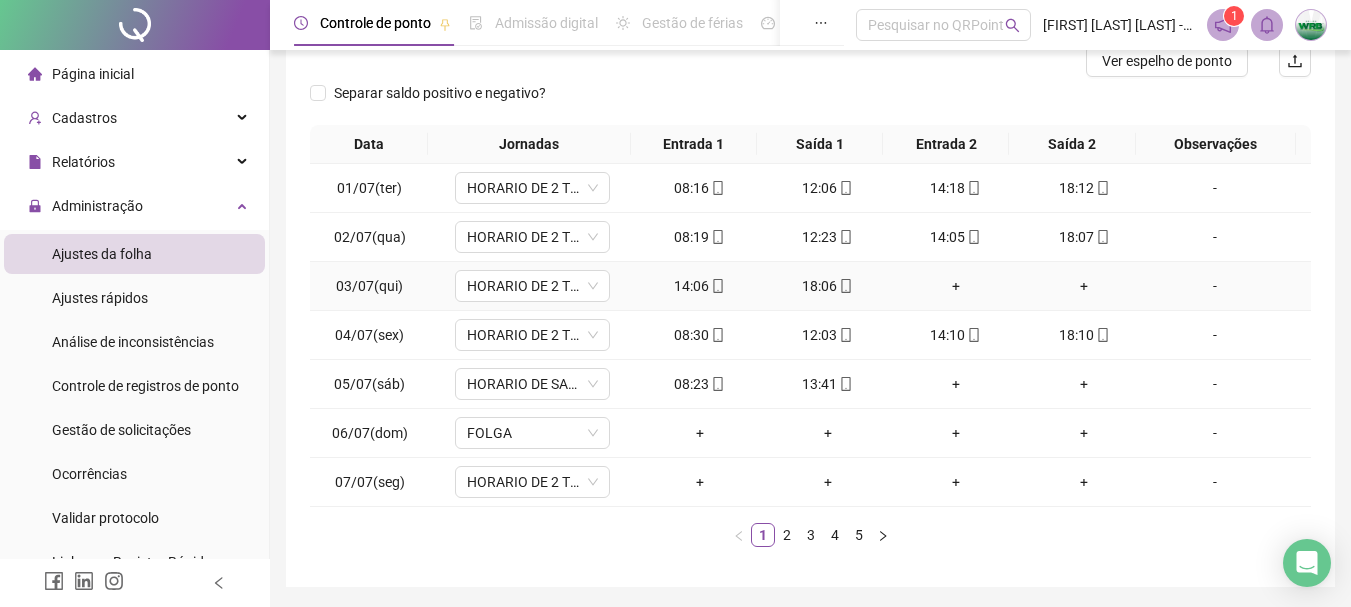 scroll, scrollTop: 300, scrollLeft: 0, axis: vertical 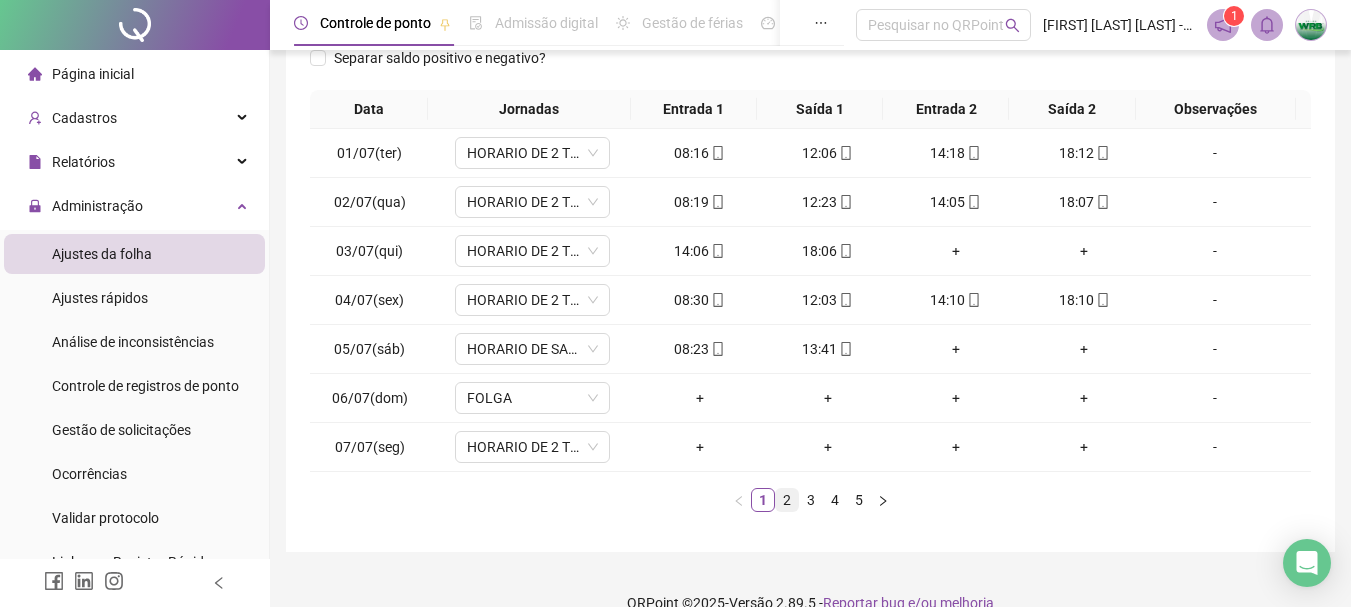 click on "2" at bounding box center (787, 500) 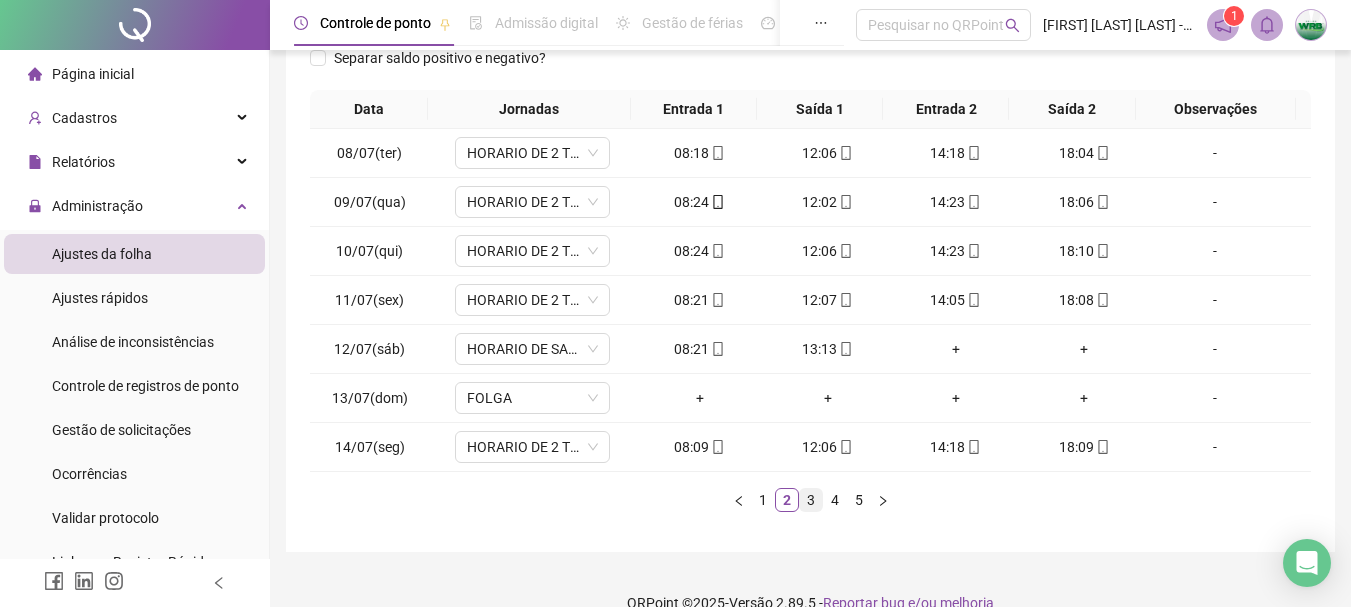 click on "3" at bounding box center (811, 500) 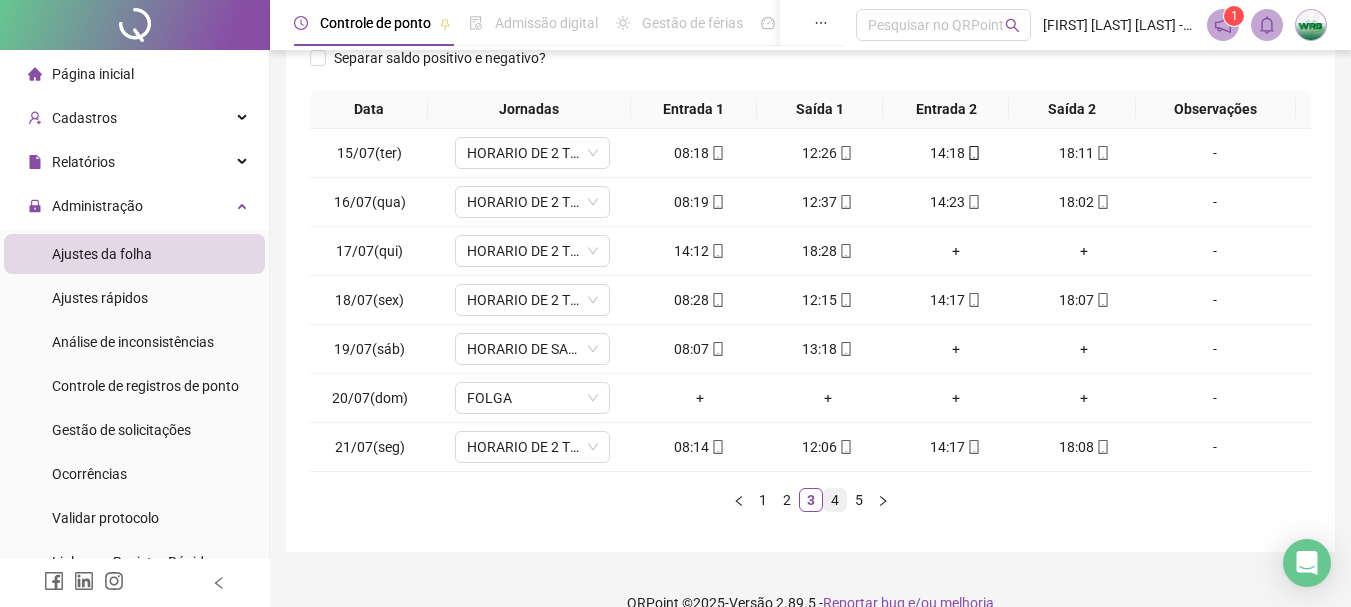 click on "4" at bounding box center (835, 500) 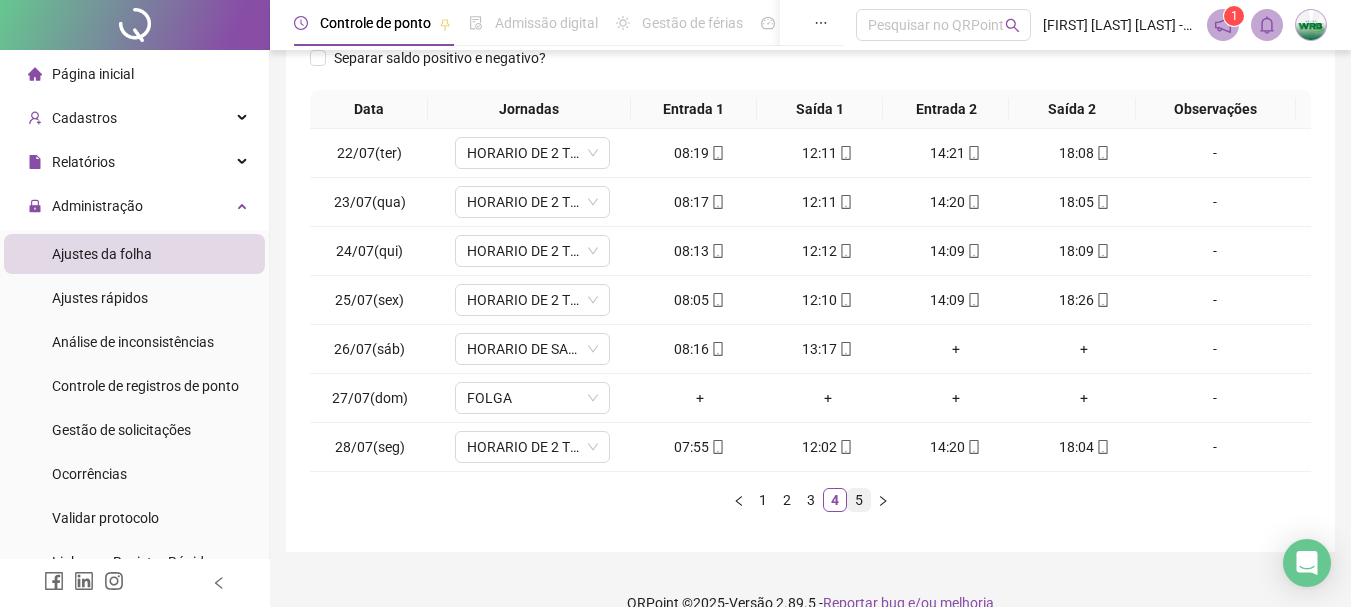 click on "5" at bounding box center (859, 500) 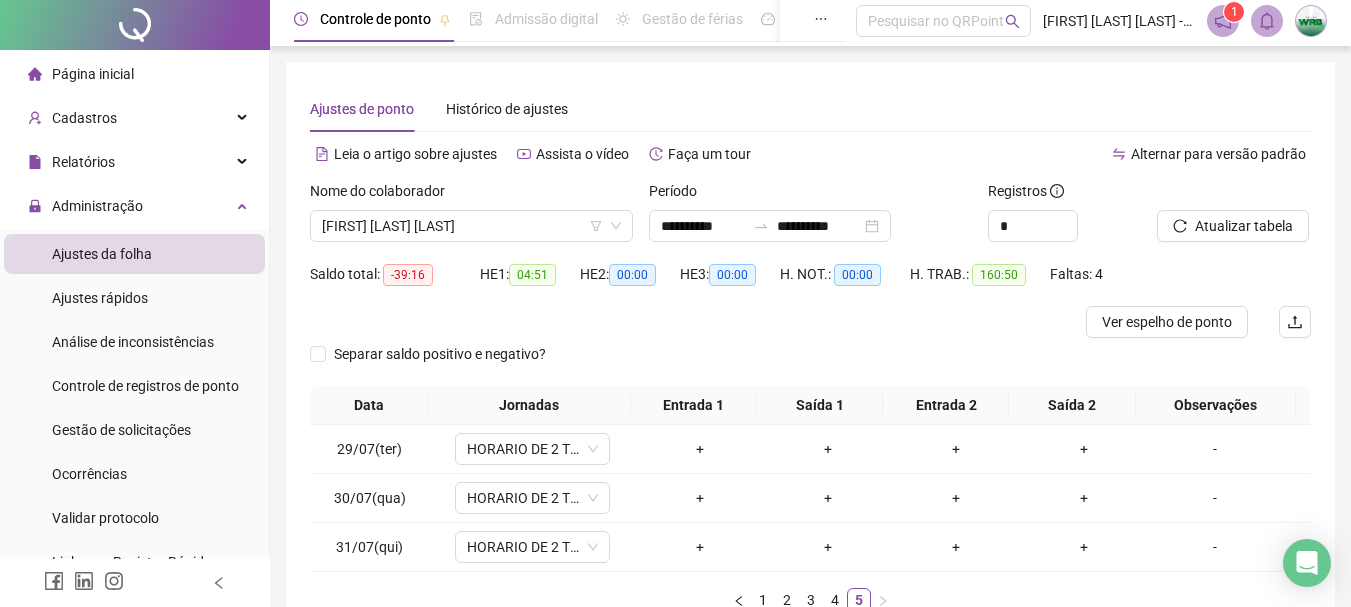 scroll, scrollTop: 0, scrollLeft: 0, axis: both 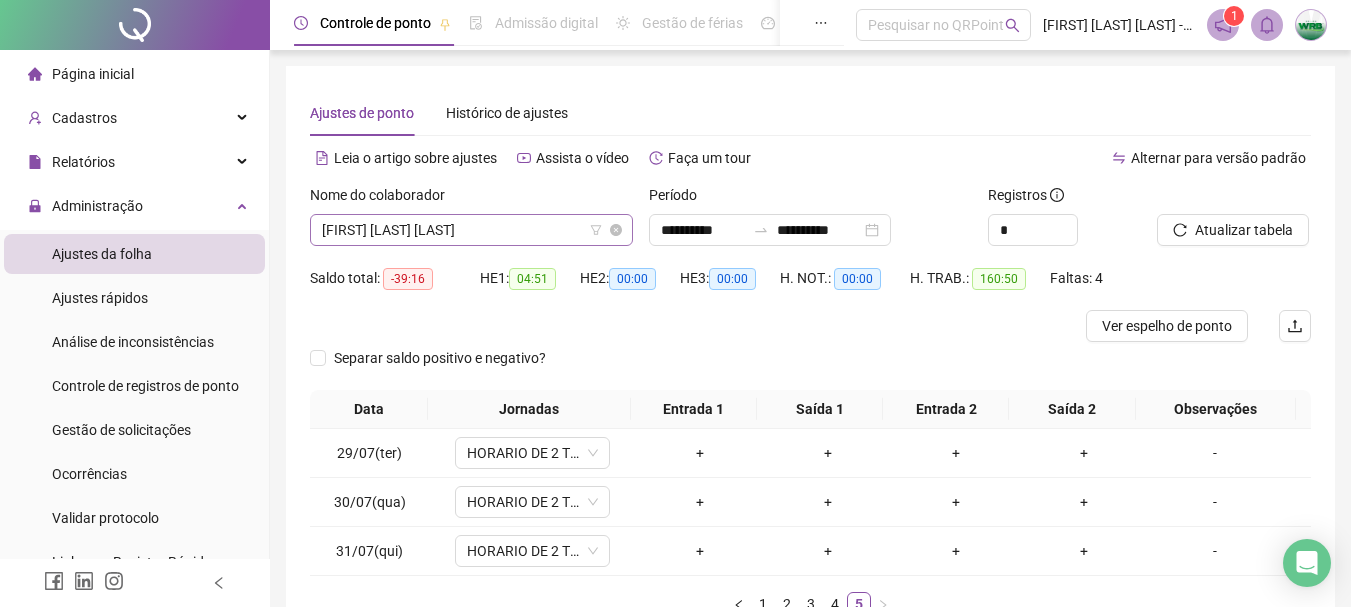 drag, startPoint x: 550, startPoint y: 207, endPoint x: 557, endPoint y: 215, distance: 10.630146 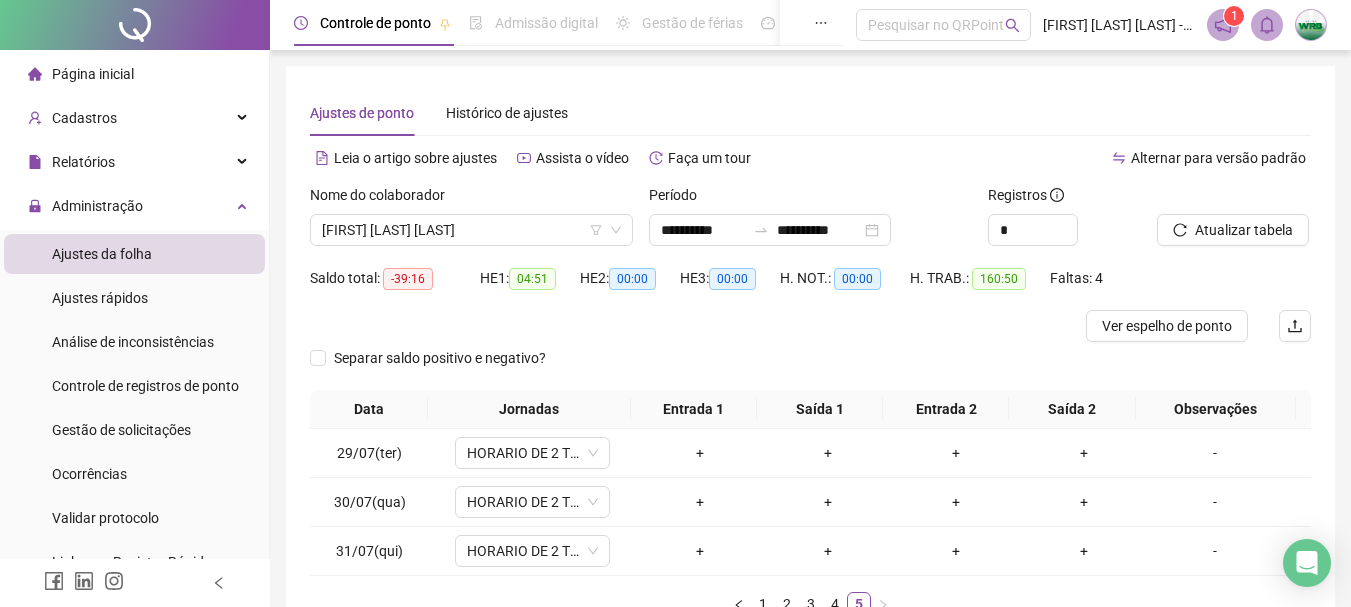 click at bounding box center [685, 326] 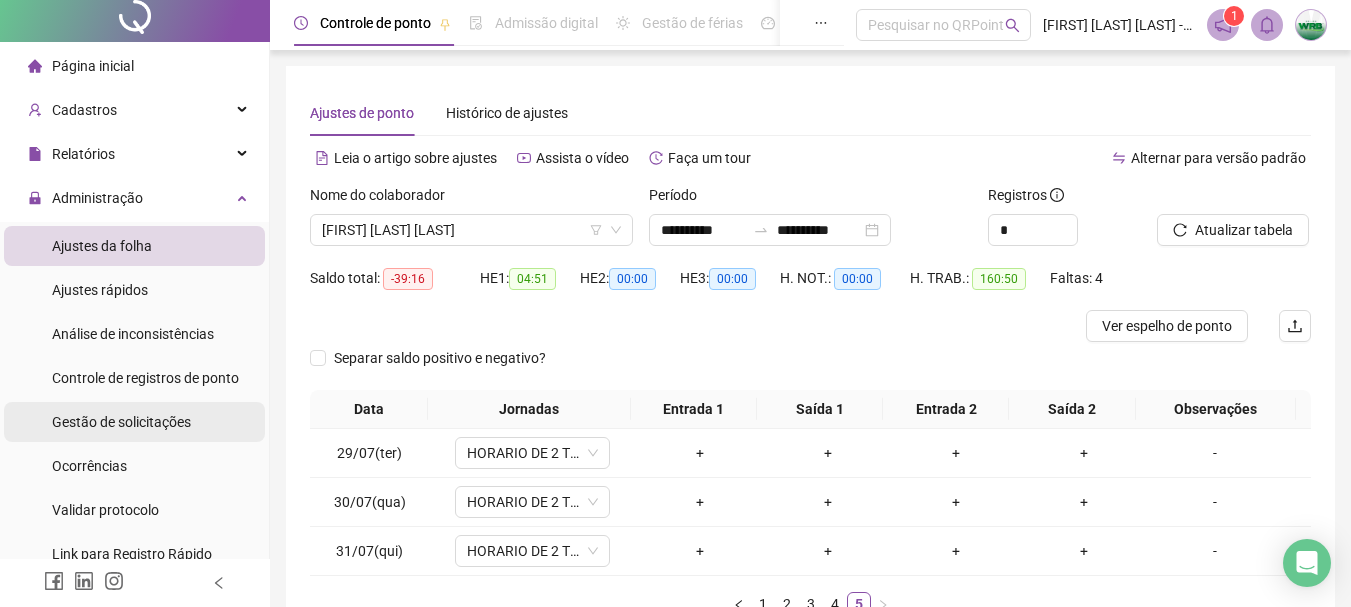 scroll, scrollTop: 0, scrollLeft: 0, axis: both 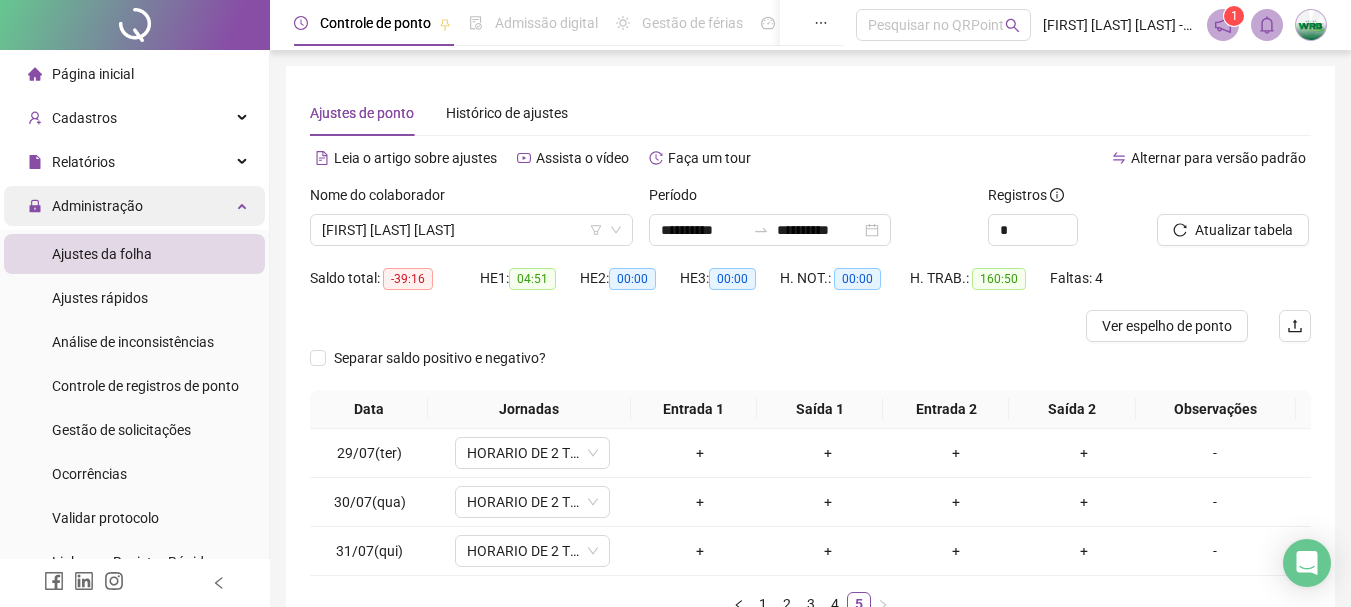 click on "Administração" at bounding box center [134, 206] 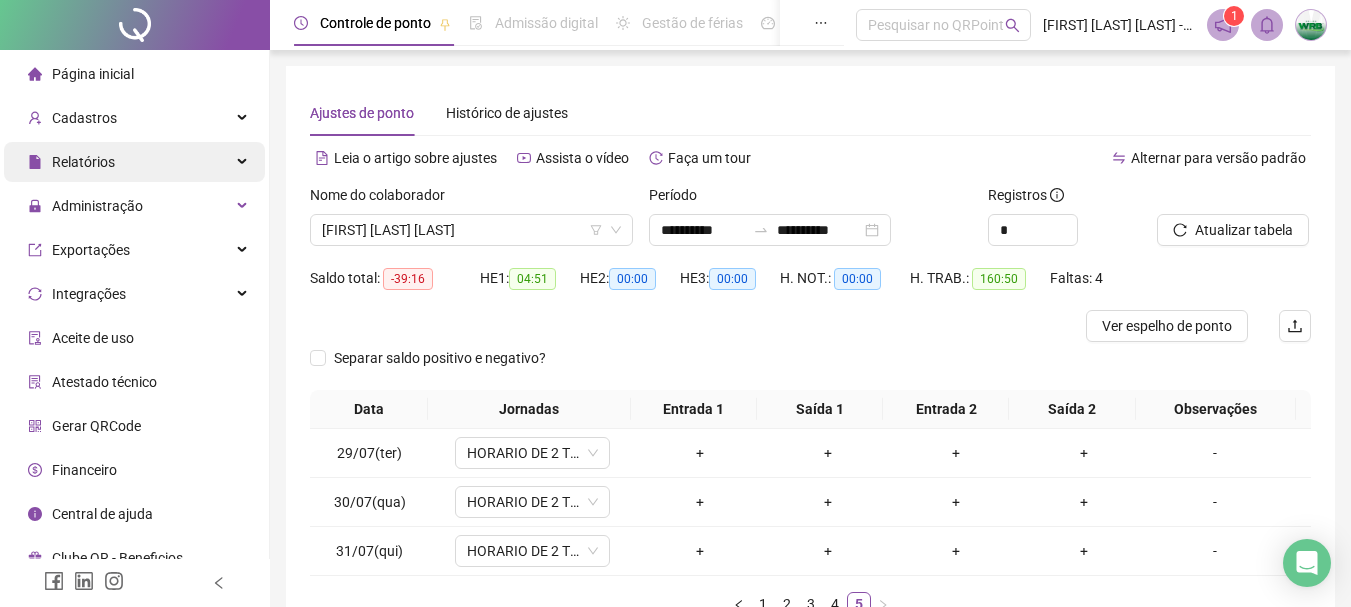 click on "Relatórios" at bounding box center [134, 162] 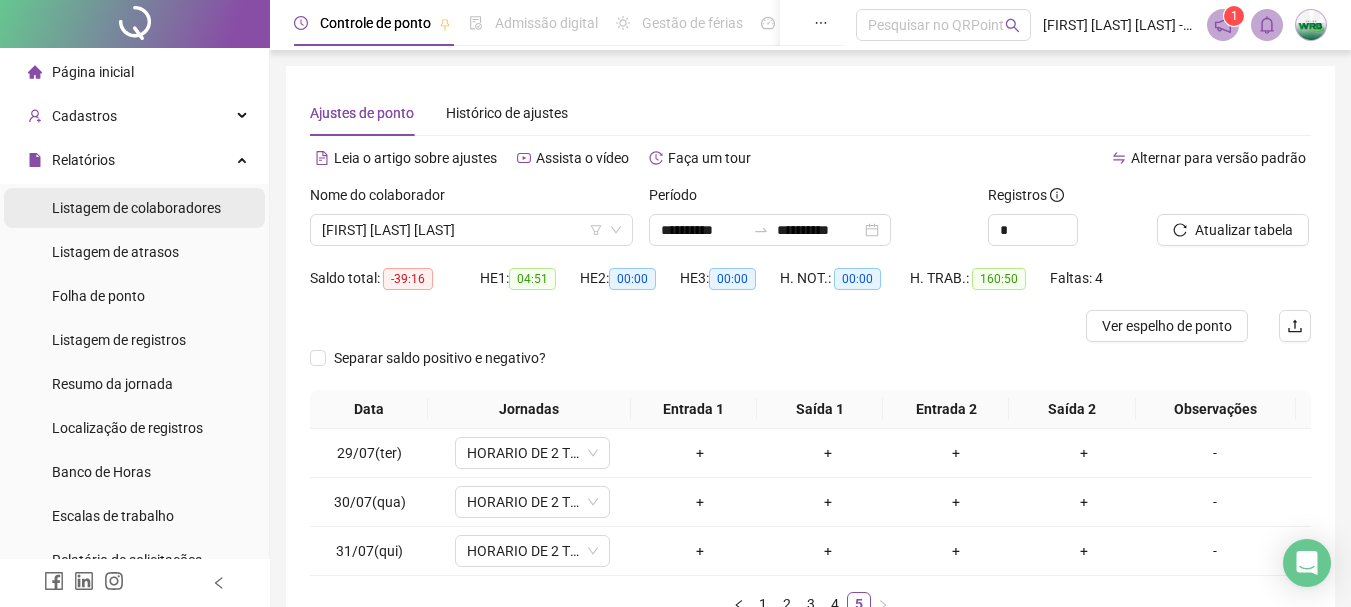 scroll, scrollTop: 0, scrollLeft: 0, axis: both 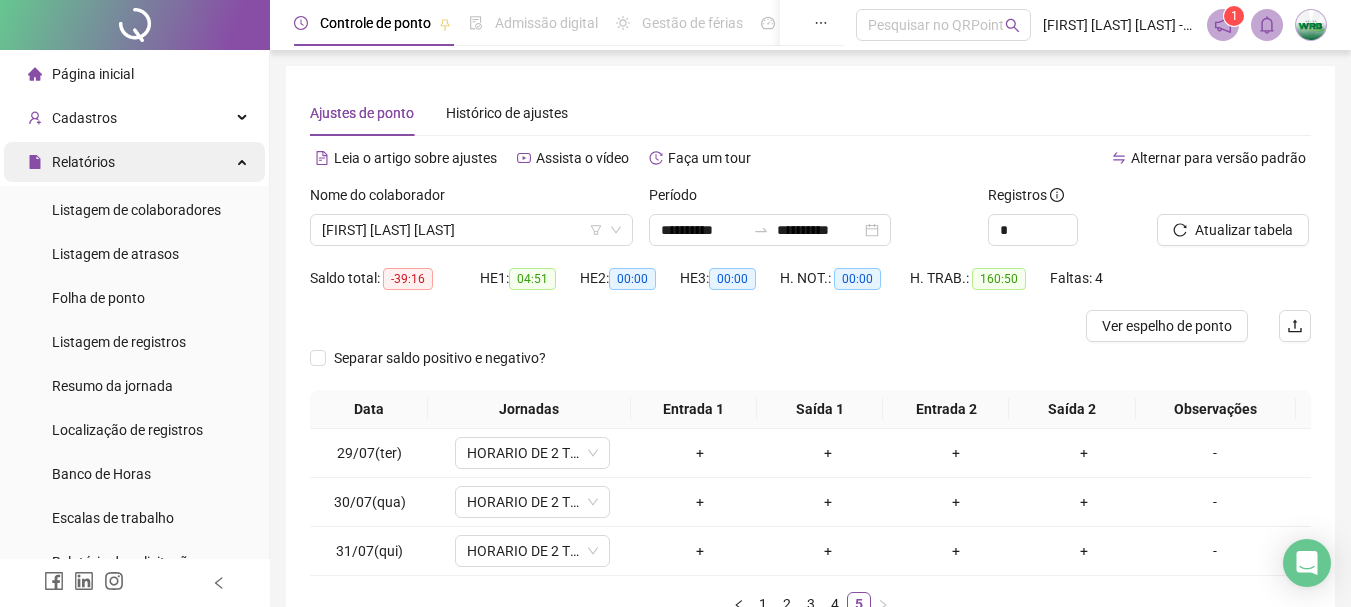 click on "Relatórios" at bounding box center [134, 162] 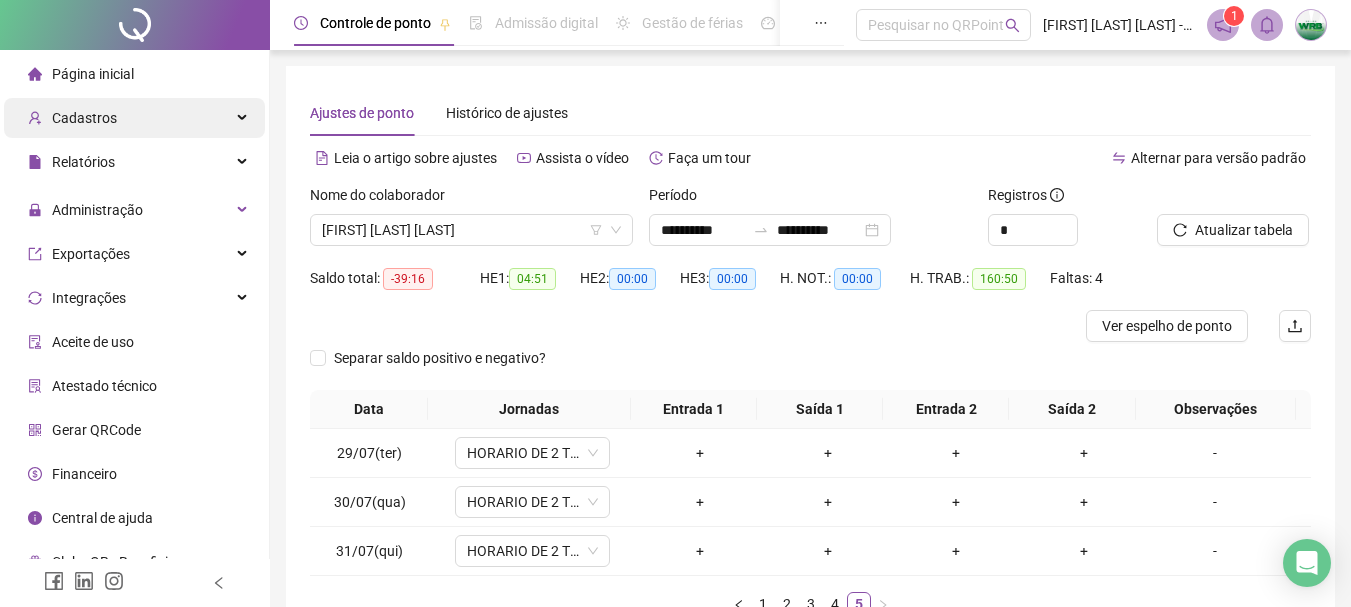 click on "Cadastros" at bounding box center (134, 118) 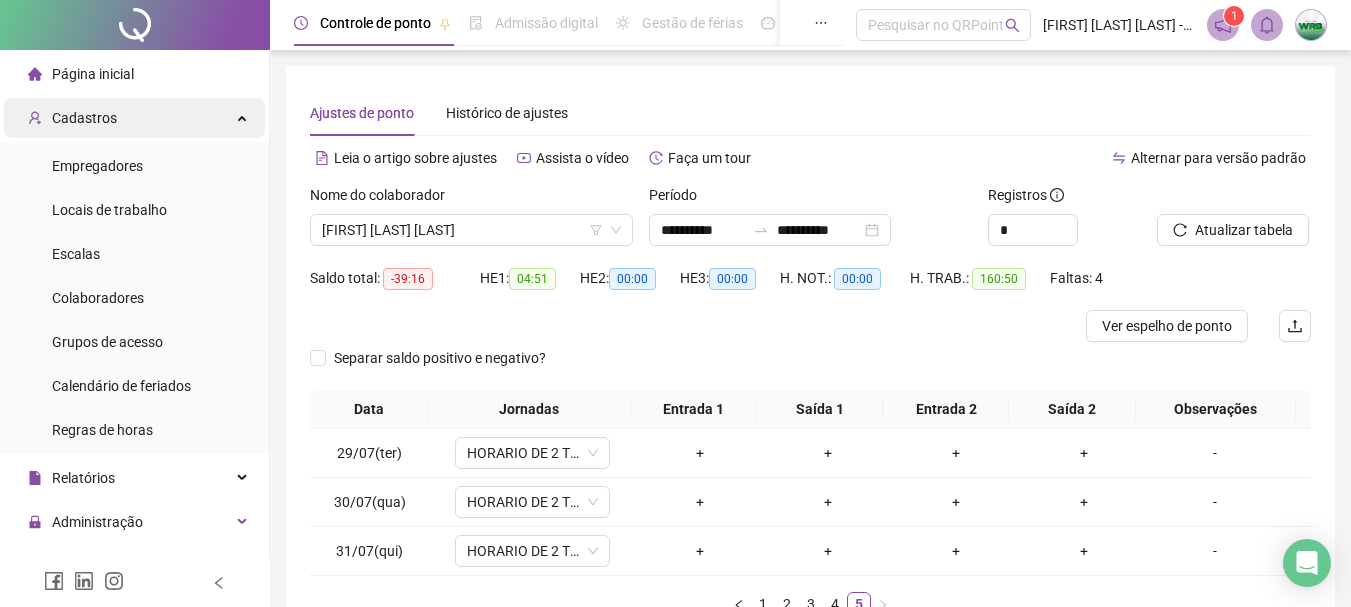 click on "Cadastros" at bounding box center (134, 118) 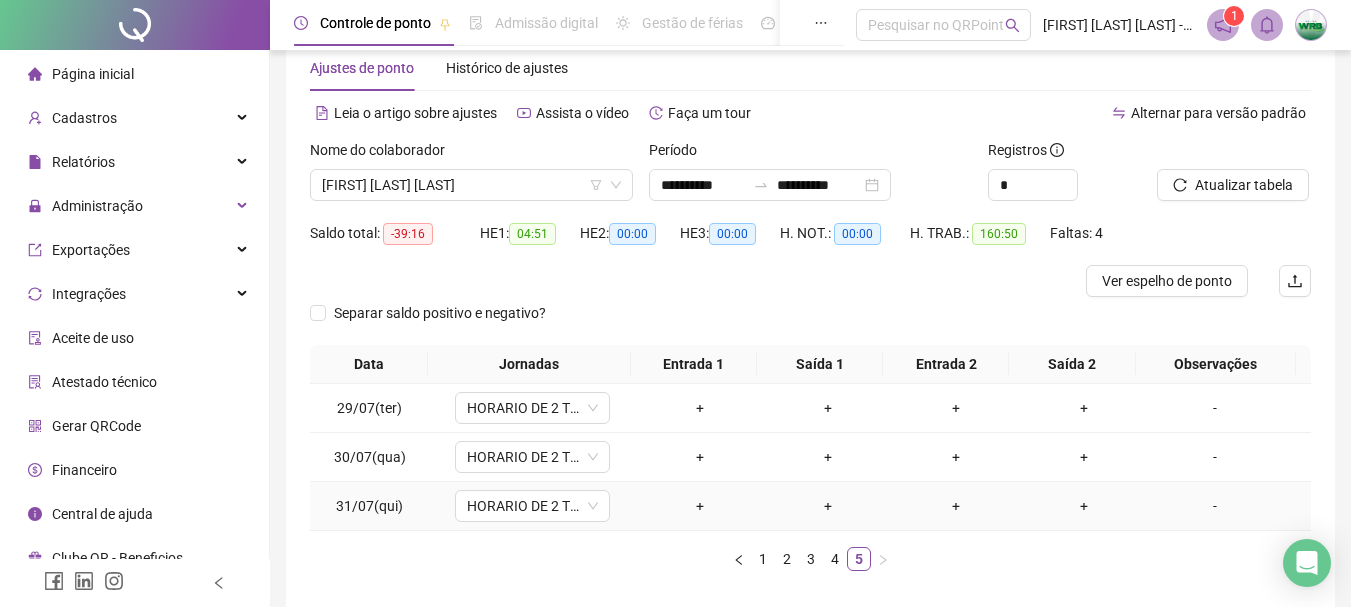 scroll, scrollTop: 0, scrollLeft: 0, axis: both 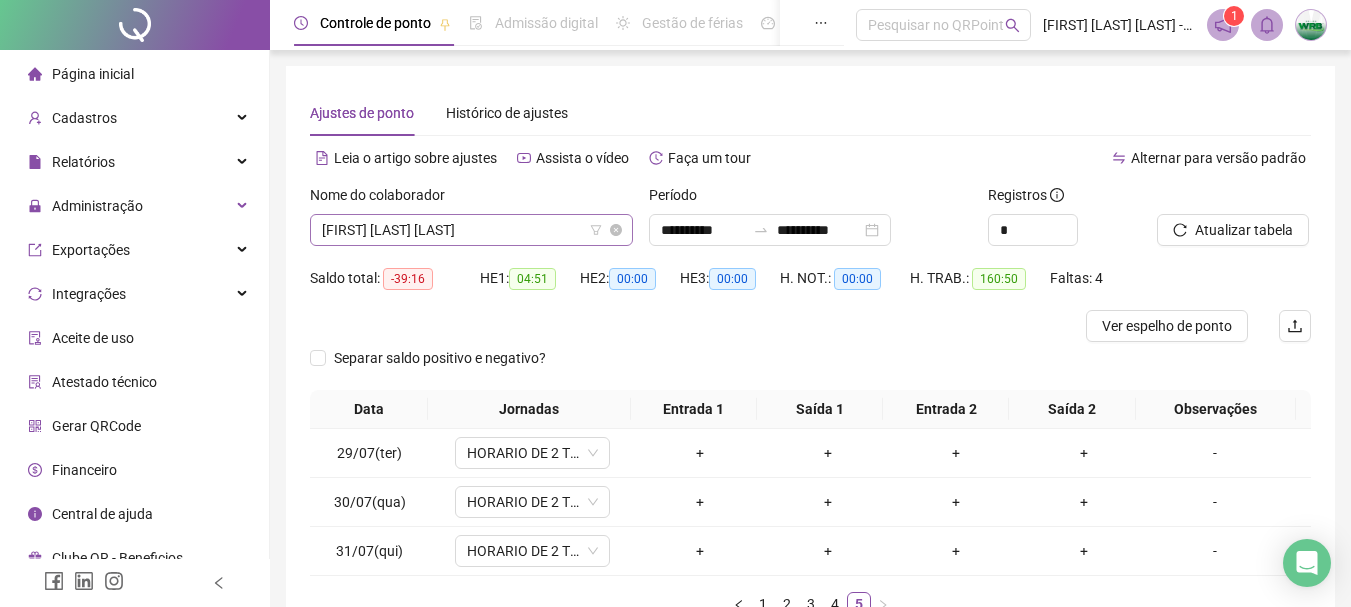 click on "[FIRST] [LAST] [LAST]" at bounding box center [471, 230] 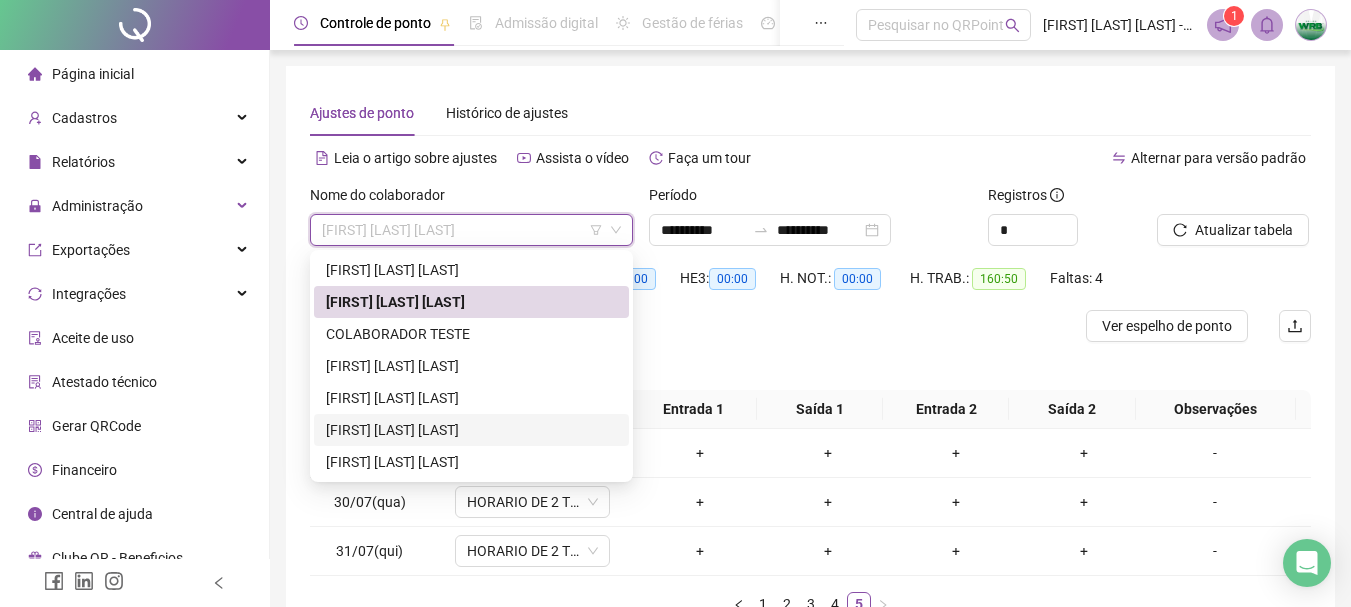 click on "[FIRST] [LAST] [LAST]" at bounding box center [471, 430] 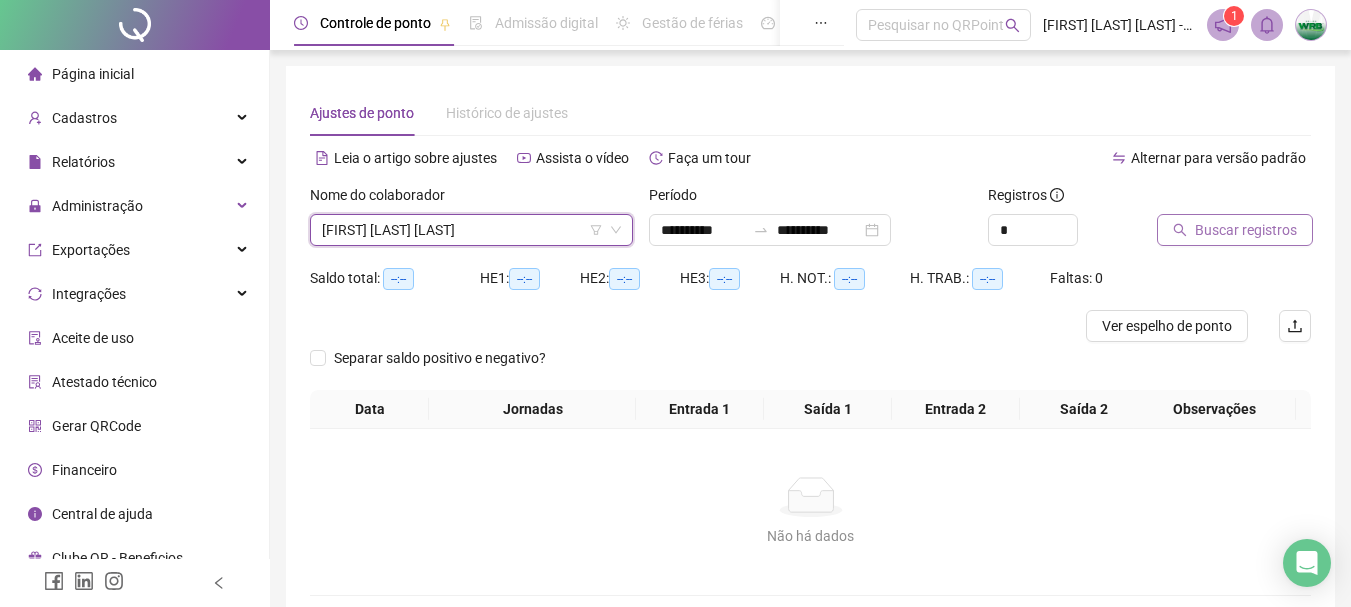 click on "Buscar registros" at bounding box center [1246, 230] 